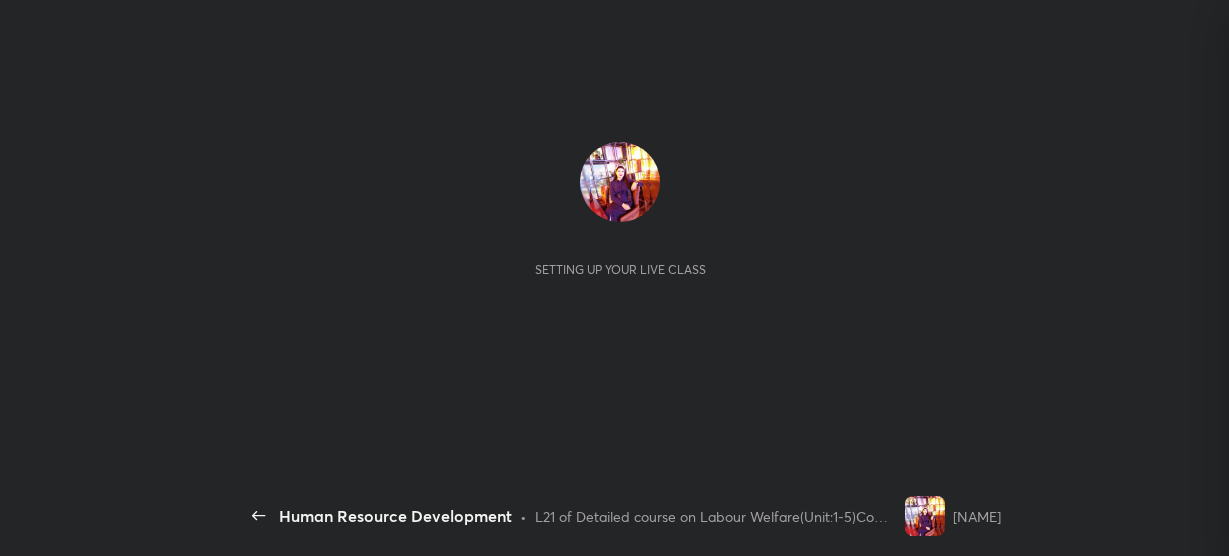 scroll, scrollTop: 0, scrollLeft: 0, axis: both 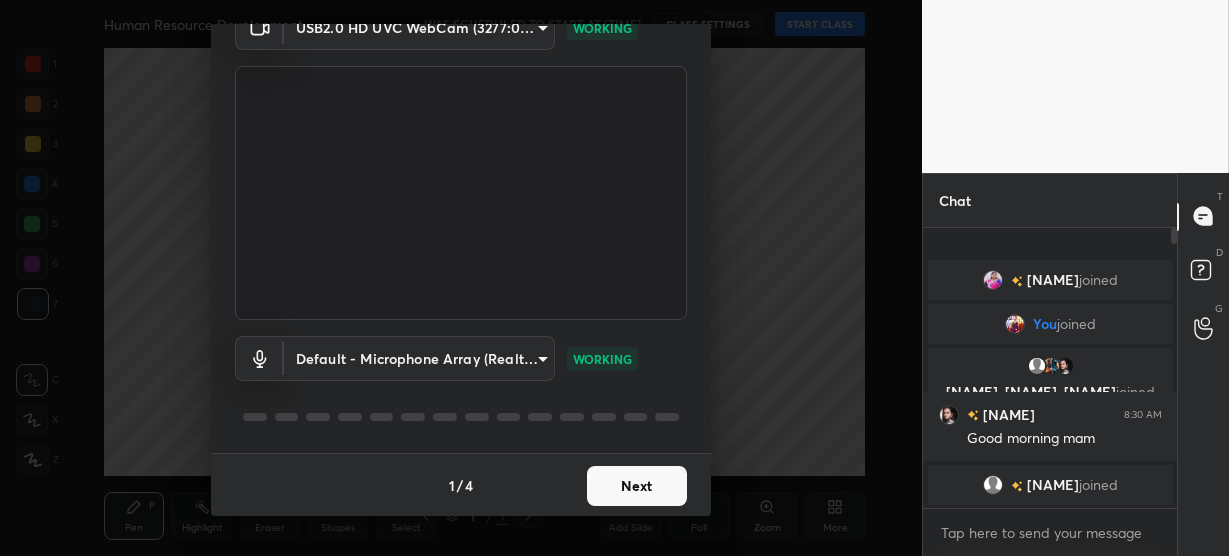 click on "Next" at bounding box center [637, 486] 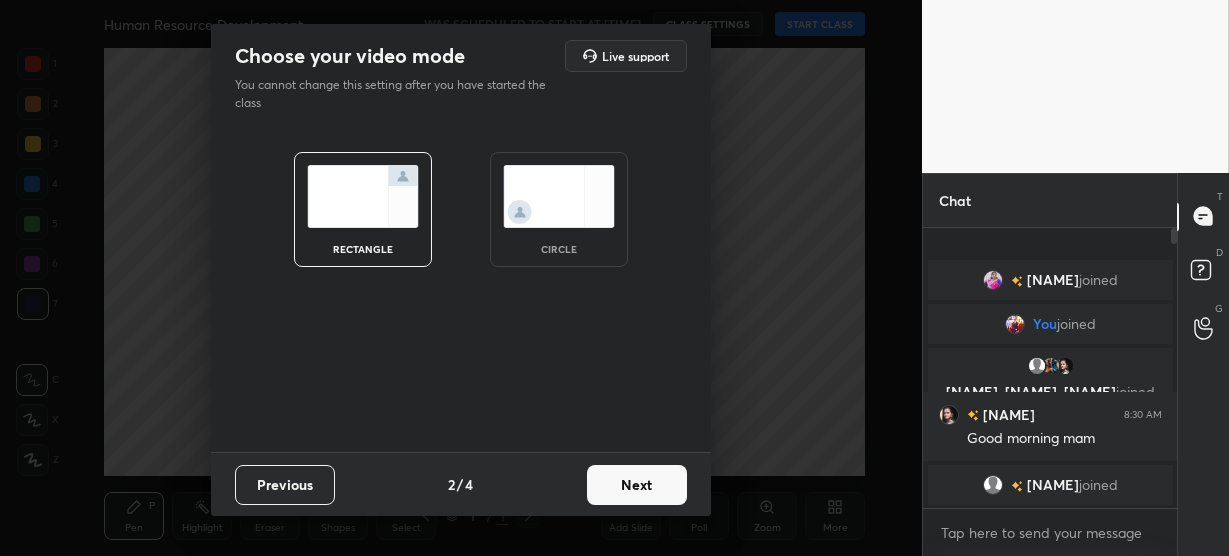 scroll, scrollTop: 0, scrollLeft: 0, axis: both 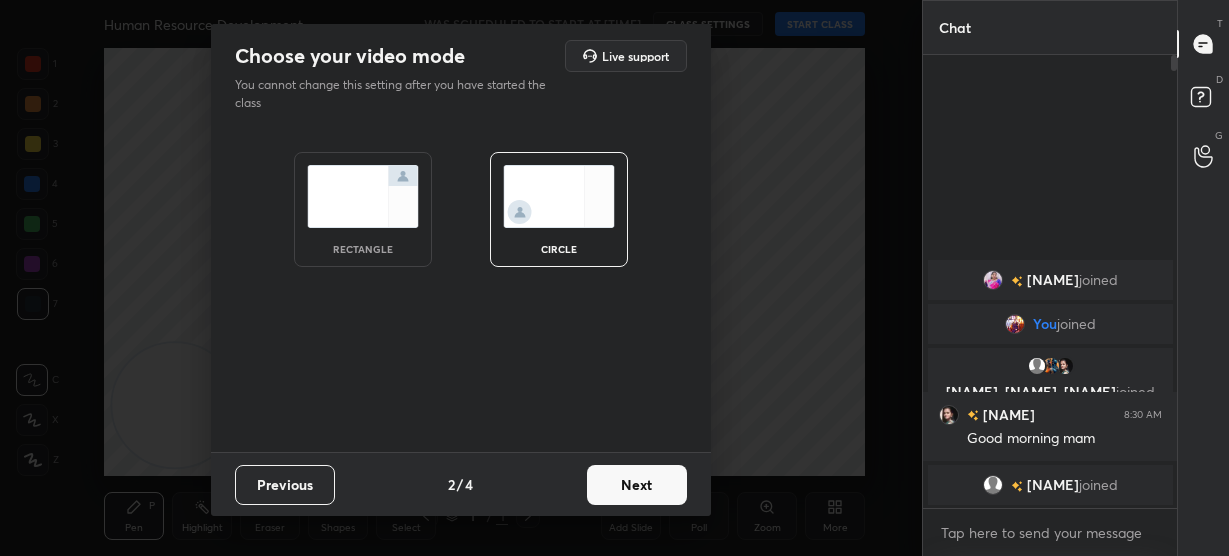 click on "Next" at bounding box center (637, 485) 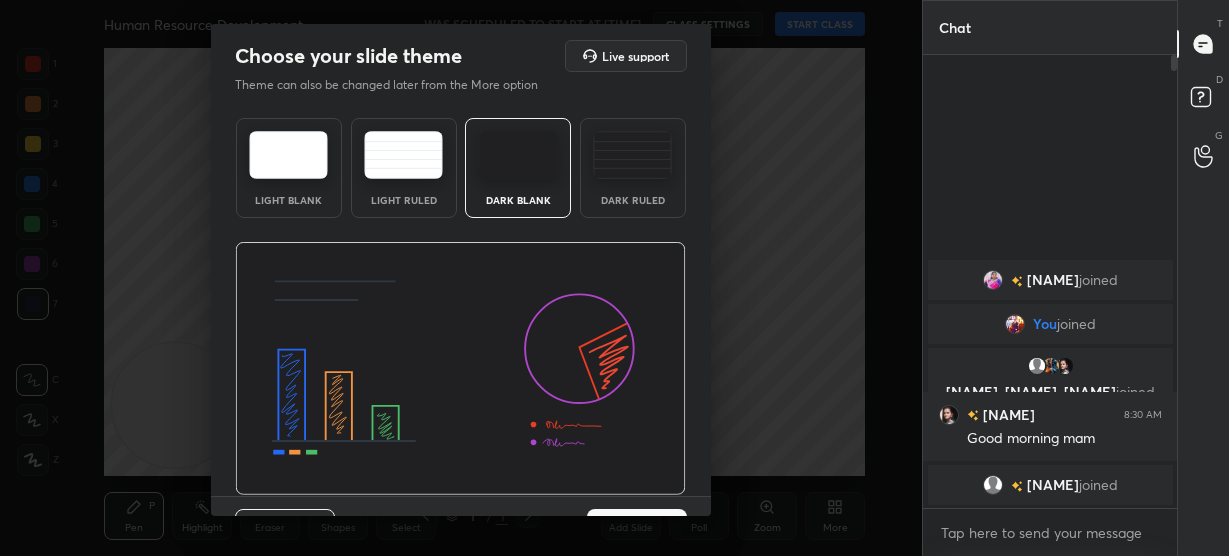 click on "Next" at bounding box center [637, 529] 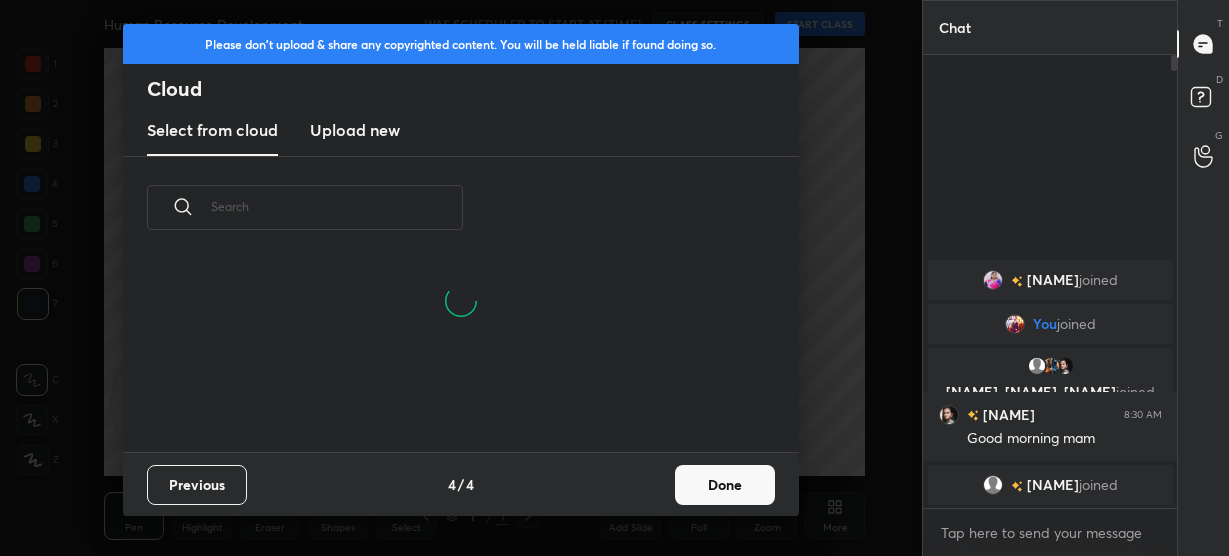 click on "Done" at bounding box center (725, 485) 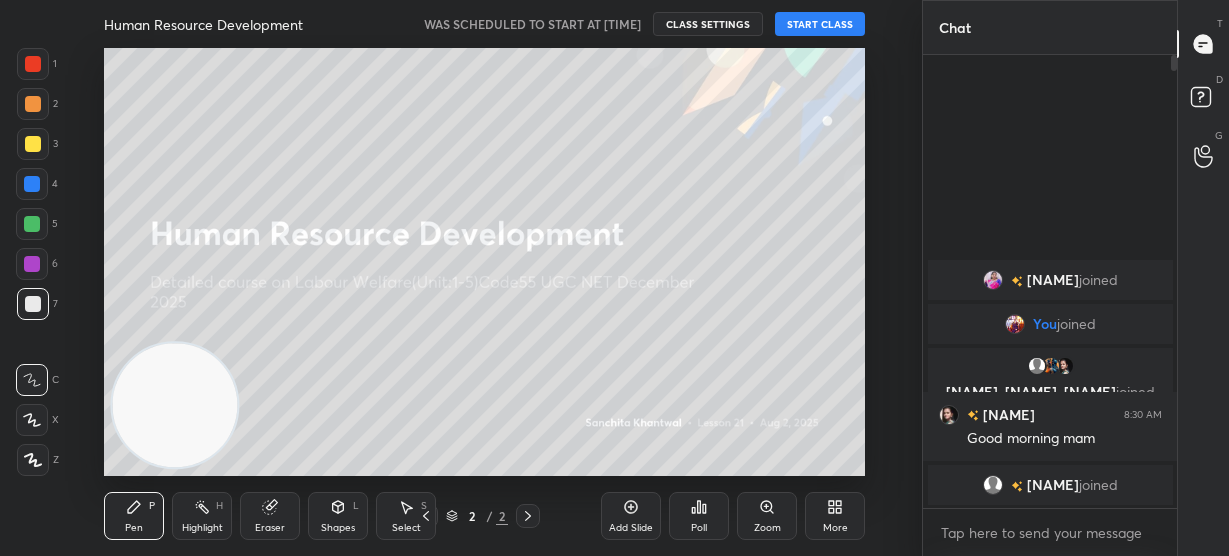 click on "START CLASS" at bounding box center (820, 24) 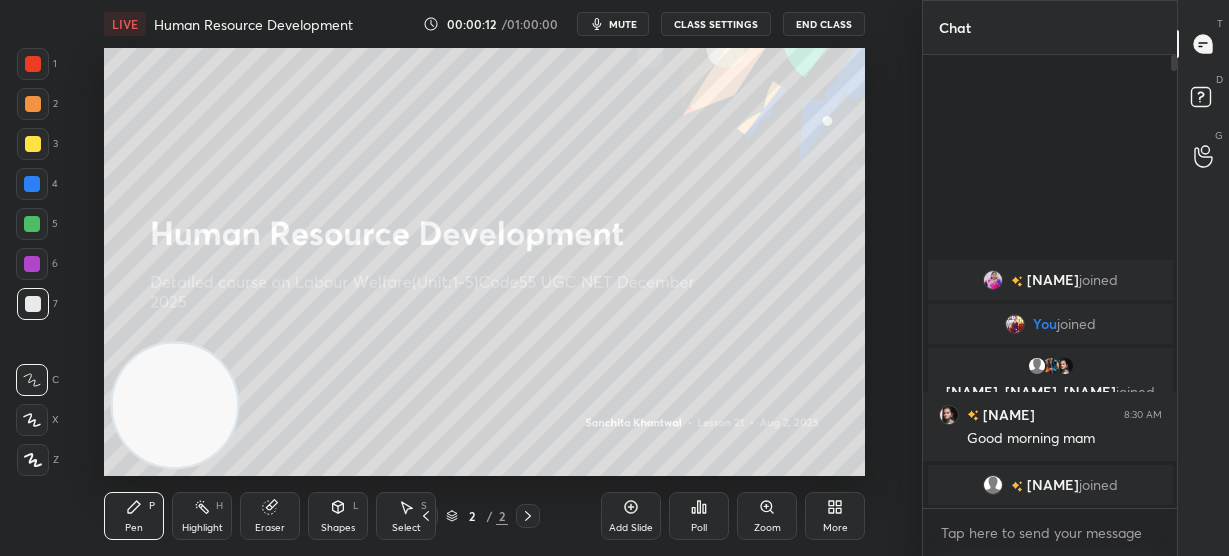 click 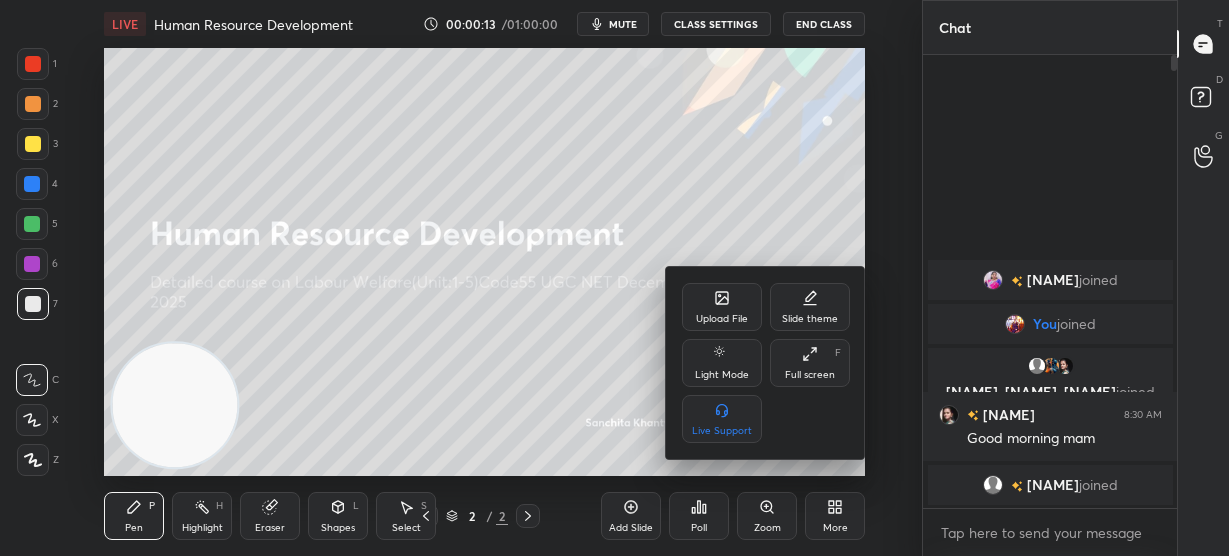 click on "Upload File" at bounding box center (722, 319) 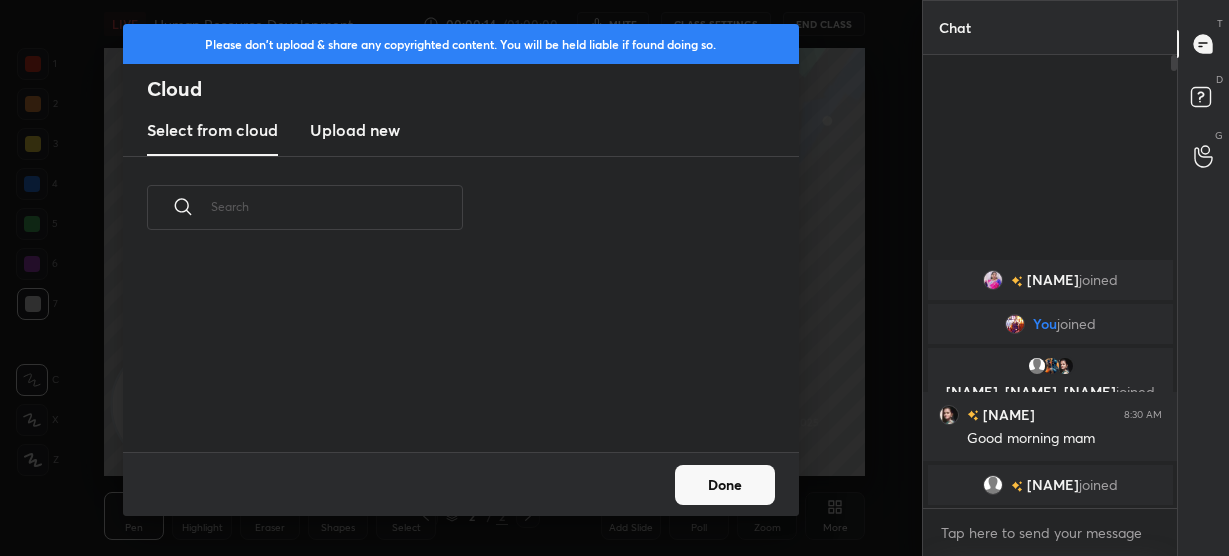 scroll, scrollTop: 7, scrollLeft: 10, axis: both 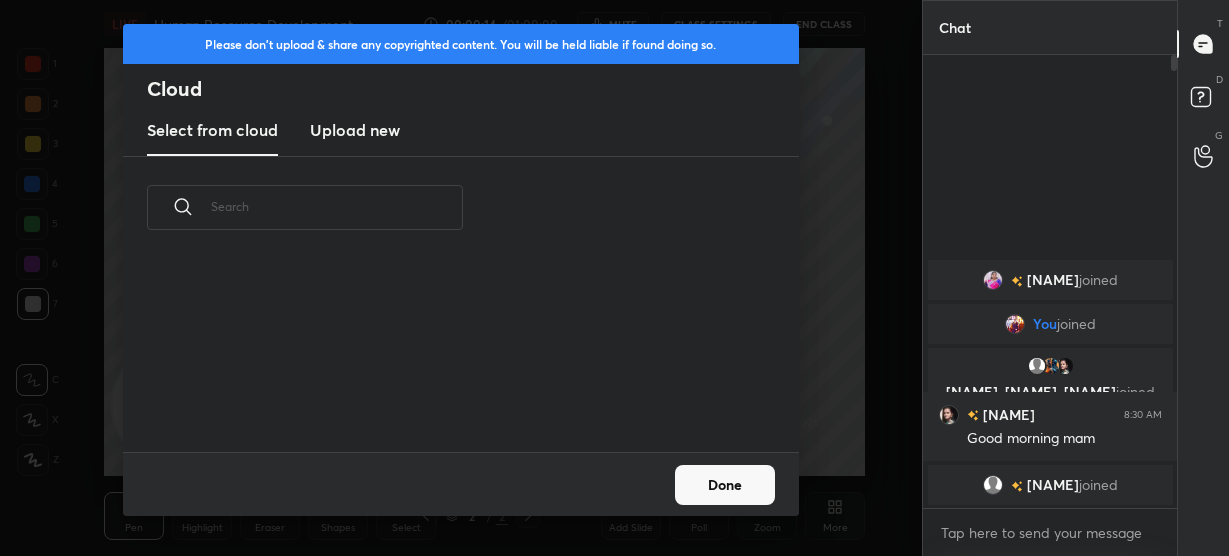 click on "Upload new" at bounding box center (355, 130) 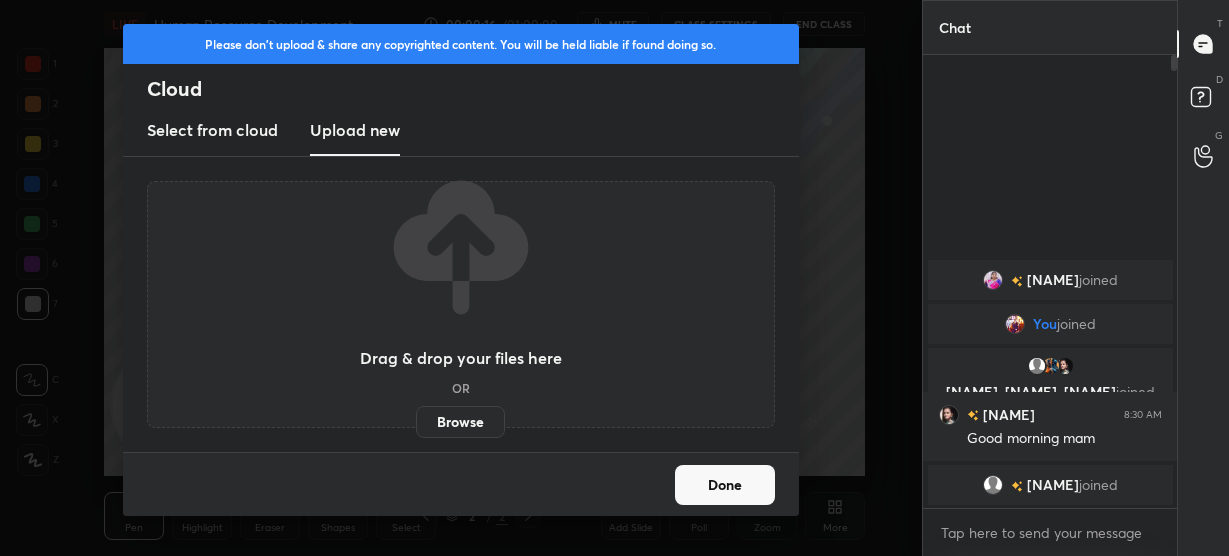 click on "Browse" at bounding box center [460, 422] 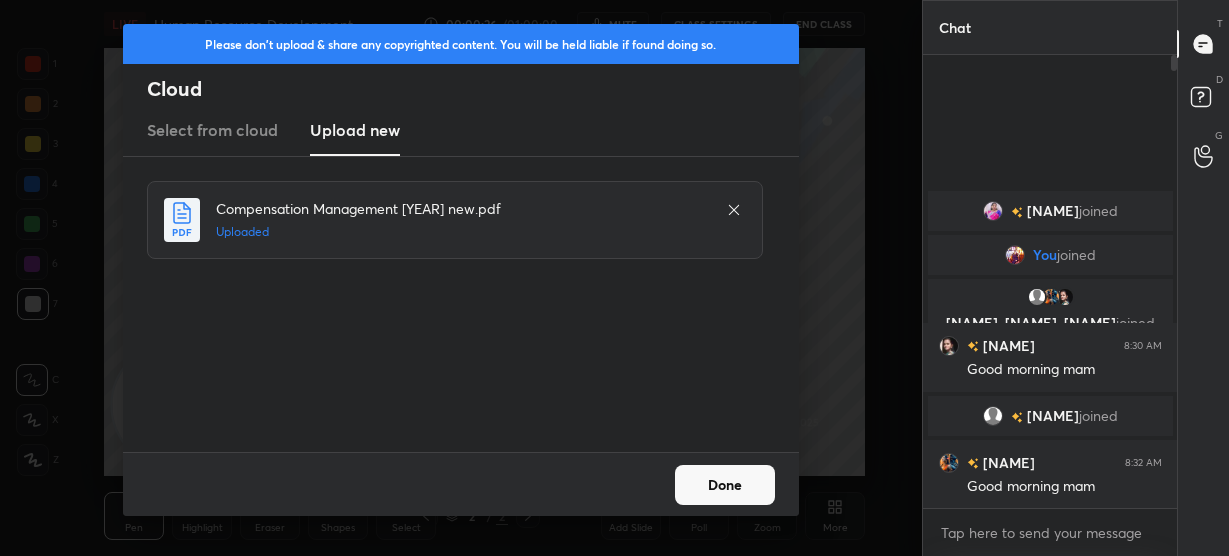 click on "Done" at bounding box center [725, 485] 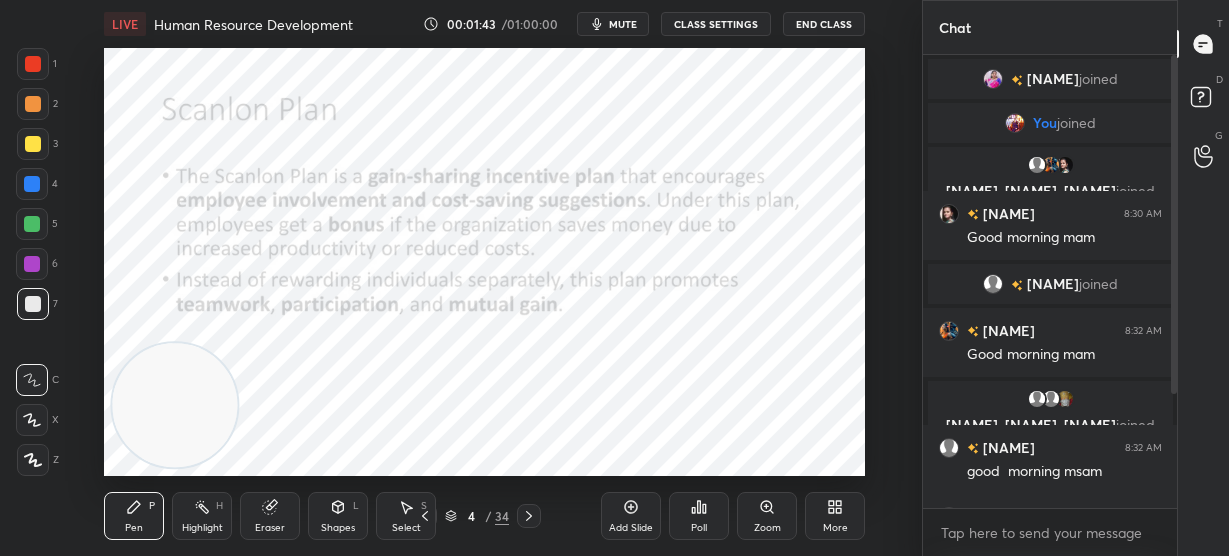 scroll, scrollTop: 171, scrollLeft: 0, axis: vertical 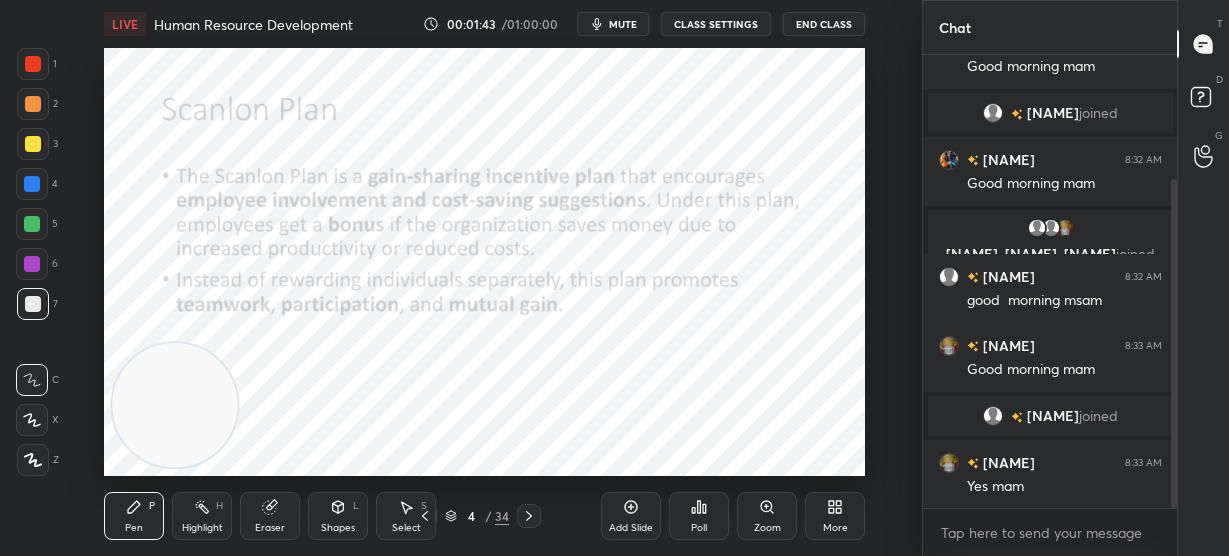 drag, startPoint x: 1173, startPoint y: 248, endPoint x: 1181, endPoint y: 393, distance: 145.22052 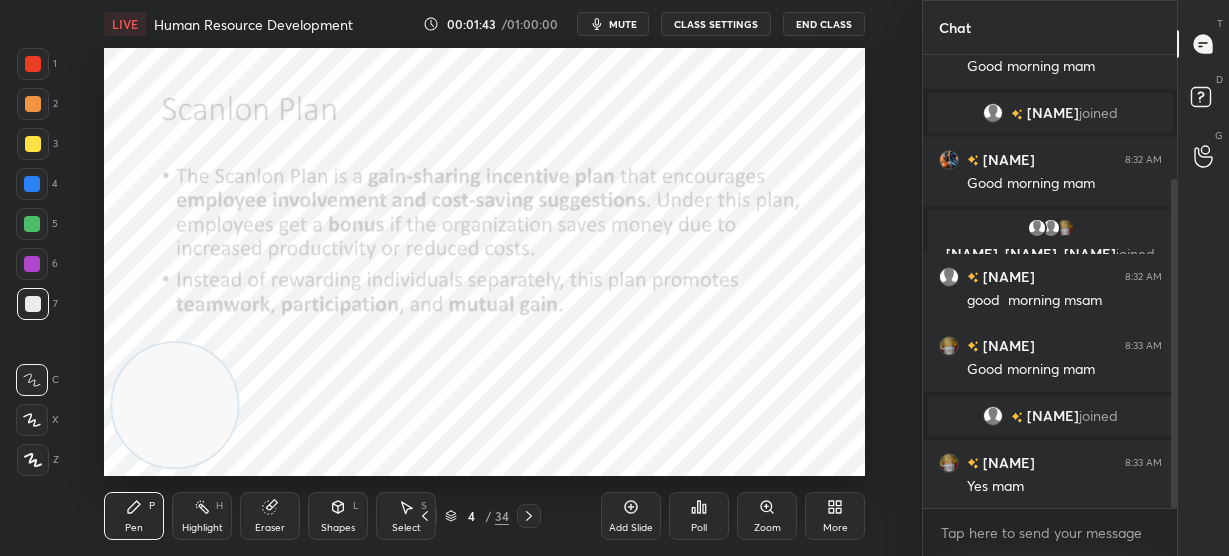 click on "Chat [NAME], [NAME], [NAME]  joined [NAME] [TIME] Good morning mam [NAME]  joined [NAME] [TIME] Good morning mam [NAME], [NAME], [NAME]  joined [NAME] [TIME] good  morning msam [NAME] [TIME] Good morning mam [NAME]  joined [NAME] [TIME] Yes mam JUMP TO LATEST Enable hand raising Enable raise hand to speak to learners. Once enabled, chat will be turned off temporarily. Enable x   introducing Raise a hand with a doubt Now learners can raise their hand along with a doubt  How it works? Doubts asked by learners will show up here NEW DOUBTS ASKED No one has raised a hand yet Can't raise hand Looks like educator just invited you to speak. Please wait before you can raise your hand again. Got it T Messages (T) D Doubts (D) G Raise Hand (G)" at bounding box center (1075, 278) 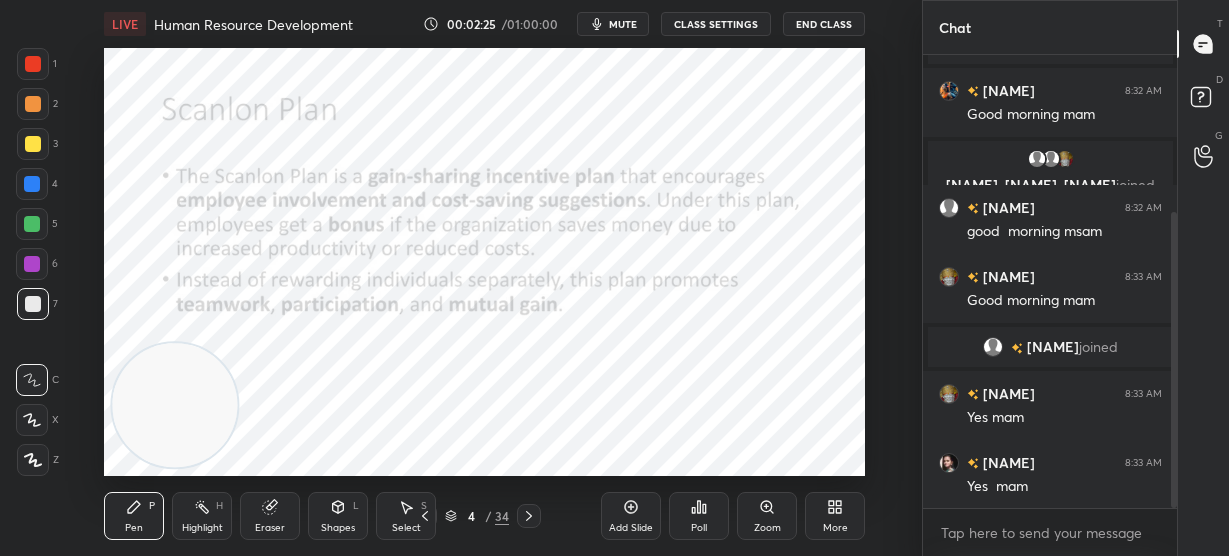 scroll, scrollTop: 312, scrollLeft: 0, axis: vertical 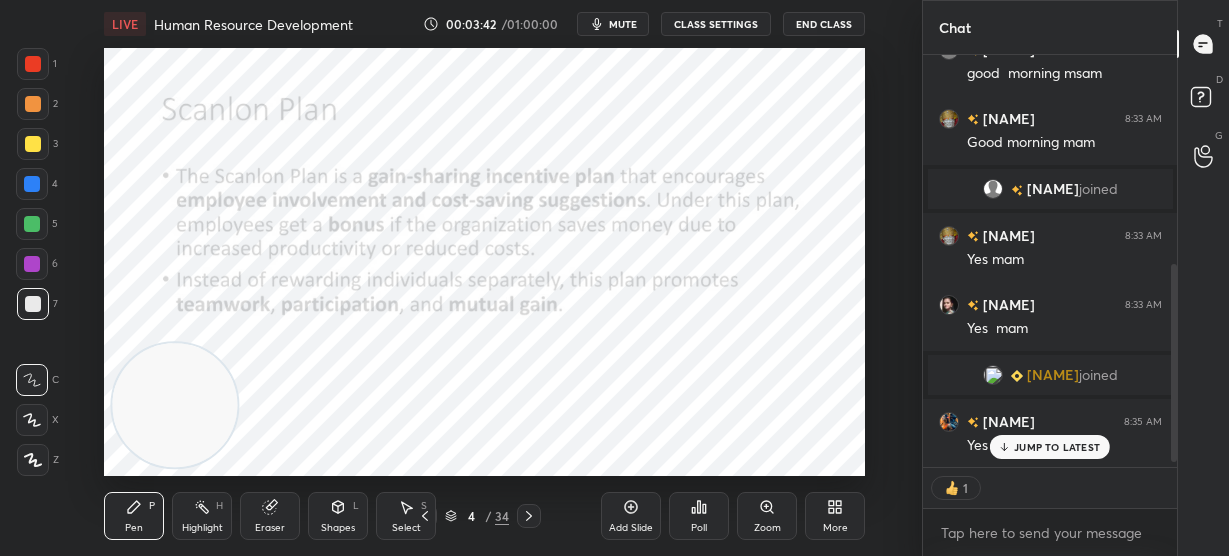 click on "[NAME] joined You  joined [NAME], [NAME]  joined [NAME] [TIME] Good morning mam [NAME]  joined [NAME] [TIME] Good morning mam [NAME], [NAME], [NAME]  joined [NAME] [TIME] good  morning msam [NAME] [TIME] Good morning mam [NAME]  joined [NAME] [TIME] Yes mam [NAME]  joined [NAME] [TIME] Yes  mam [NAME]  joined [NAME] [TIME] Yes mam JUMP TO LATEST" at bounding box center [1050, 261] 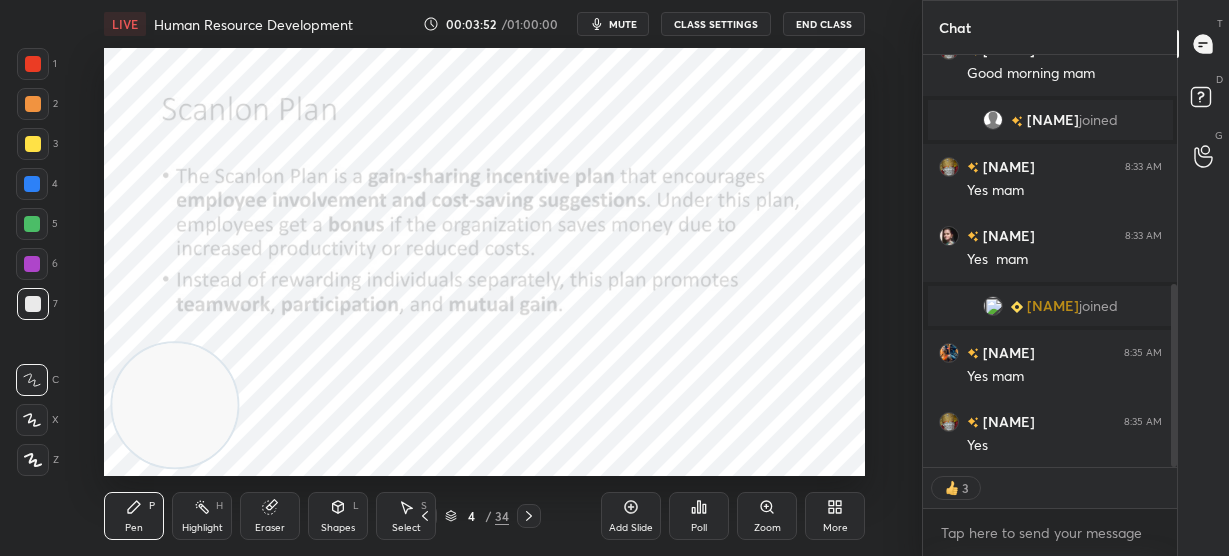 click at bounding box center (175, 405) 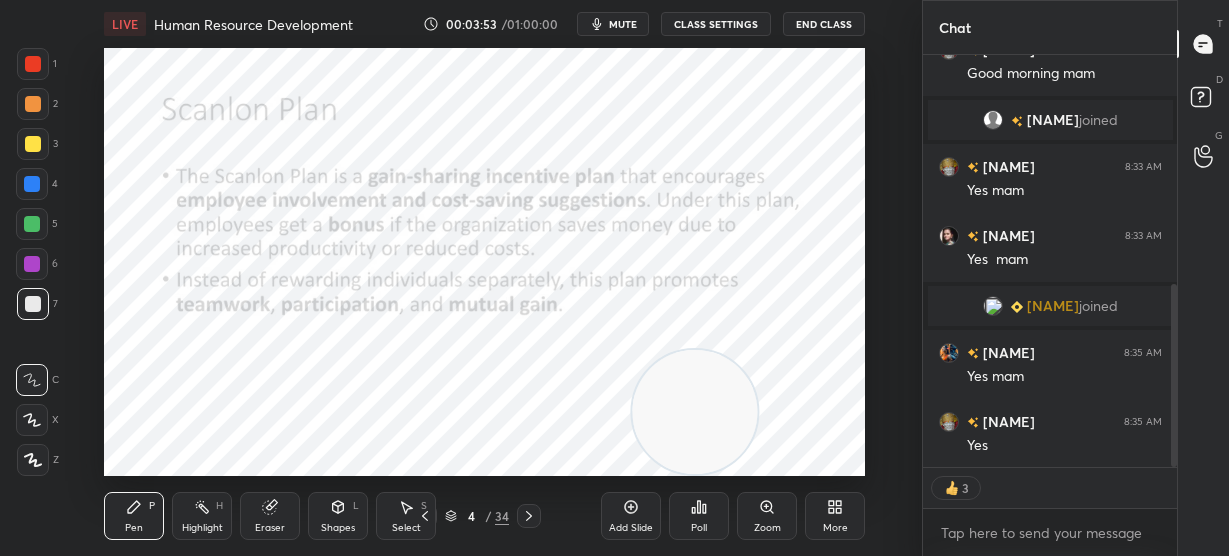 drag, startPoint x: 165, startPoint y: 392, endPoint x: 686, endPoint y: 431, distance: 522.45764 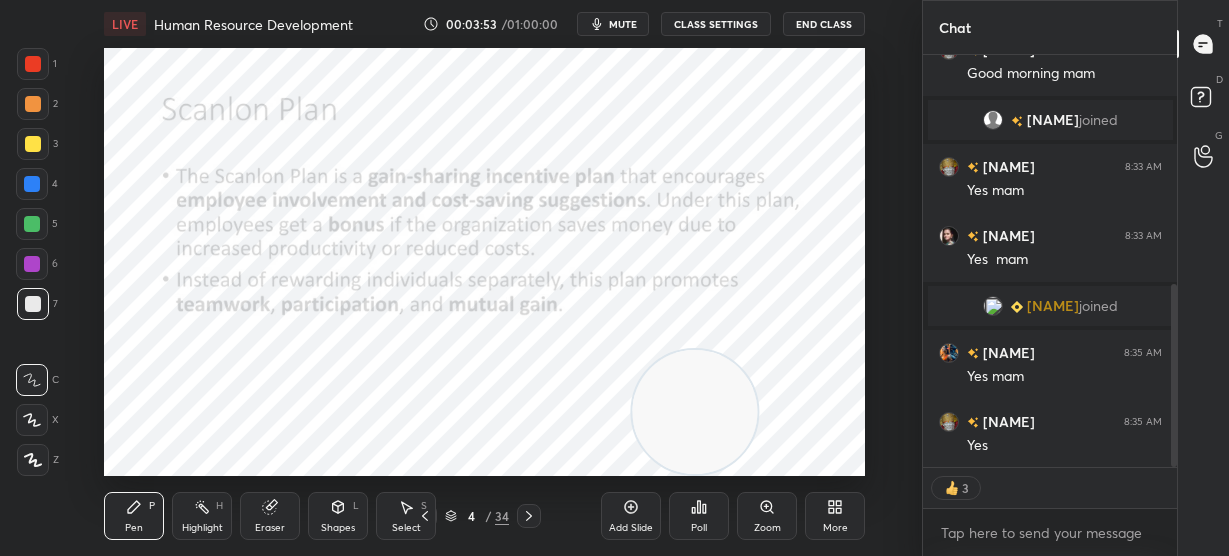 click at bounding box center [695, 412] 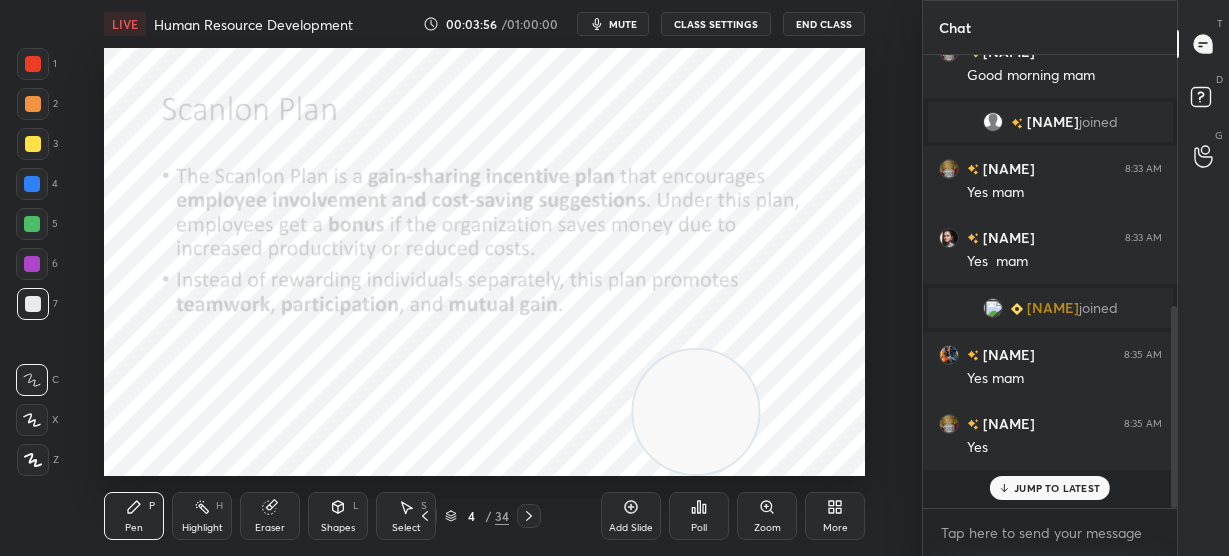 scroll, scrollTop: 7, scrollLeft: 7, axis: both 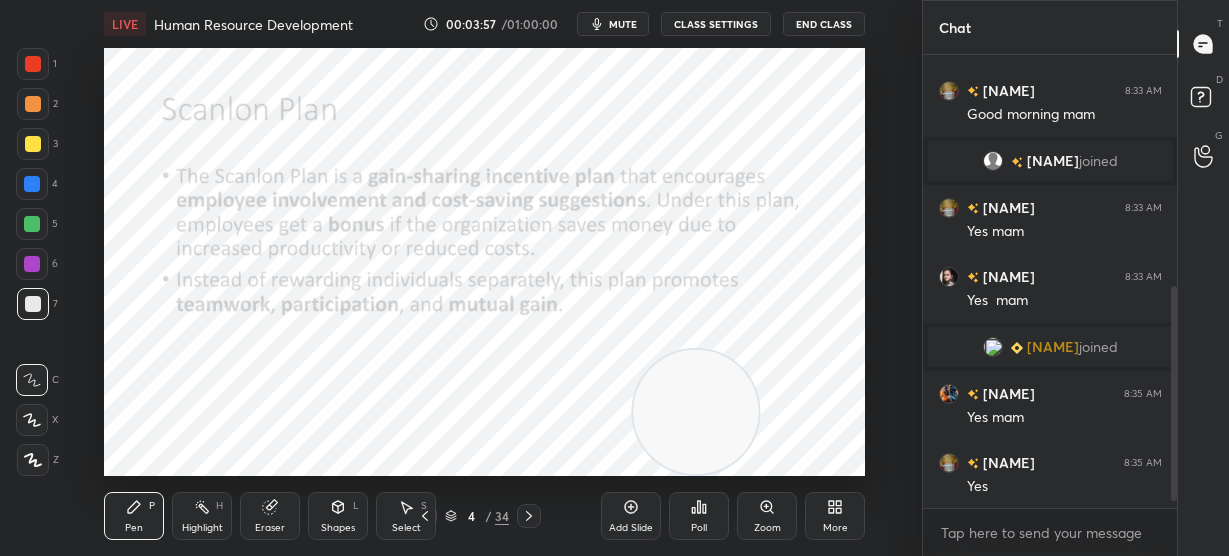 click at bounding box center (33, 64) 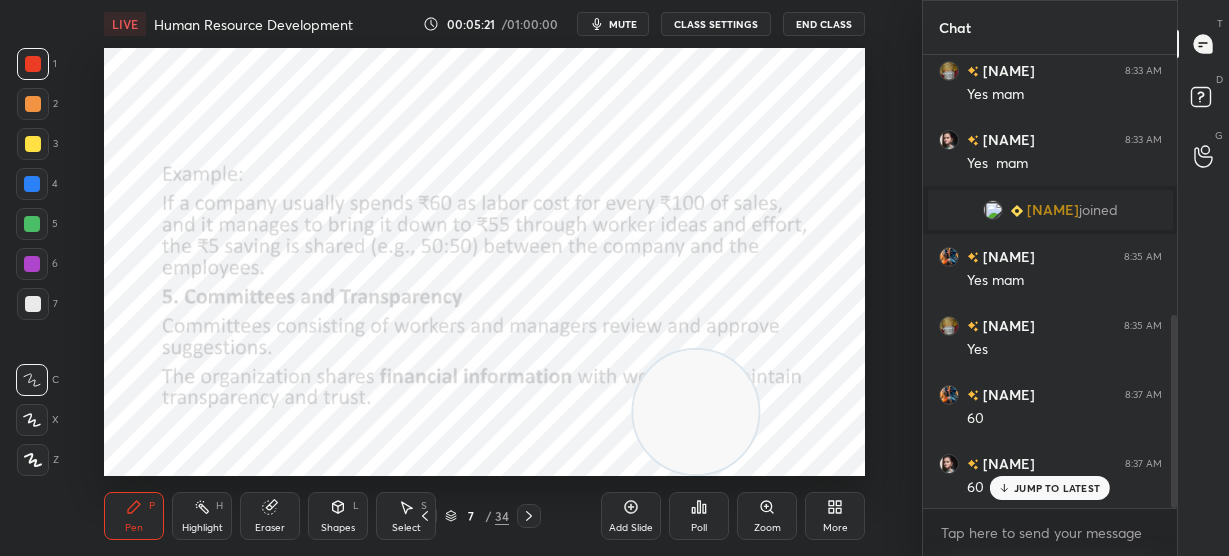 scroll, scrollTop: 659, scrollLeft: 0, axis: vertical 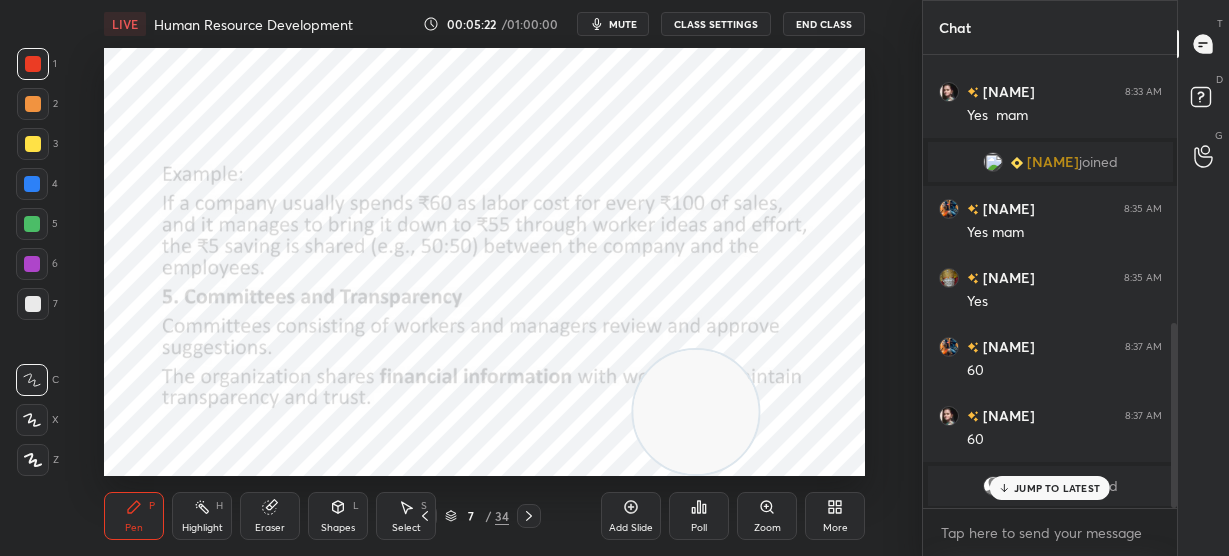 click on "JUMP TO LATEST" at bounding box center [1057, 488] 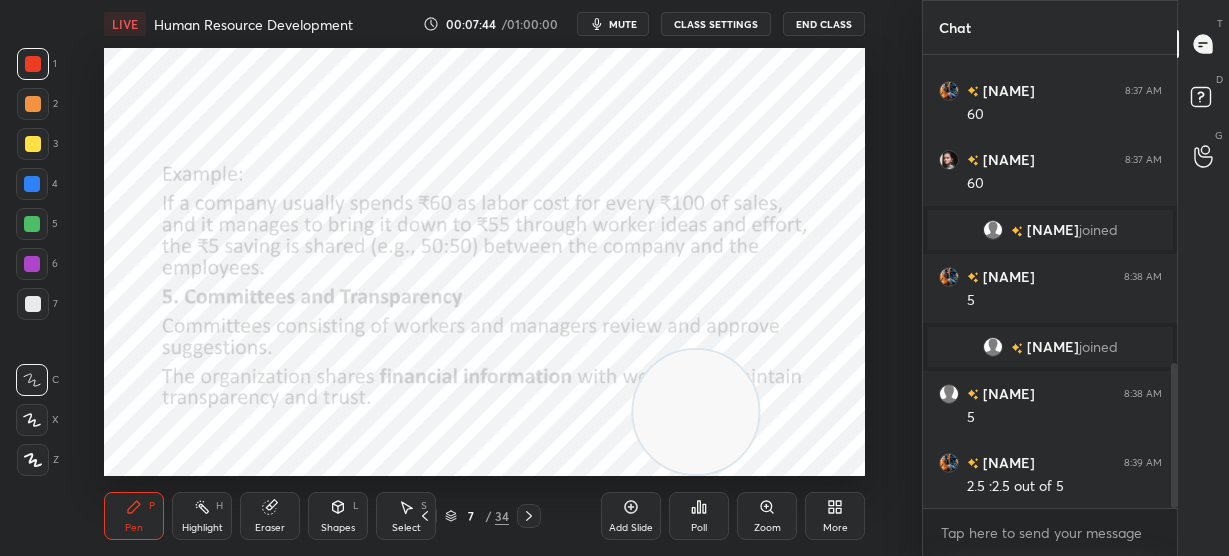 scroll, scrollTop: 963, scrollLeft: 0, axis: vertical 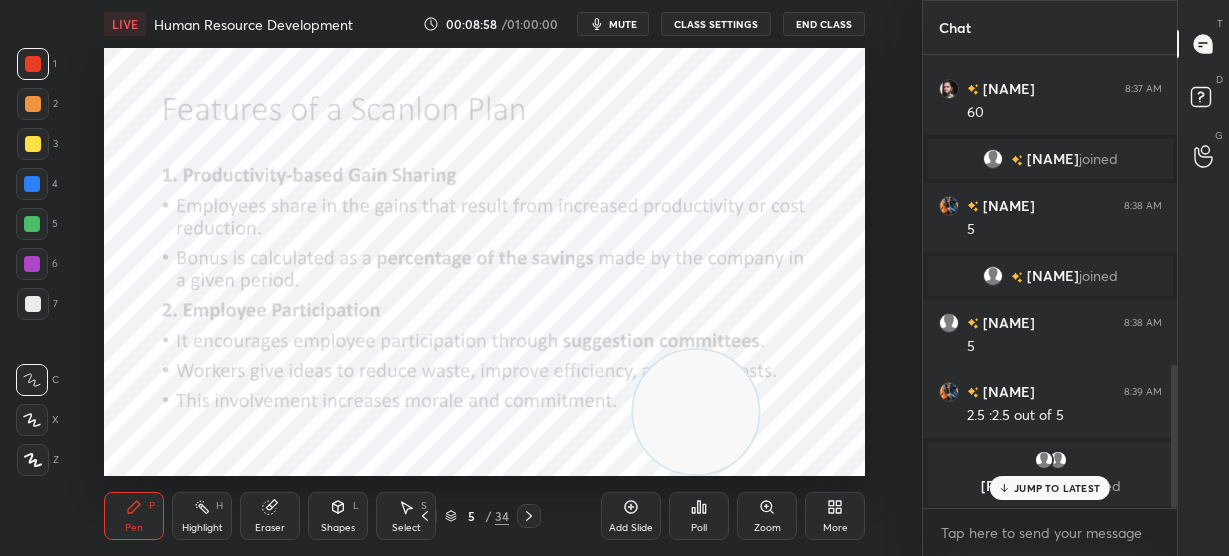 click on "JUMP TO LATEST" at bounding box center (1050, 488) 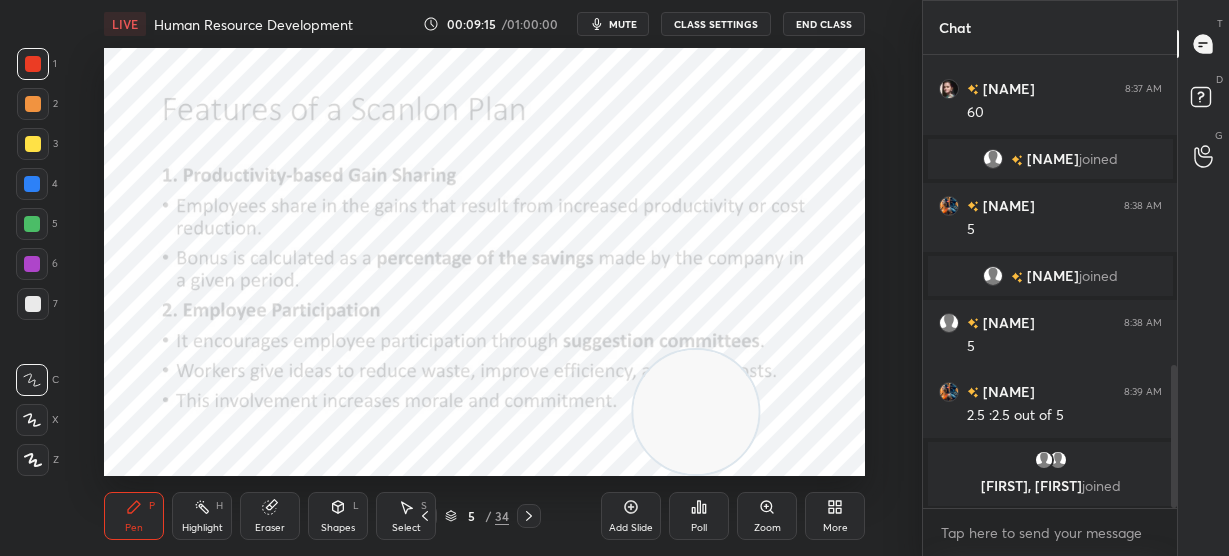 click at bounding box center [696, 412] 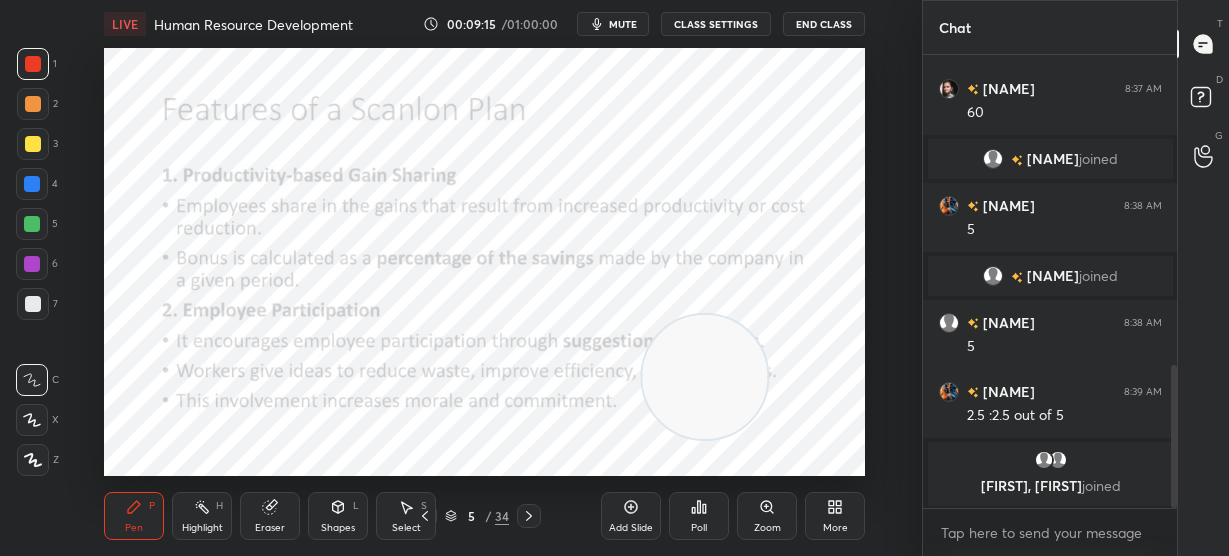 drag, startPoint x: 709, startPoint y: 398, endPoint x: 756, endPoint y: 28, distance: 372.97318 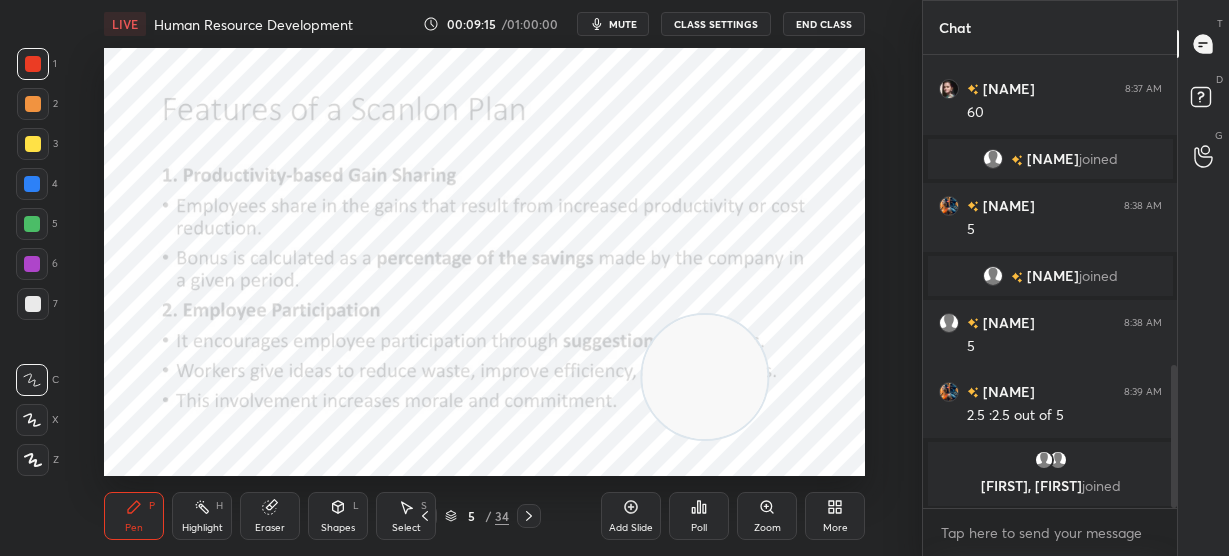 click on "LIVE Human Resource Development 00:09:15 /  01:00:00 mute CLASS SETTINGS End Class Setting up your live class Poll for   secs No correct answer Start poll Back Human Resource Development • L21 of Detailed course on Labour Welfare(Unit:1-5)Code55 UGC NET December [YEAR] [NAME] Pen P Highlight H Eraser Shapes L Select S 5 / 34 Add Slide Poll Zoom More" at bounding box center [485, 278] 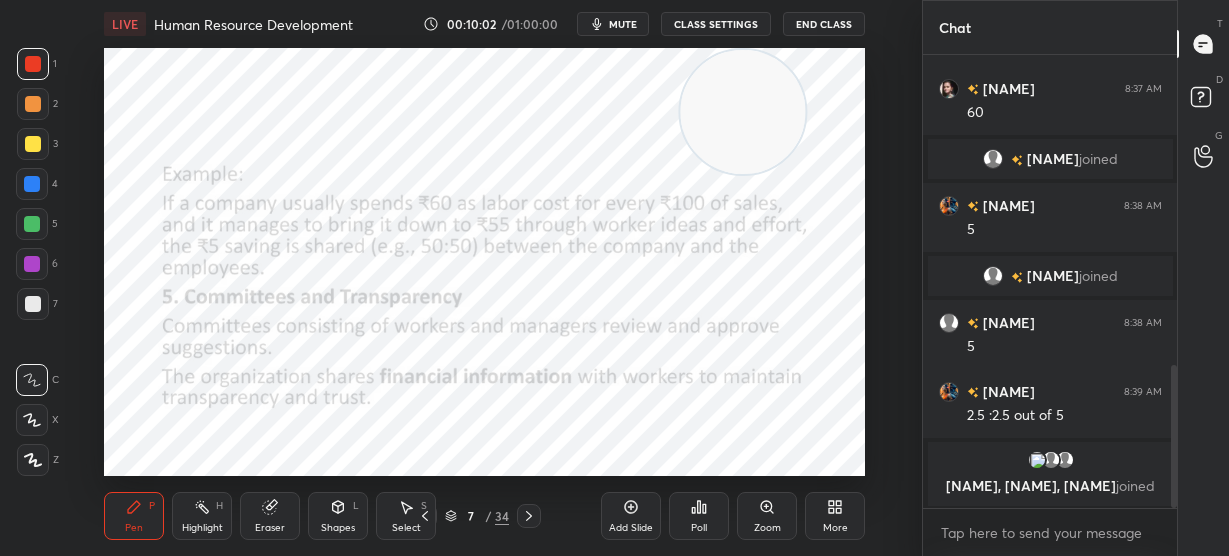 click on "Setting up your live class Poll for   secs No correct answer Start poll" at bounding box center [484, 262] 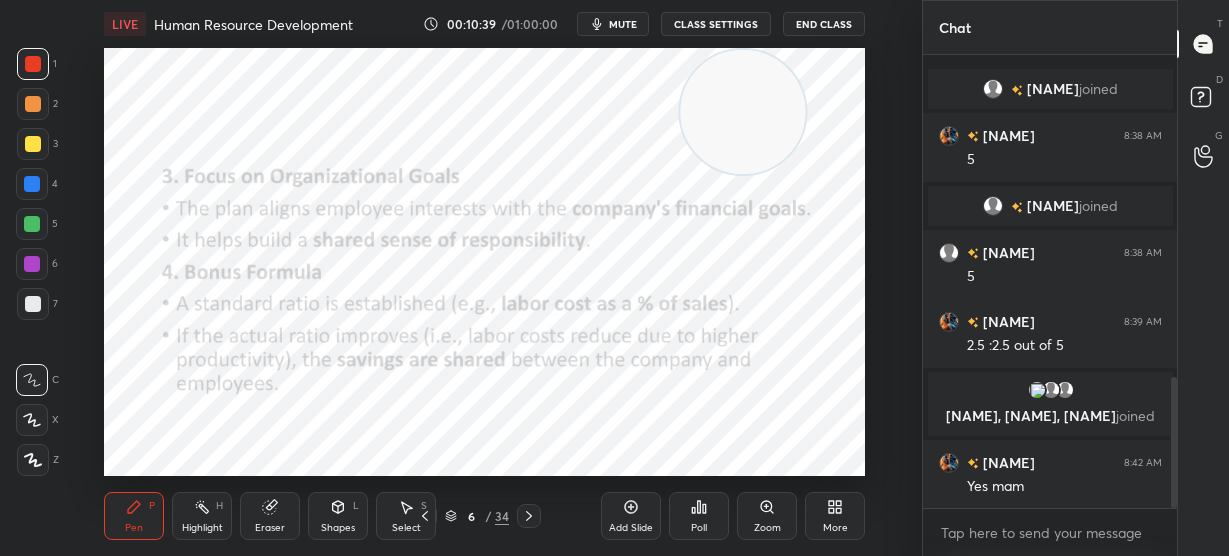 scroll, scrollTop: 1116, scrollLeft: 0, axis: vertical 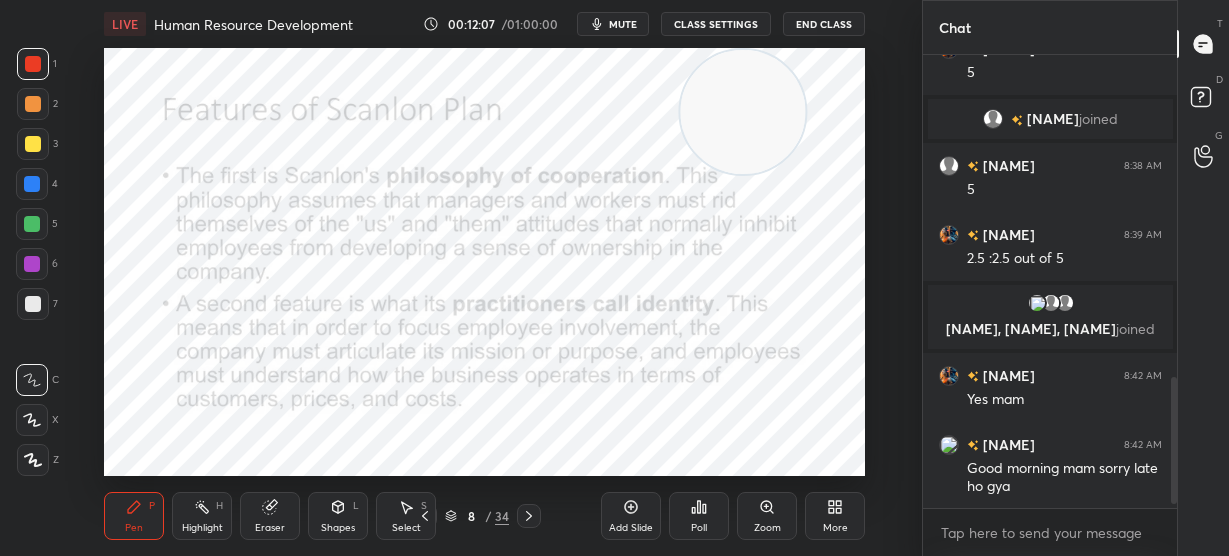 click at bounding box center (743, 112) 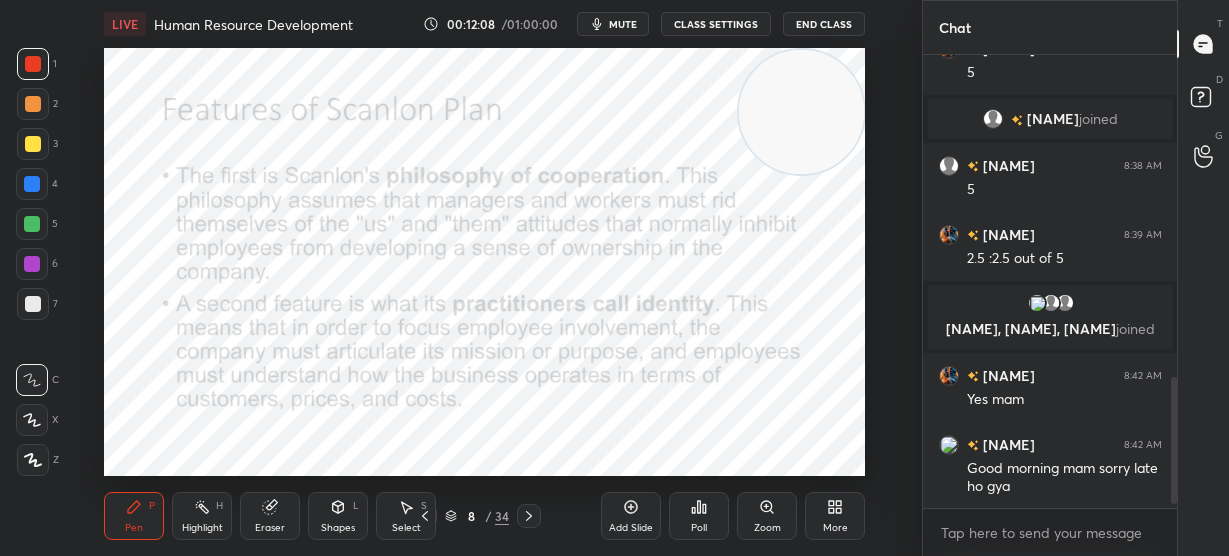 drag, startPoint x: 692, startPoint y: 144, endPoint x: 782, endPoint y: 134, distance: 90.55385 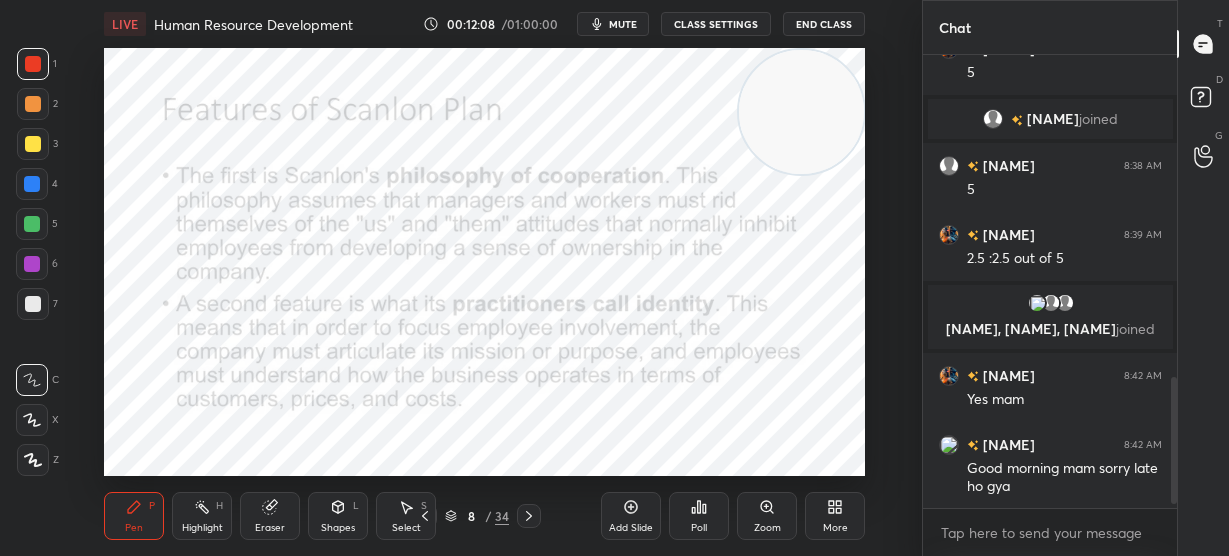 click at bounding box center [801, 112] 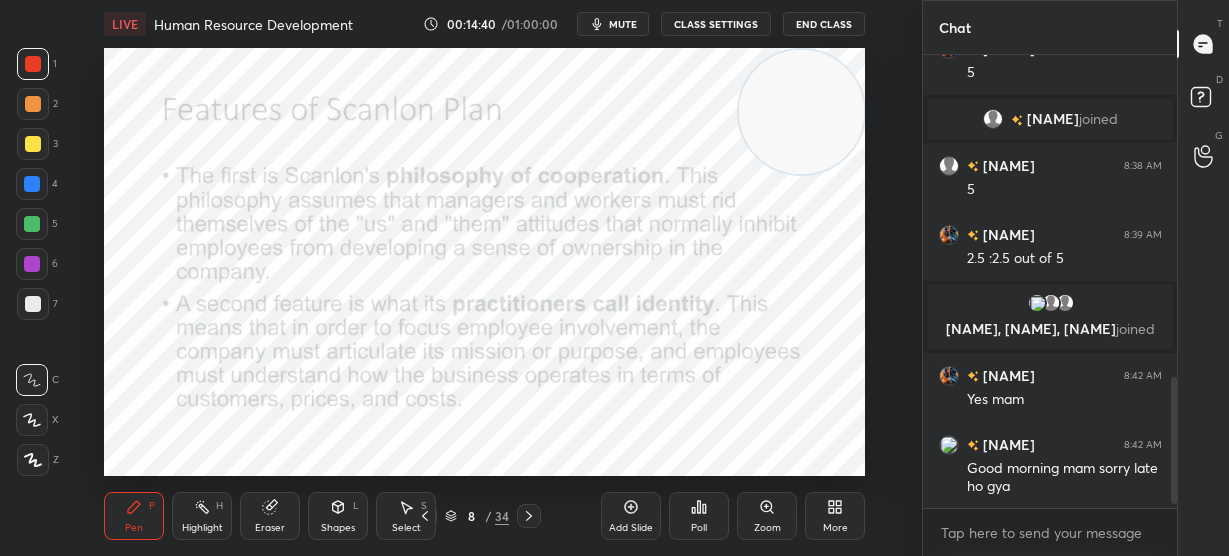 scroll, scrollTop: 424, scrollLeft: 248, axis: both 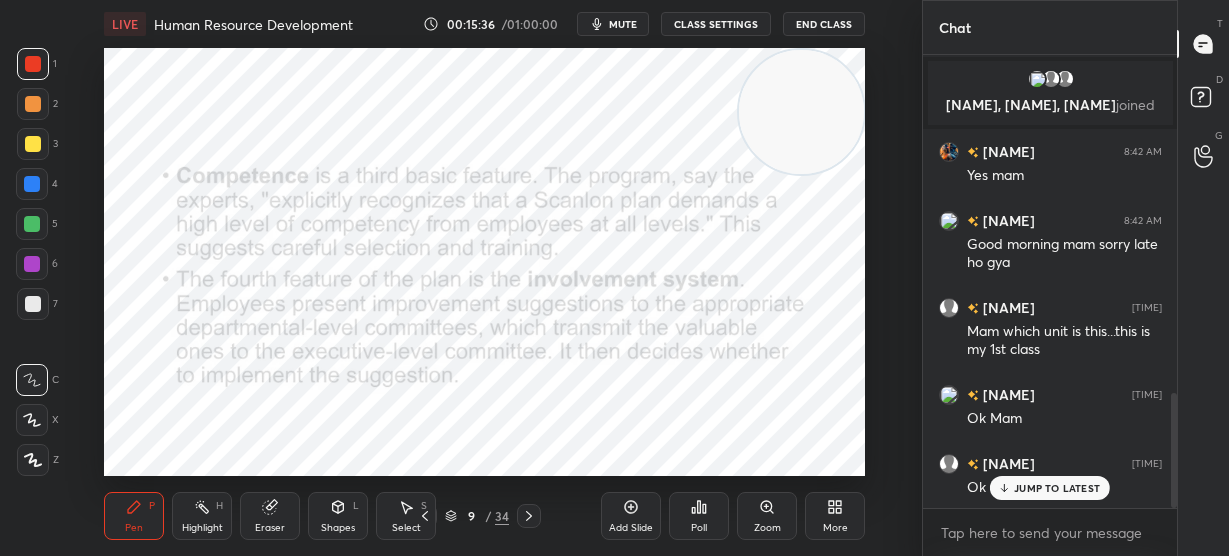 click on "JUMP TO LATEST" at bounding box center (1057, 488) 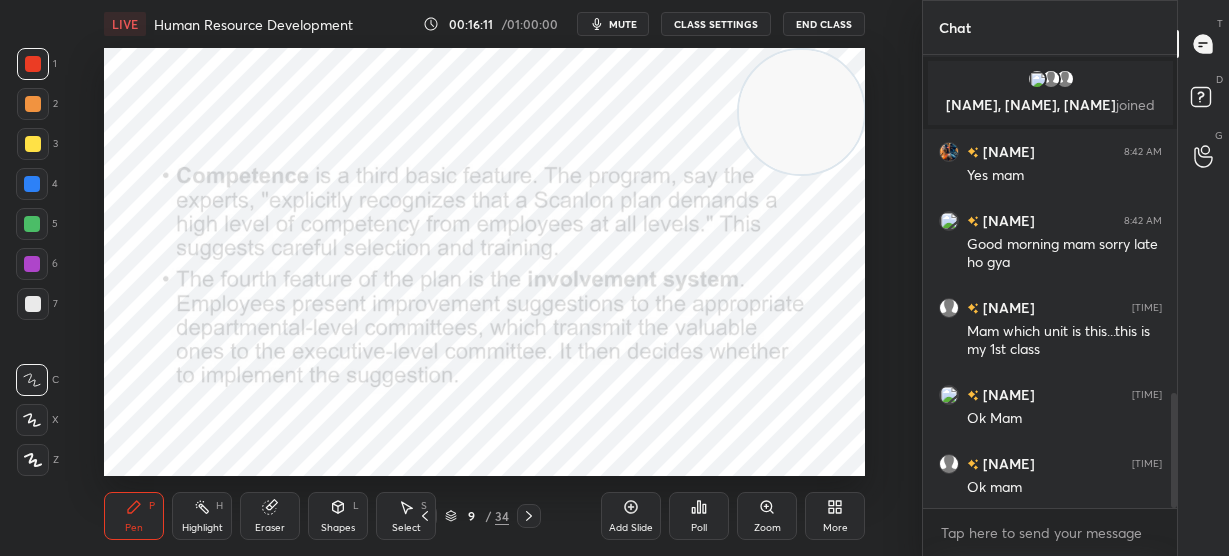scroll, scrollTop: 1409, scrollLeft: 0, axis: vertical 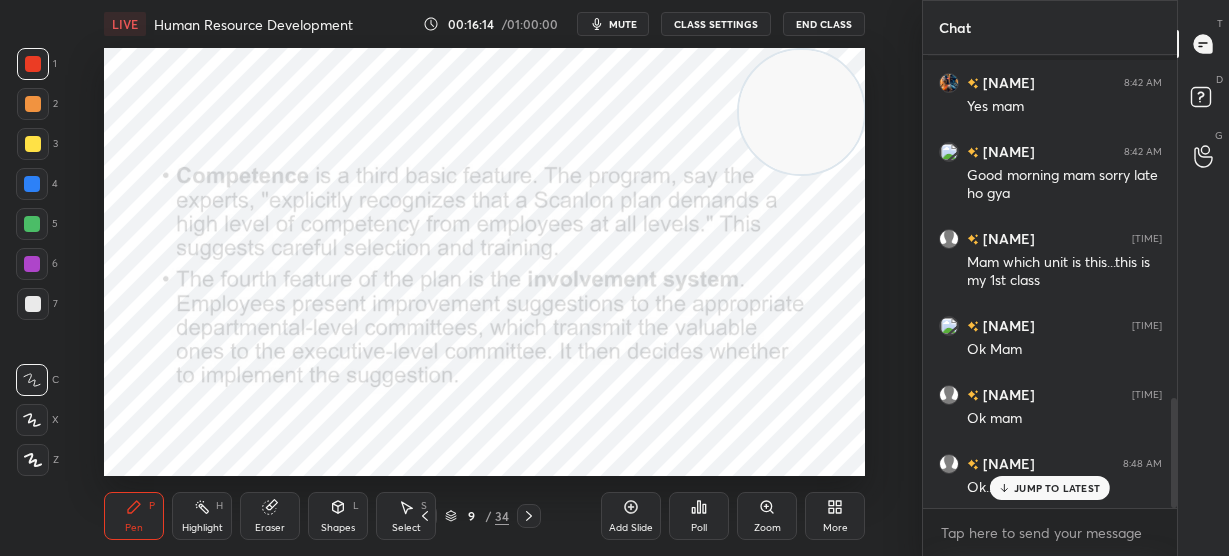 click on "JUMP TO LATEST" at bounding box center (1050, 488) 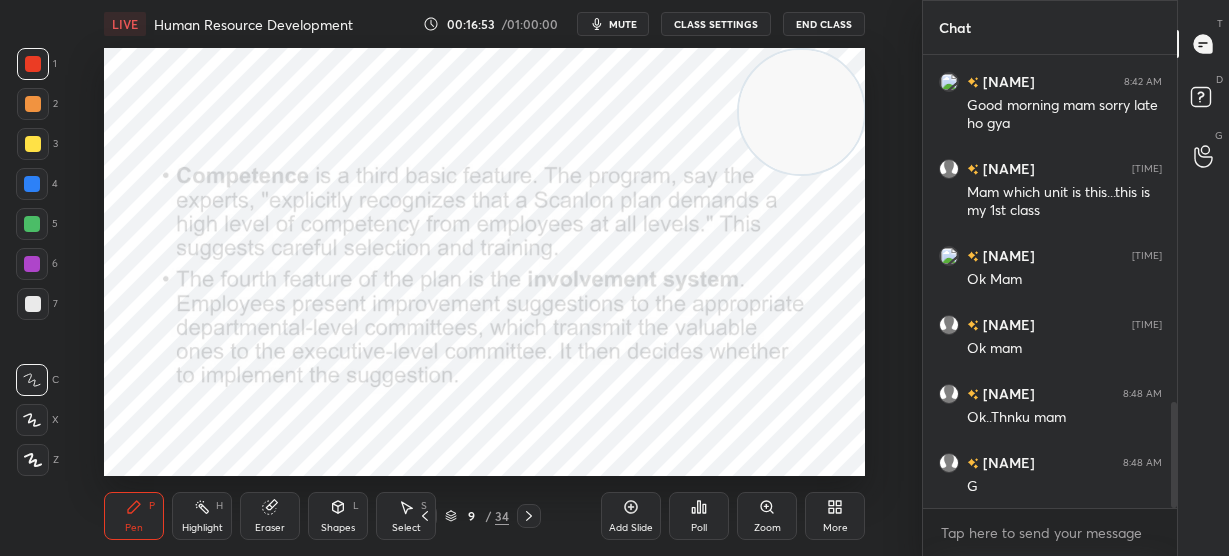 scroll, scrollTop: 1527, scrollLeft: 0, axis: vertical 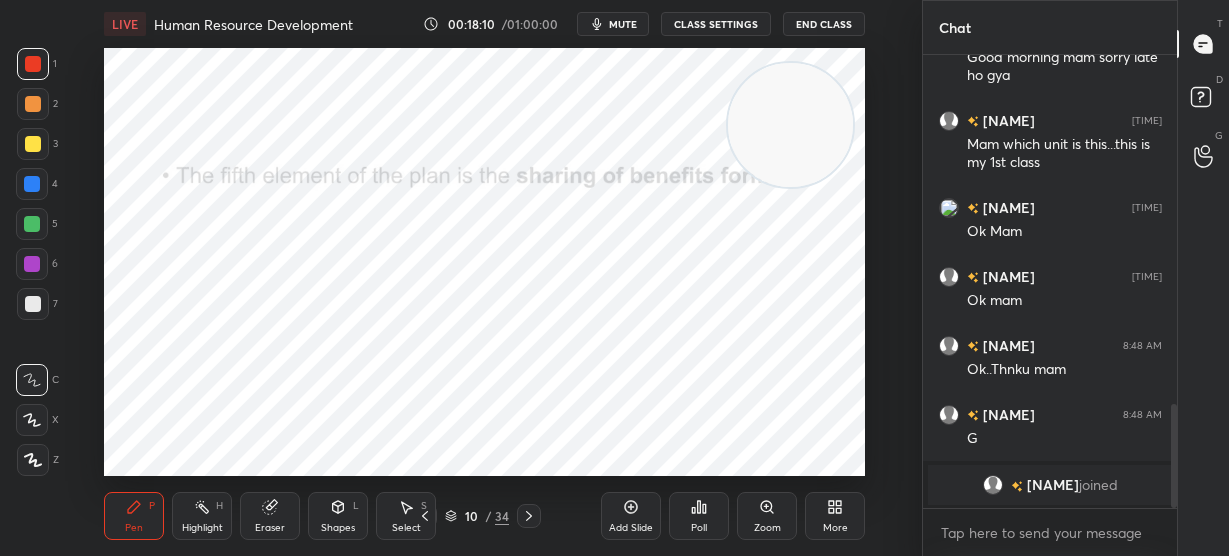 drag, startPoint x: 834, startPoint y: 109, endPoint x: 616, endPoint y: 437, distance: 393.83752 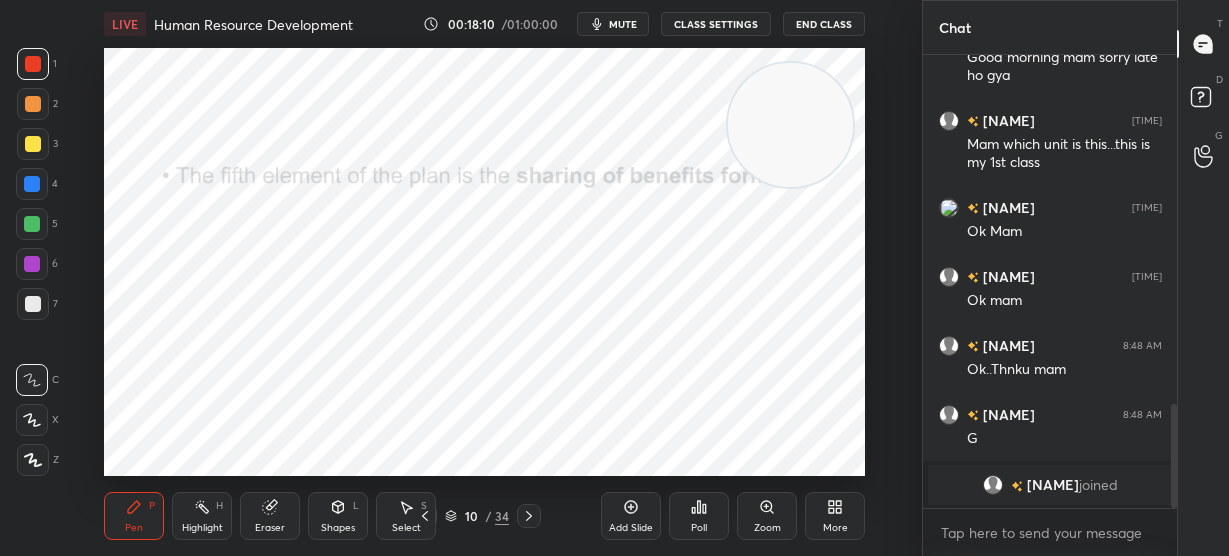 click at bounding box center [790, 125] 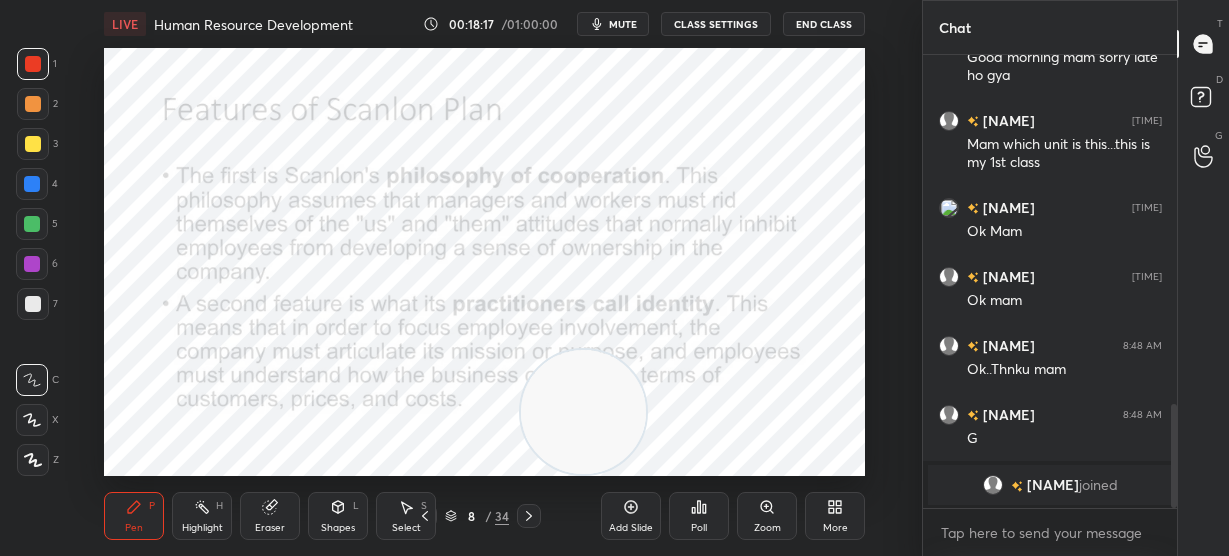 scroll, scrollTop: 424, scrollLeft: 248, axis: both 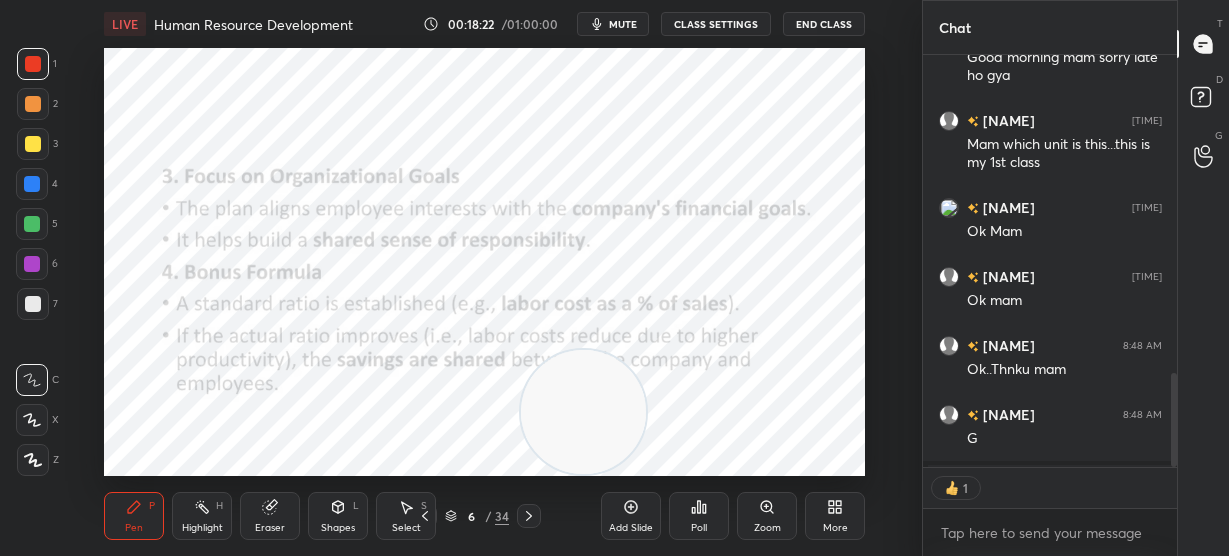 click at bounding box center (583, 412) 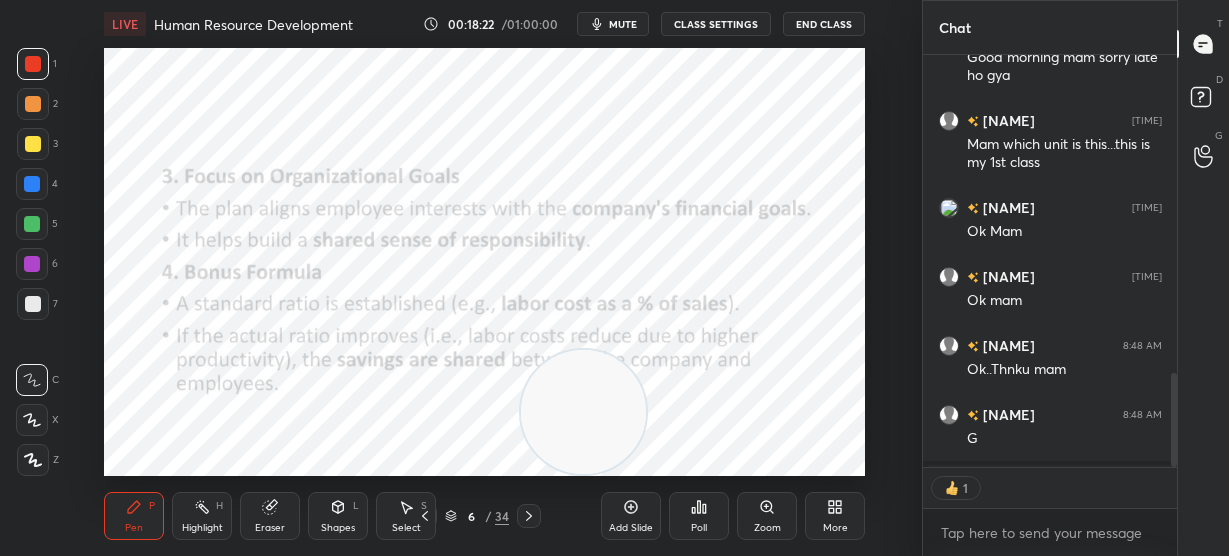 scroll, scrollTop: 1505, scrollLeft: 0, axis: vertical 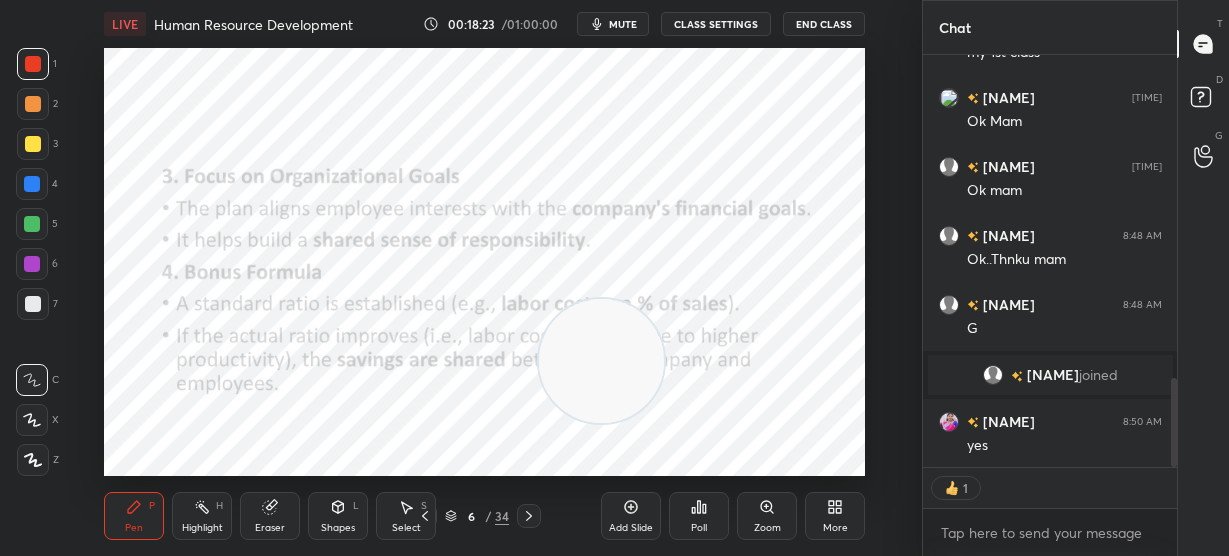 drag, startPoint x: 595, startPoint y: 429, endPoint x: 737, endPoint y: 77, distance: 379.5629 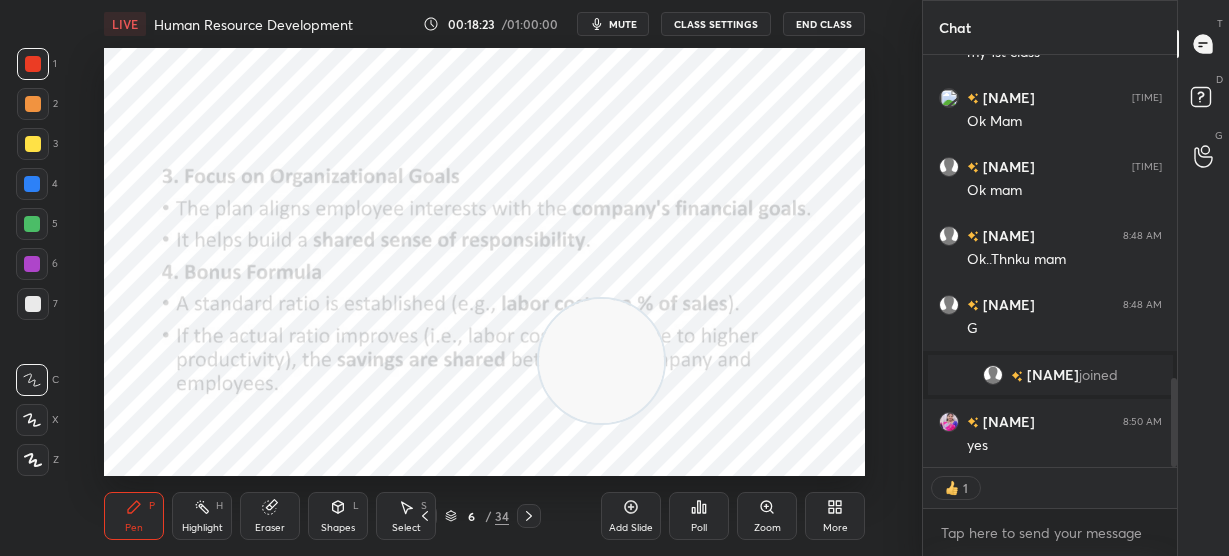 click at bounding box center (601, 361) 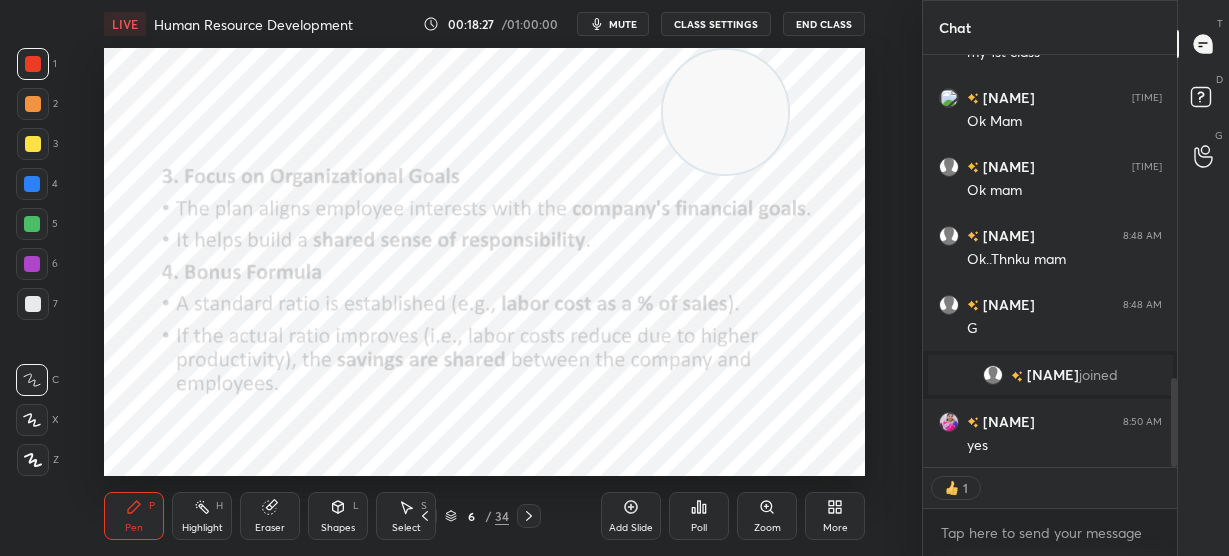scroll, scrollTop: 6, scrollLeft: 7, axis: both 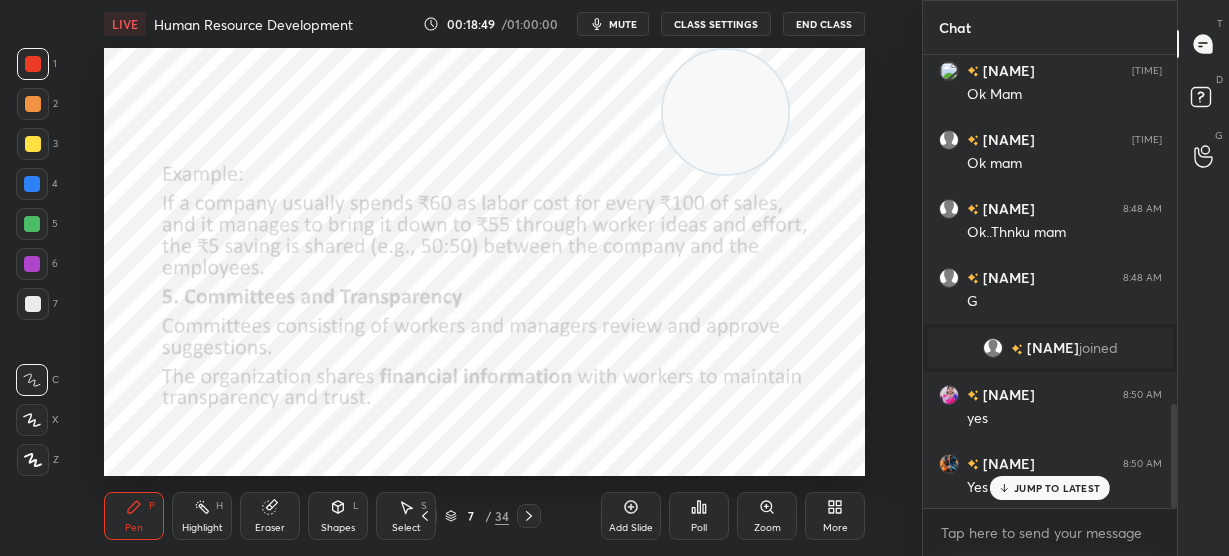 click on "JUMP TO LATEST" at bounding box center [1050, 488] 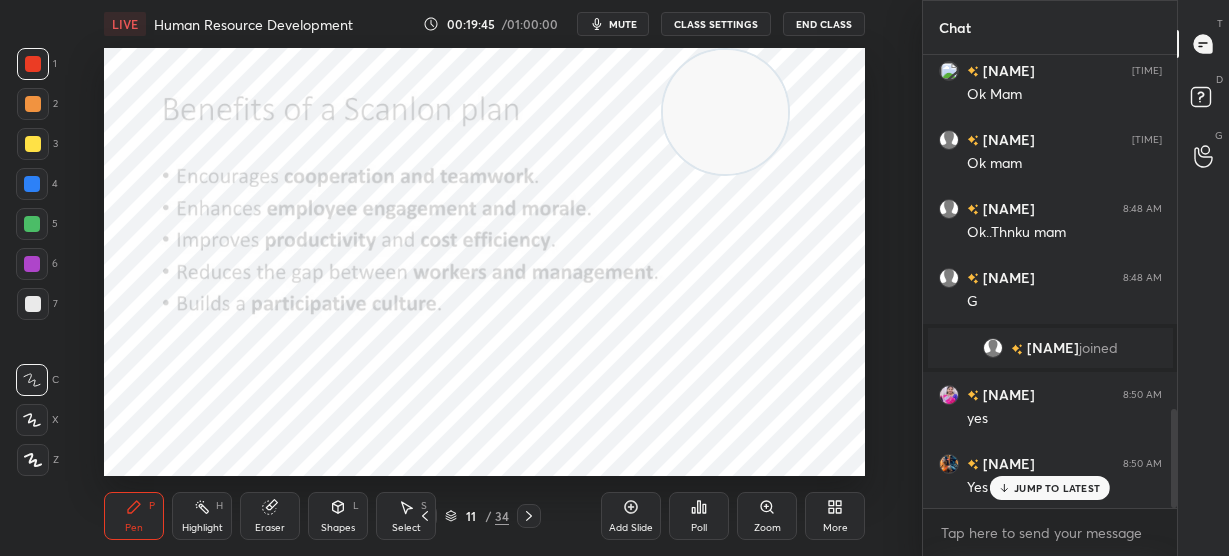 scroll, scrollTop: 1619, scrollLeft: 0, axis: vertical 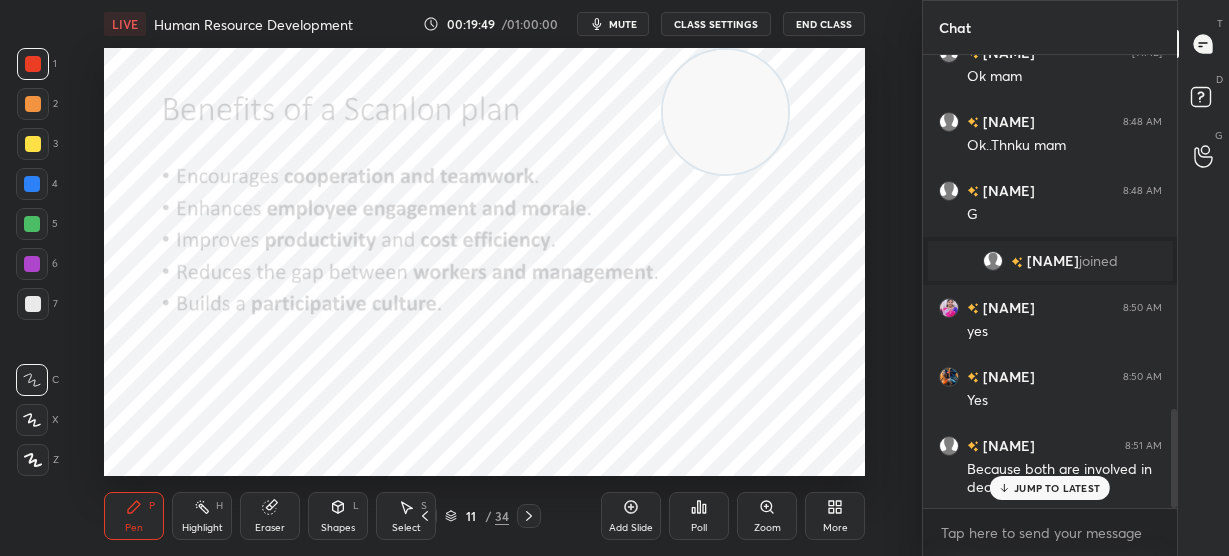 click on "JUMP TO LATEST" at bounding box center (1057, 488) 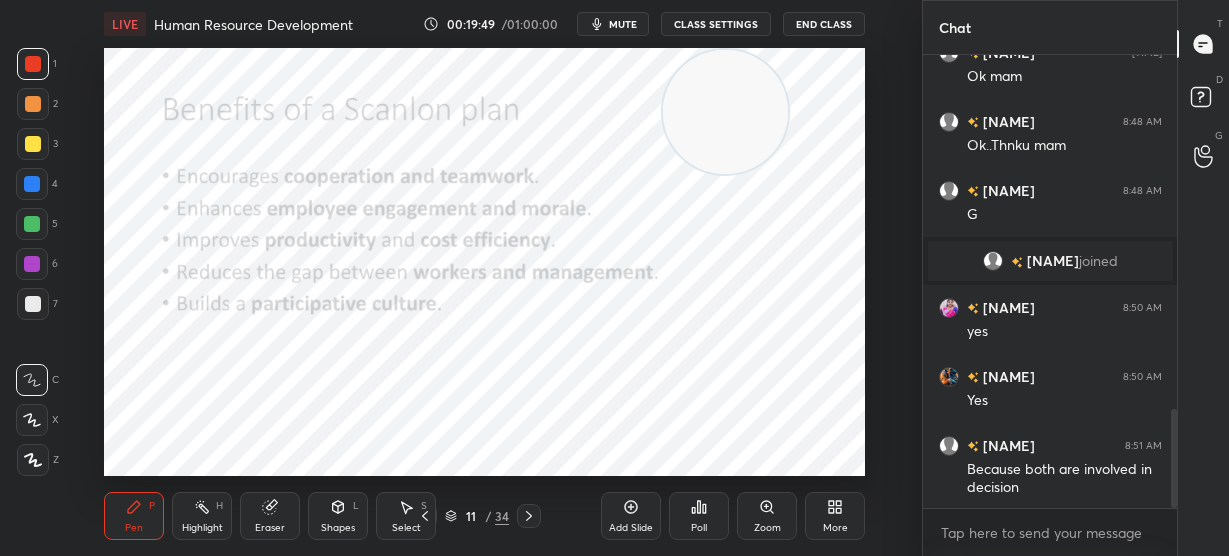 scroll, scrollTop: 1688, scrollLeft: 0, axis: vertical 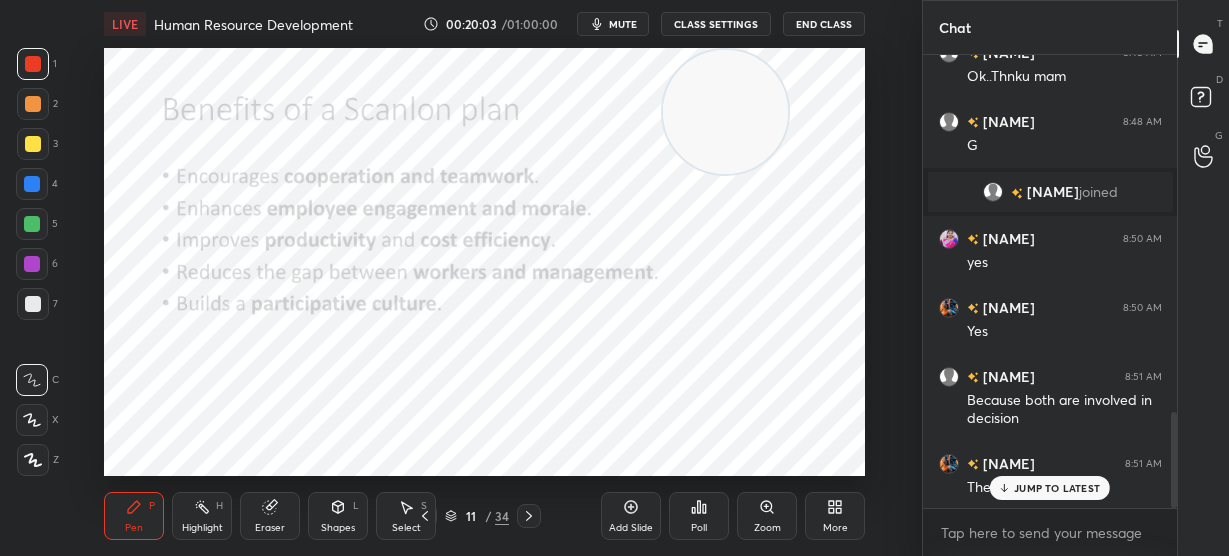 click on "JUMP TO LATEST" at bounding box center (1057, 488) 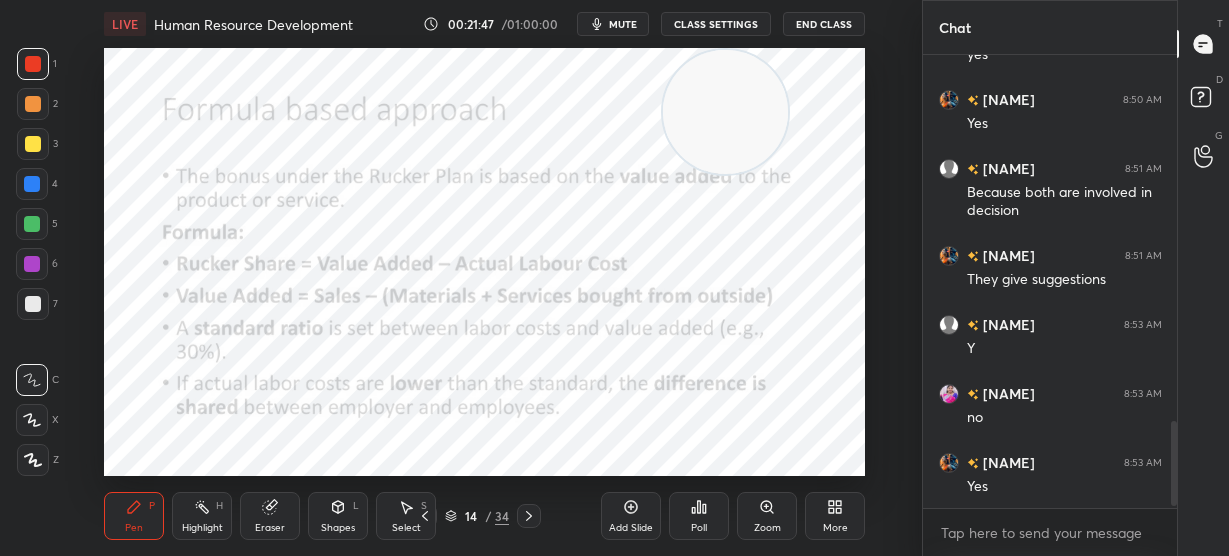 scroll, scrollTop: 1964, scrollLeft: 0, axis: vertical 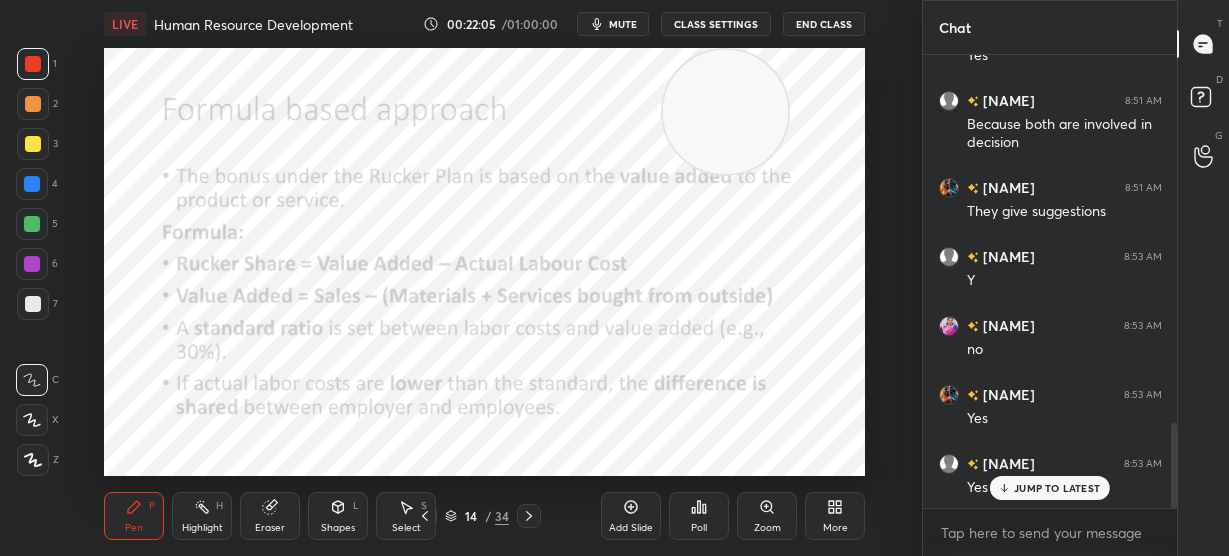 click on "JUMP TO LATEST" at bounding box center [1057, 488] 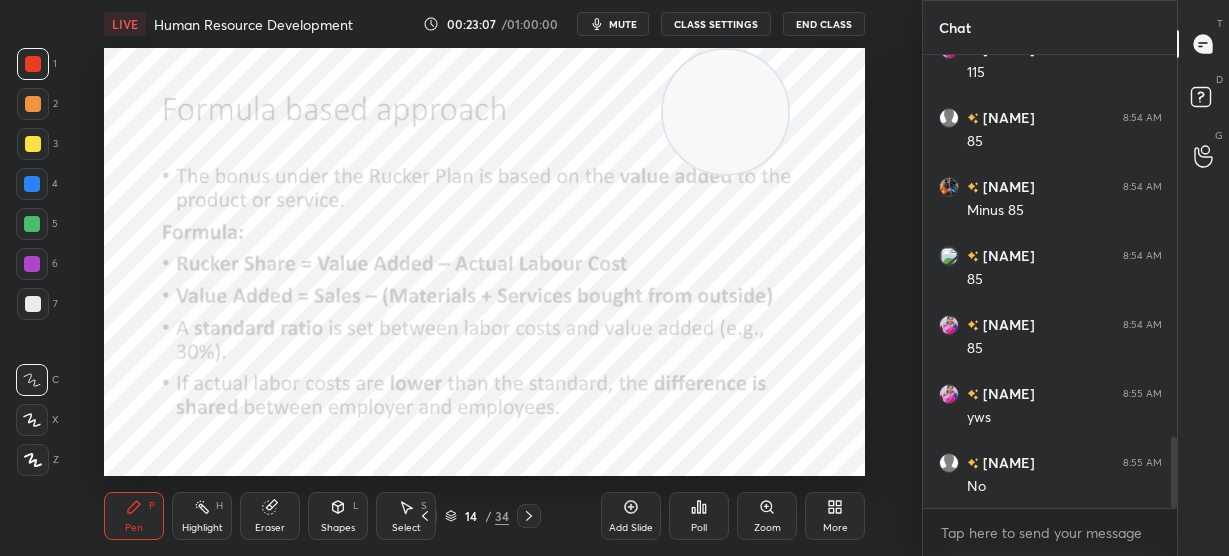 scroll, scrollTop: 2517, scrollLeft: 0, axis: vertical 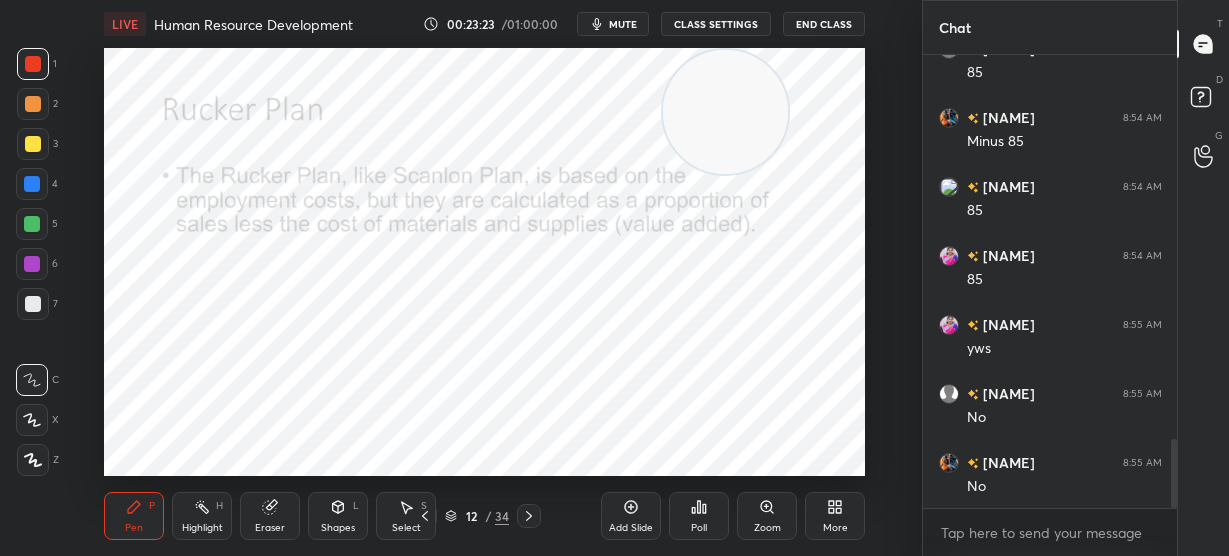 click at bounding box center (725, 112) 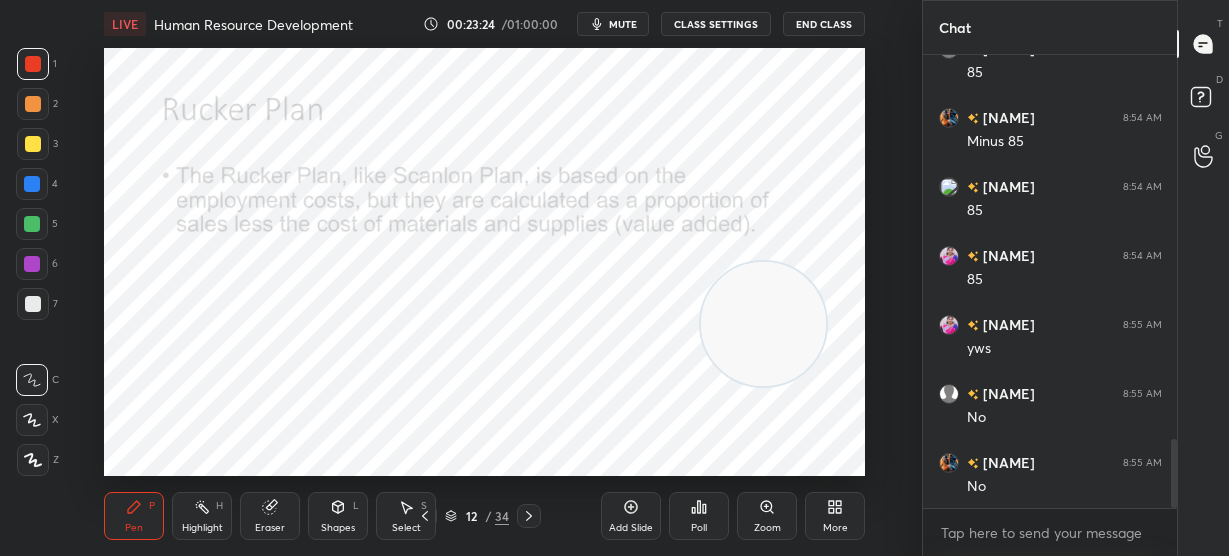 drag, startPoint x: 717, startPoint y: 122, endPoint x: 867, endPoint y: 527, distance: 431.8854 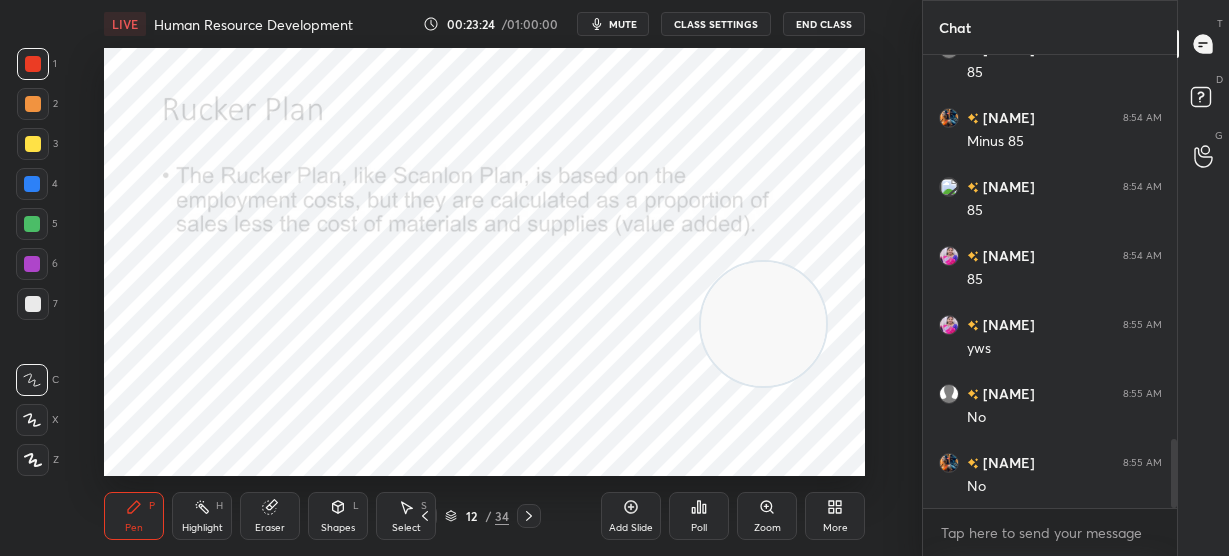 click on "LIVE Human Resource Development 00:23:24 /  01:00:00 mute CLASS SETTINGS End Class Setting up your live class Poll for   secs No correct answer Start poll Back Human Resource Development • L21 of Detailed course on Labour Welfare(Unit:1-5)Code55 UGC NET December [YEAR] [NAME] Pen P Highlight H Eraser Shapes L Select S 12 / 34 Add Slide Poll Zoom More" at bounding box center (485, 278) 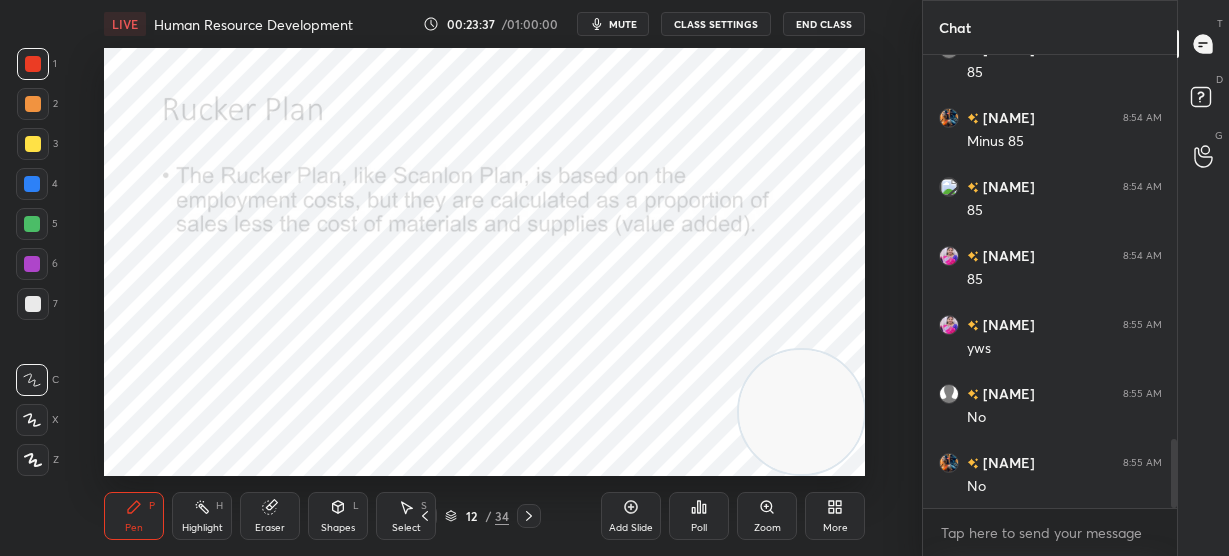 scroll, scrollTop: 406, scrollLeft: 248, axis: both 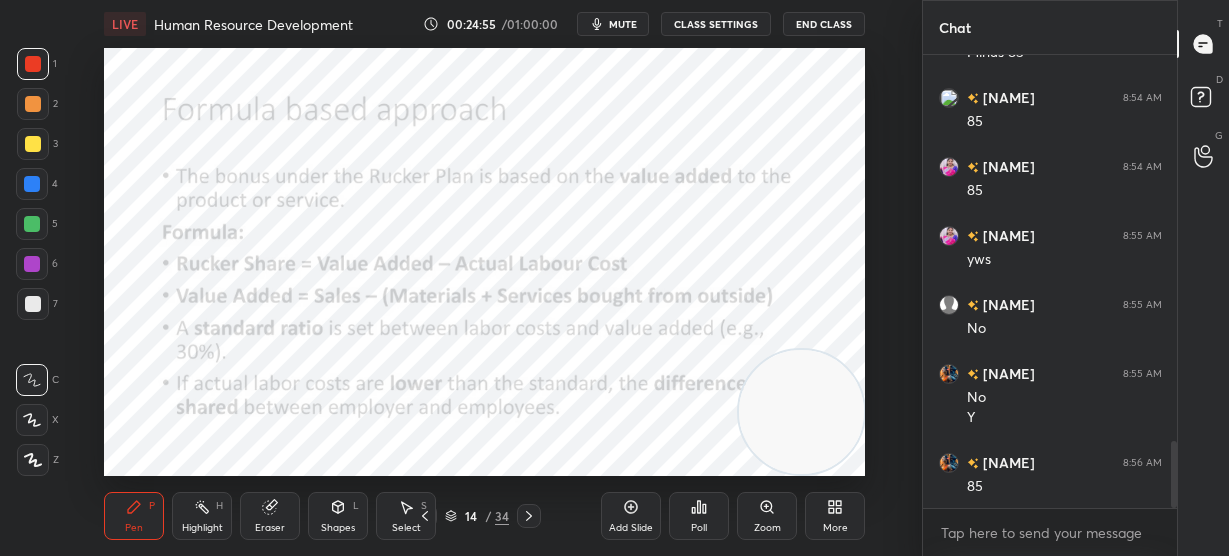 click at bounding box center [801, 412] 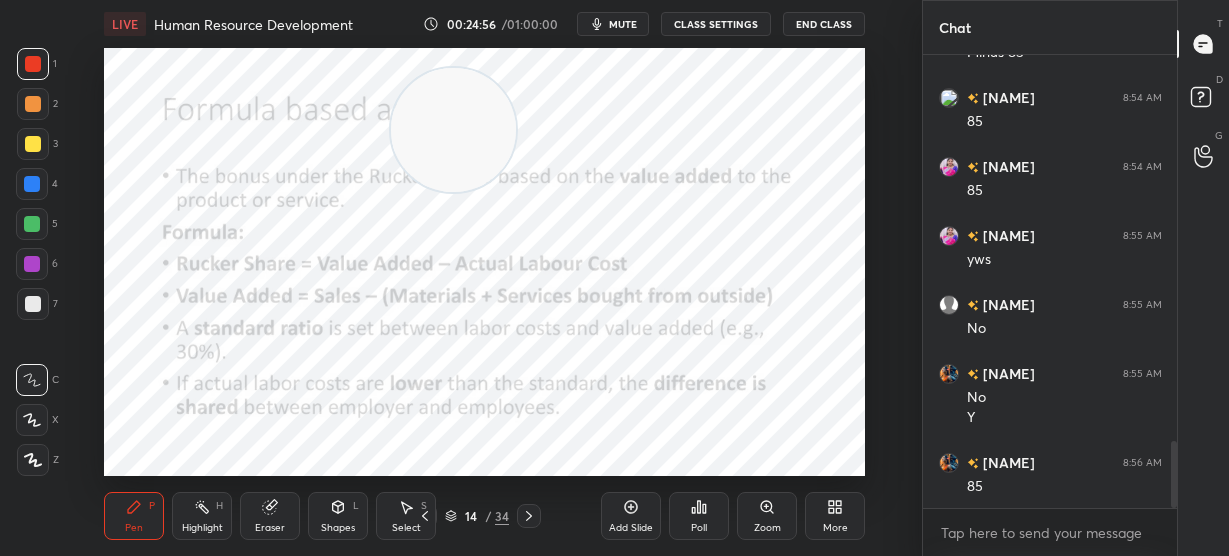 drag, startPoint x: 796, startPoint y: 399, endPoint x: 366, endPoint y: 76, distance: 537.8002 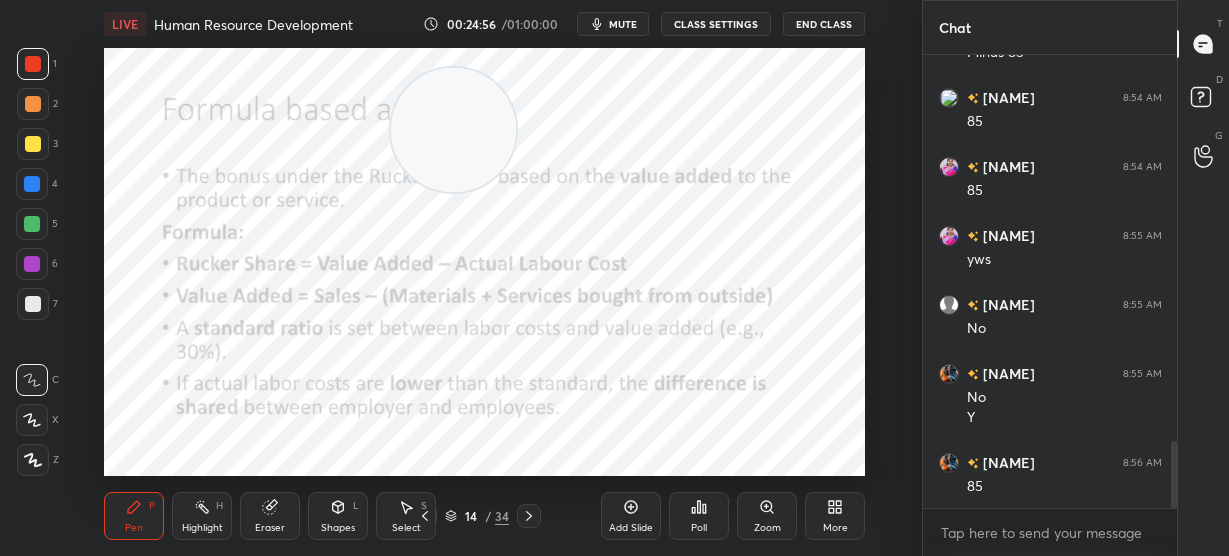 click at bounding box center (453, 130) 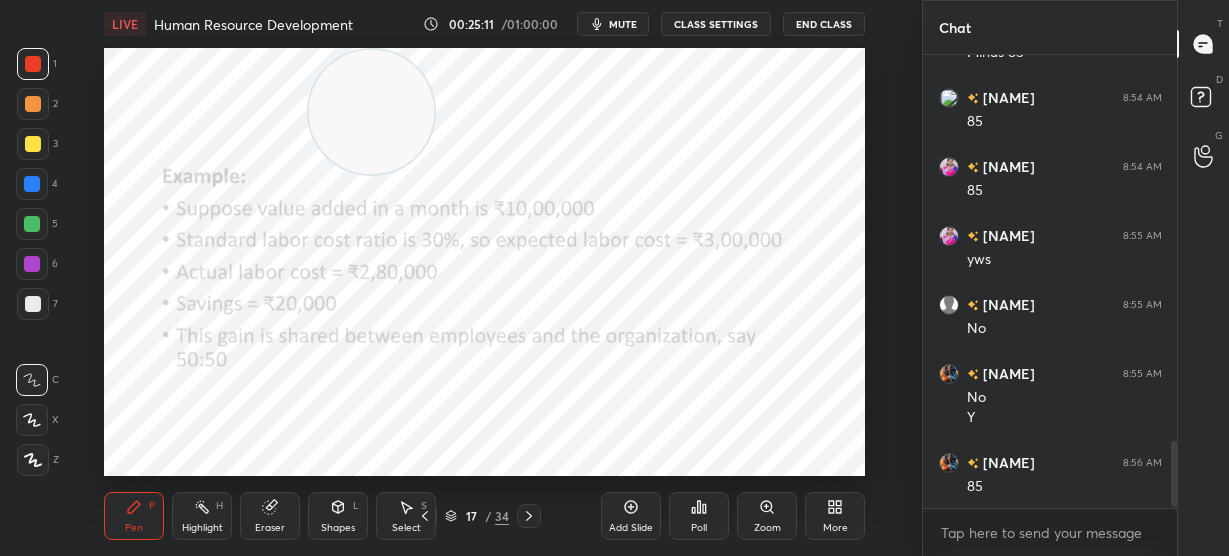 scroll, scrollTop: 2675, scrollLeft: 0, axis: vertical 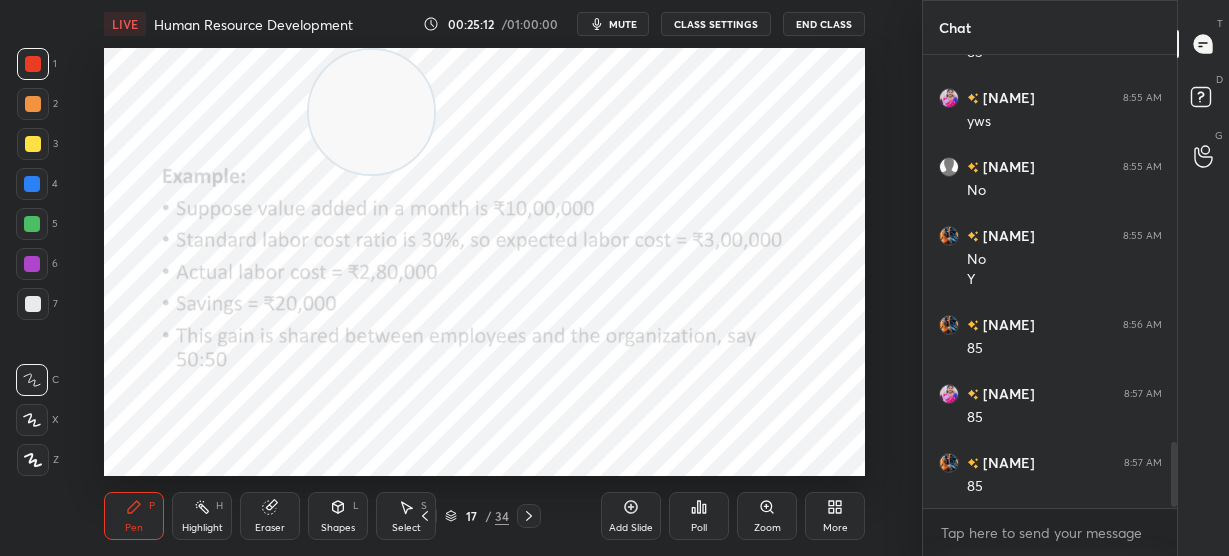 click at bounding box center (371, 112) 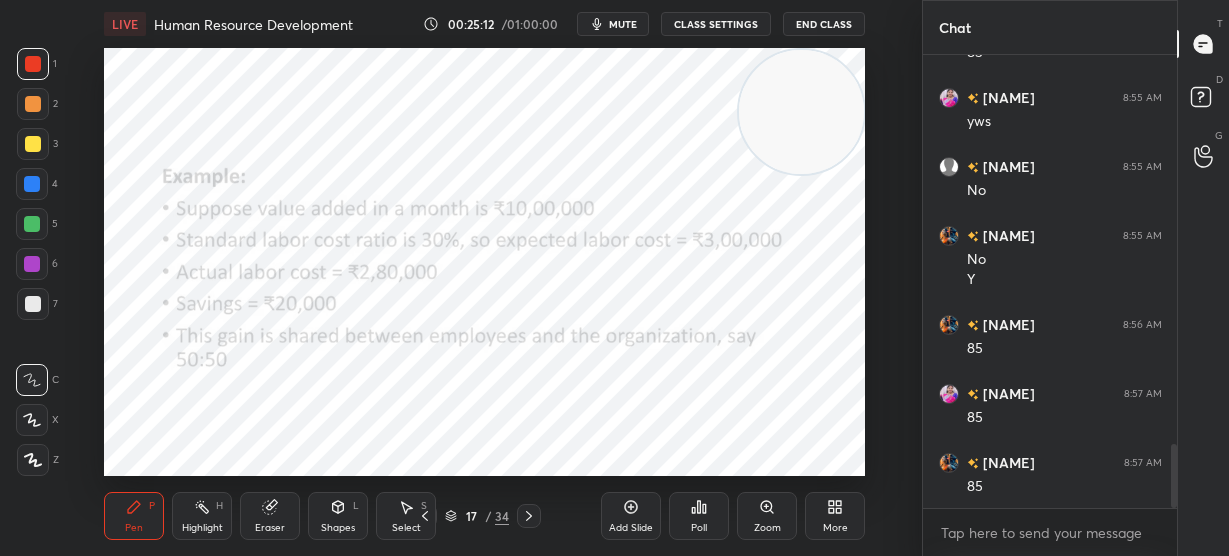 drag, startPoint x: 394, startPoint y: 125, endPoint x: 832, endPoint y: 100, distance: 438.7129 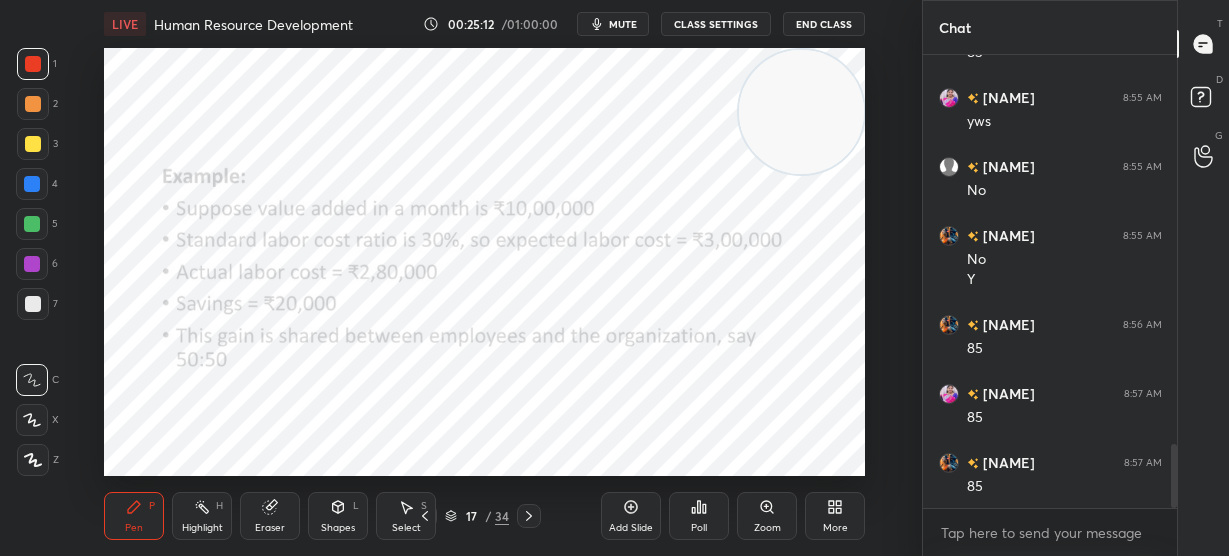 click at bounding box center [801, 112] 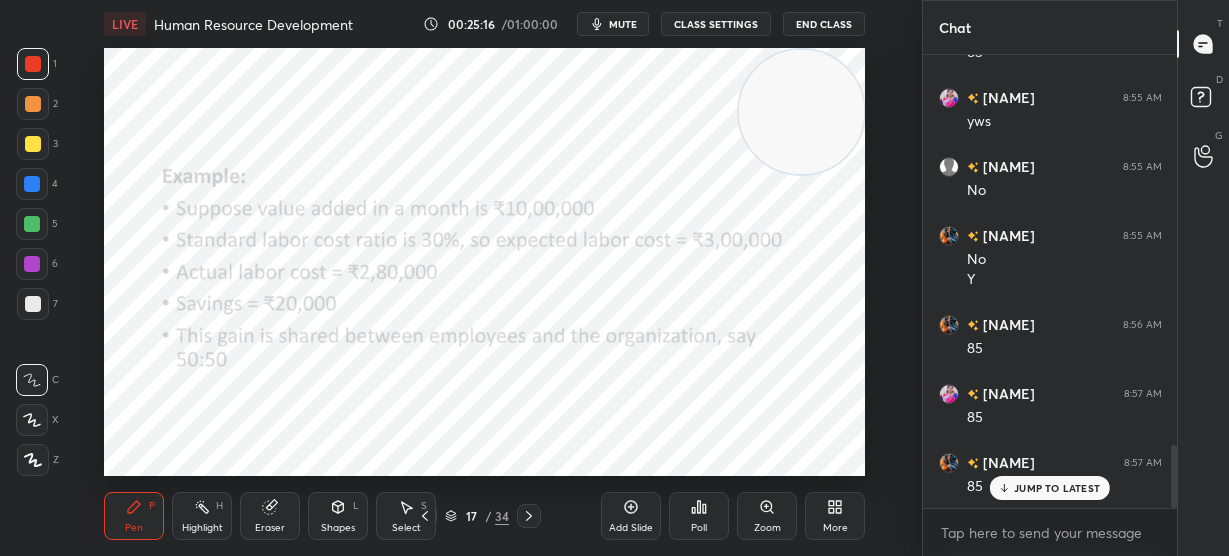scroll, scrollTop: 2812, scrollLeft: 0, axis: vertical 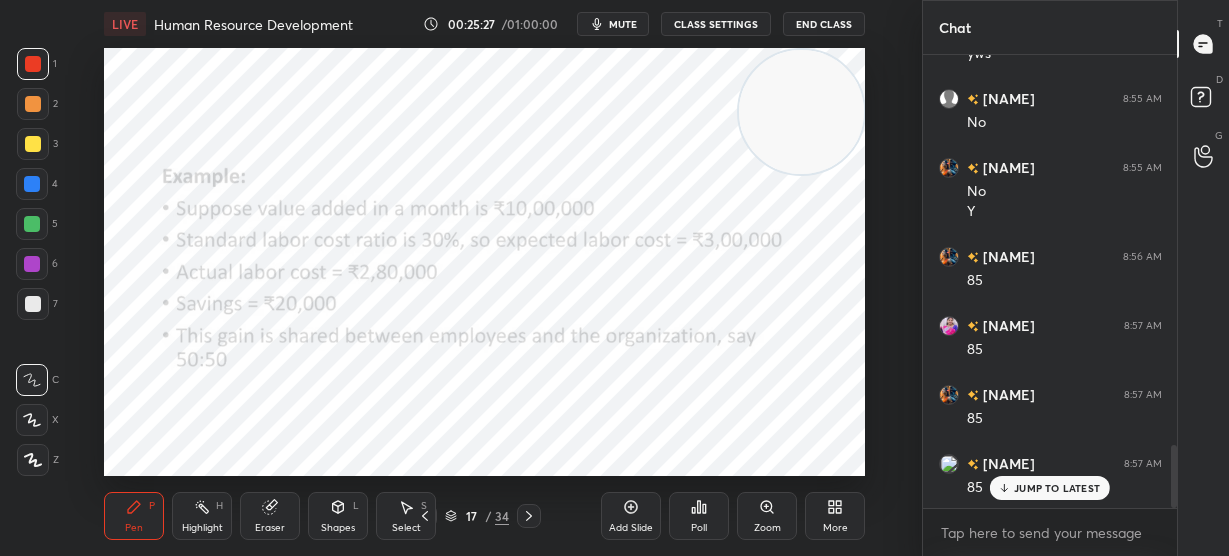 click on "JUMP TO LATEST" at bounding box center (1057, 488) 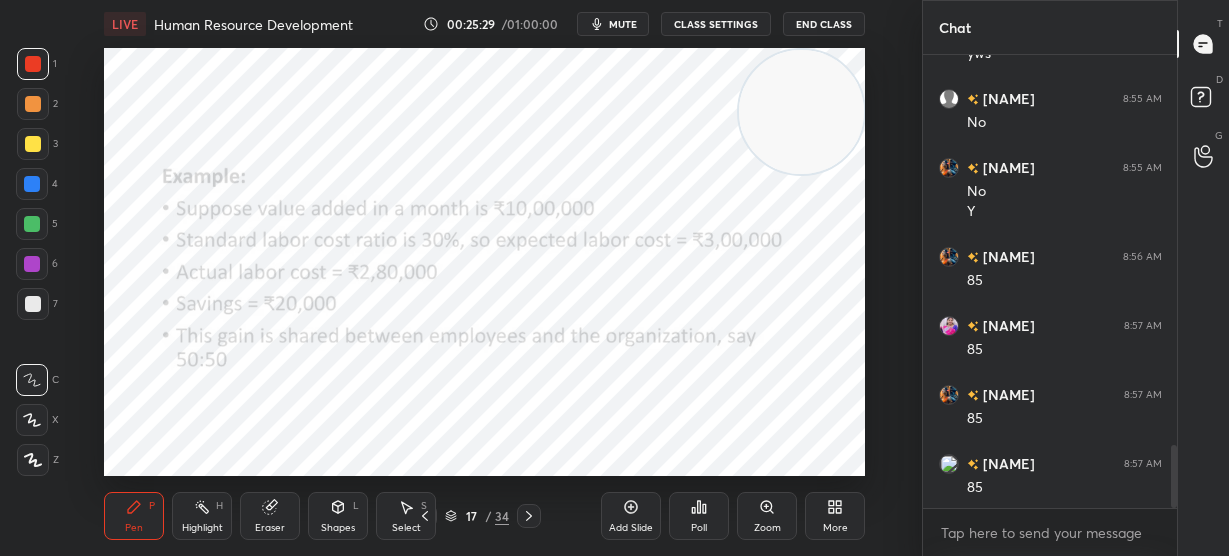 drag, startPoint x: 784, startPoint y: 152, endPoint x: 818, endPoint y: 479, distance: 328.76282 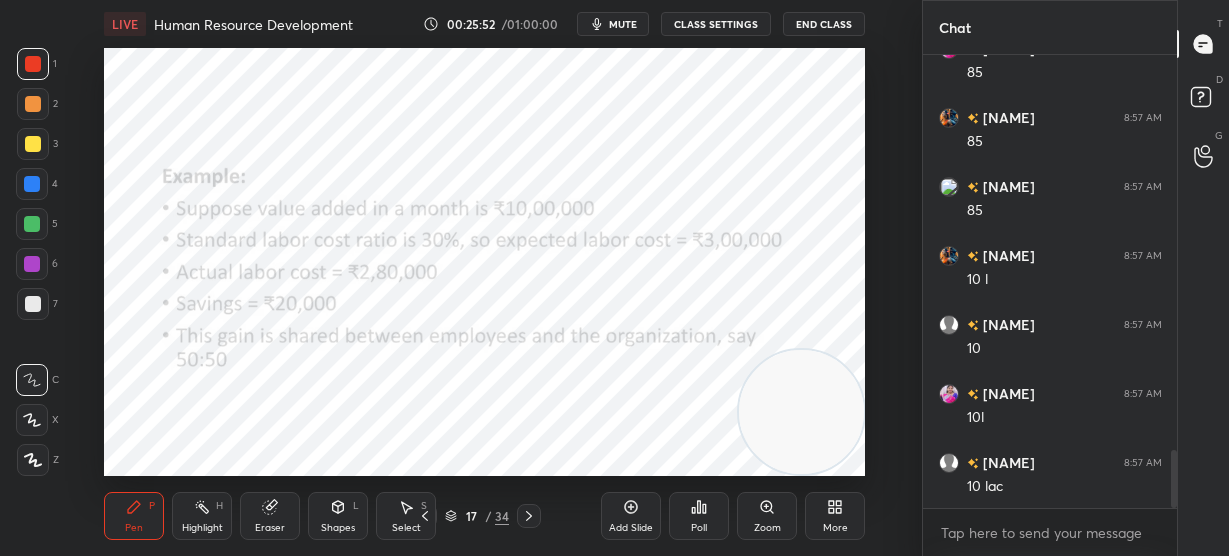 scroll, scrollTop: 3157, scrollLeft: 0, axis: vertical 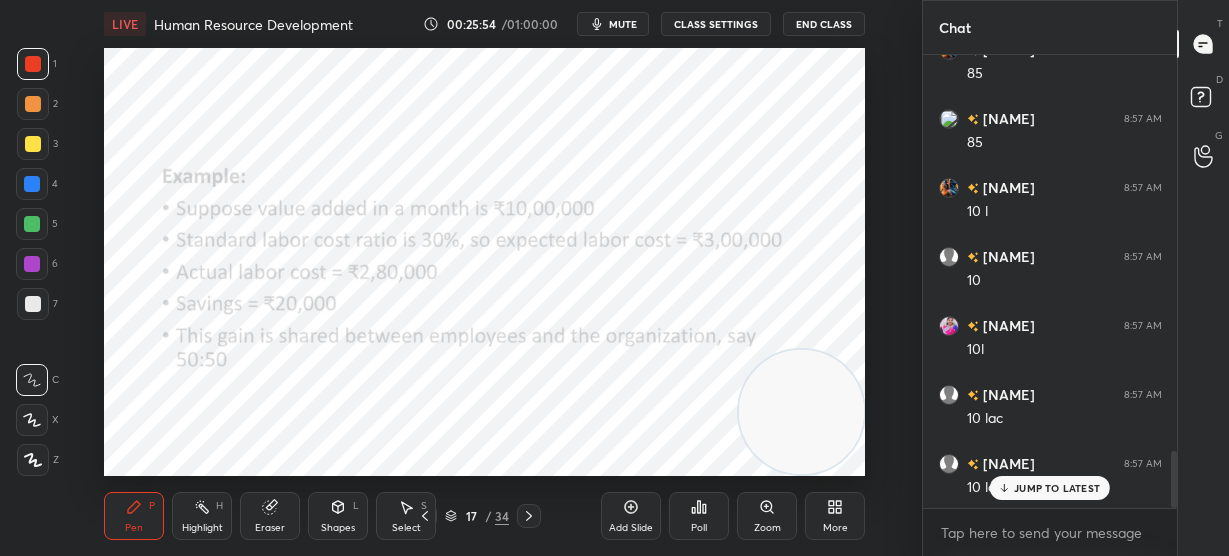 click 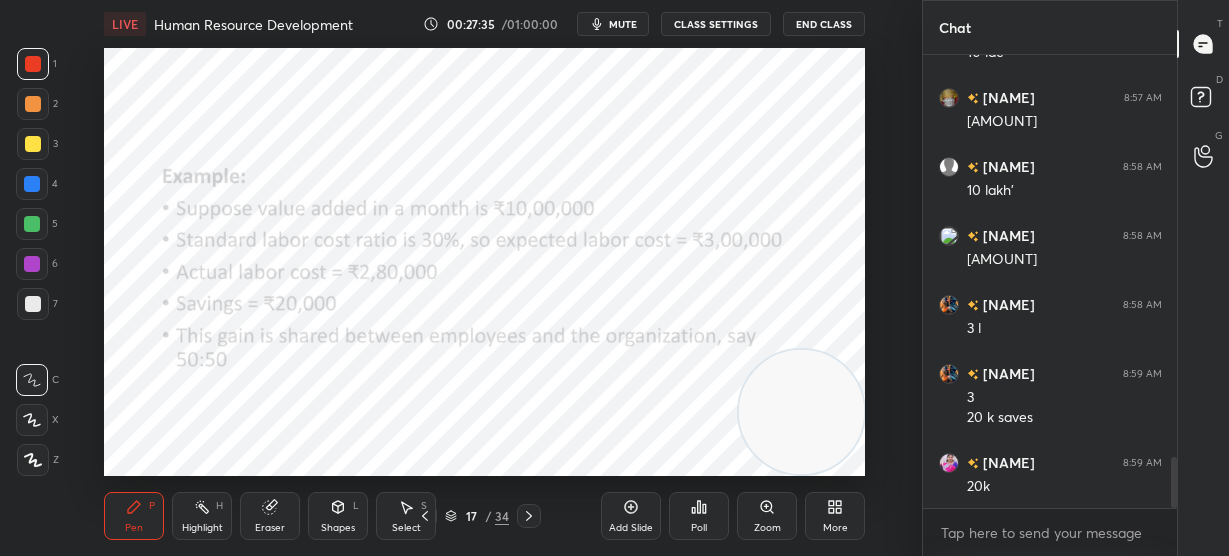 scroll, scrollTop: 3660, scrollLeft: 0, axis: vertical 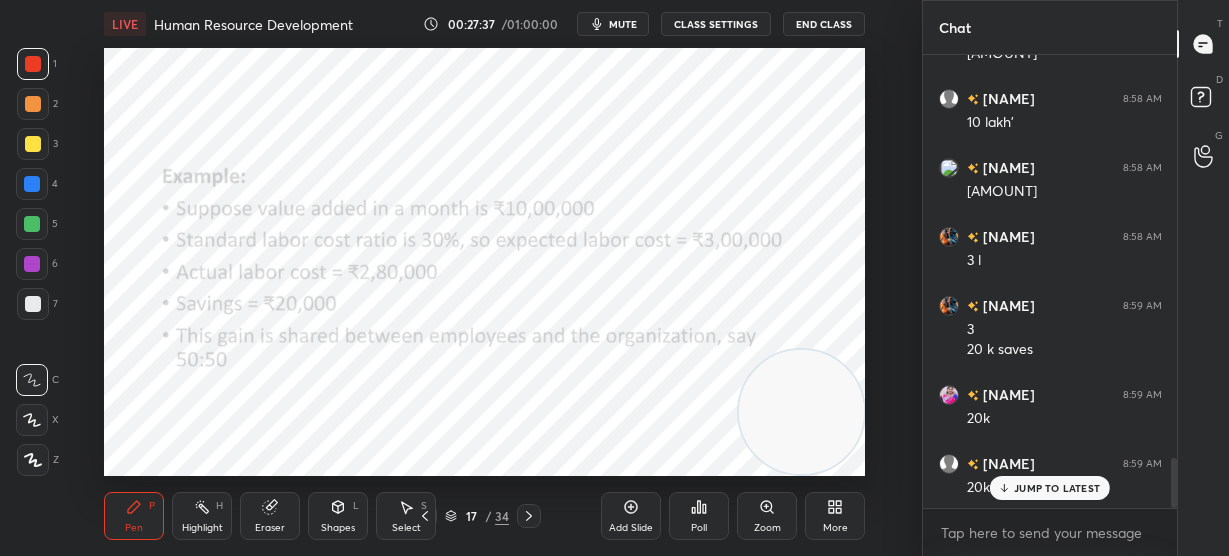 click on "JUMP TO LATEST" at bounding box center [1050, 488] 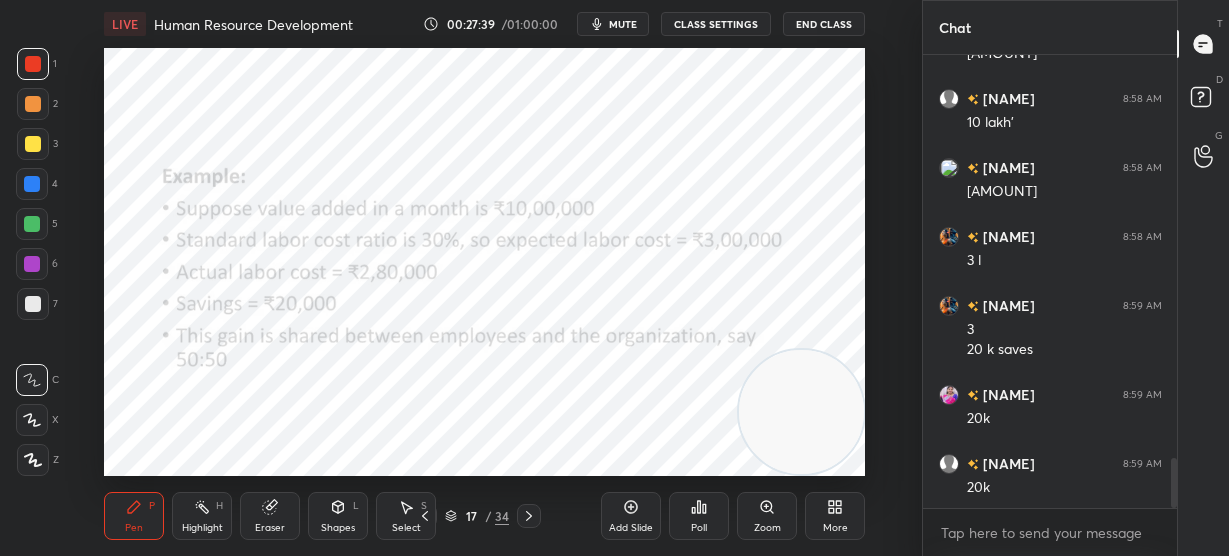 scroll, scrollTop: 3729, scrollLeft: 0, axis: vertical 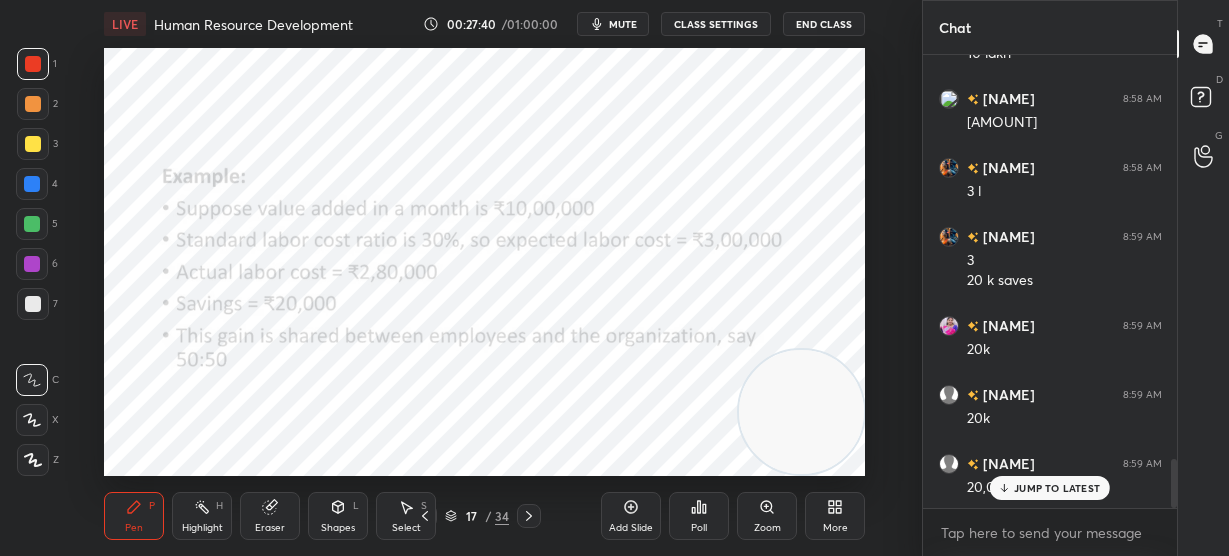 click 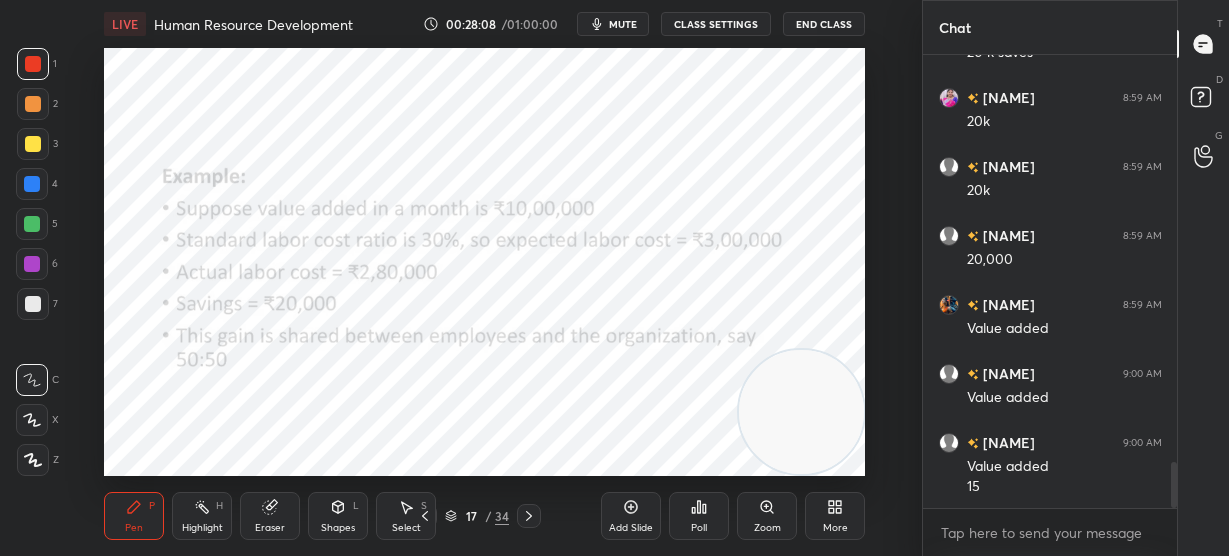 scroll, scrollTop: 4026, scrollLeft: 0, axis: vertical 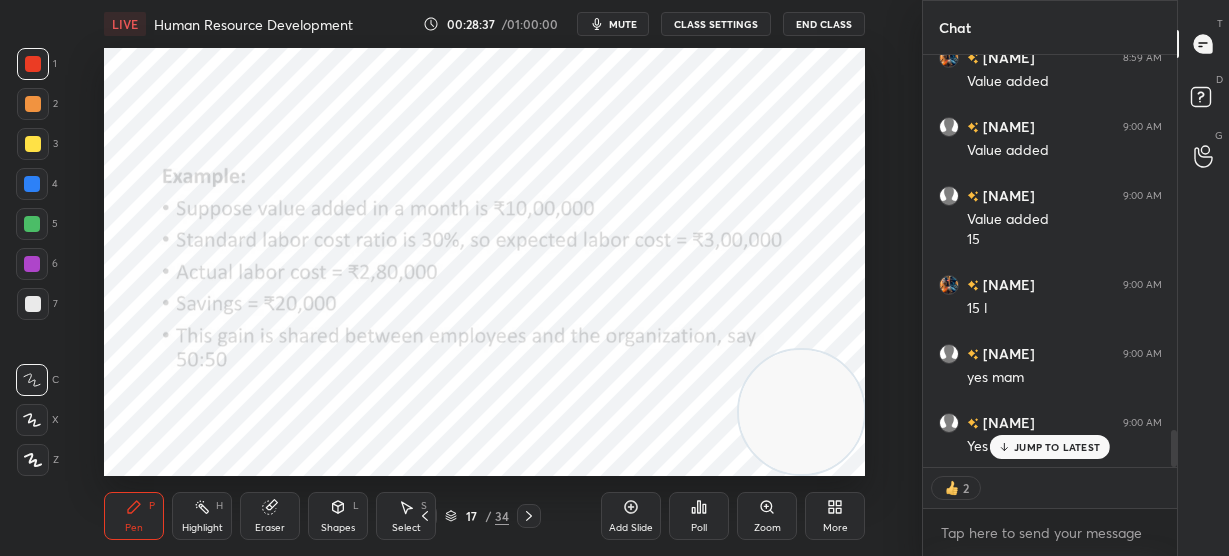 click on "JUMP TO LATEST" at bounding box center [1057, 447] 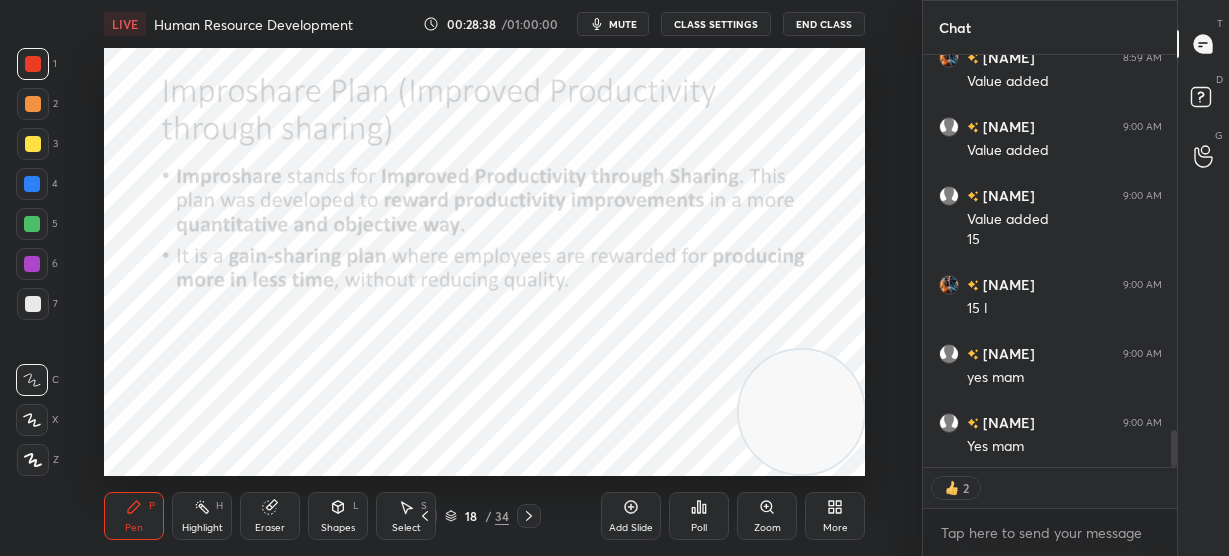 scroll, scrollTop: 4273, scrollLeft: 0, axis: vertical 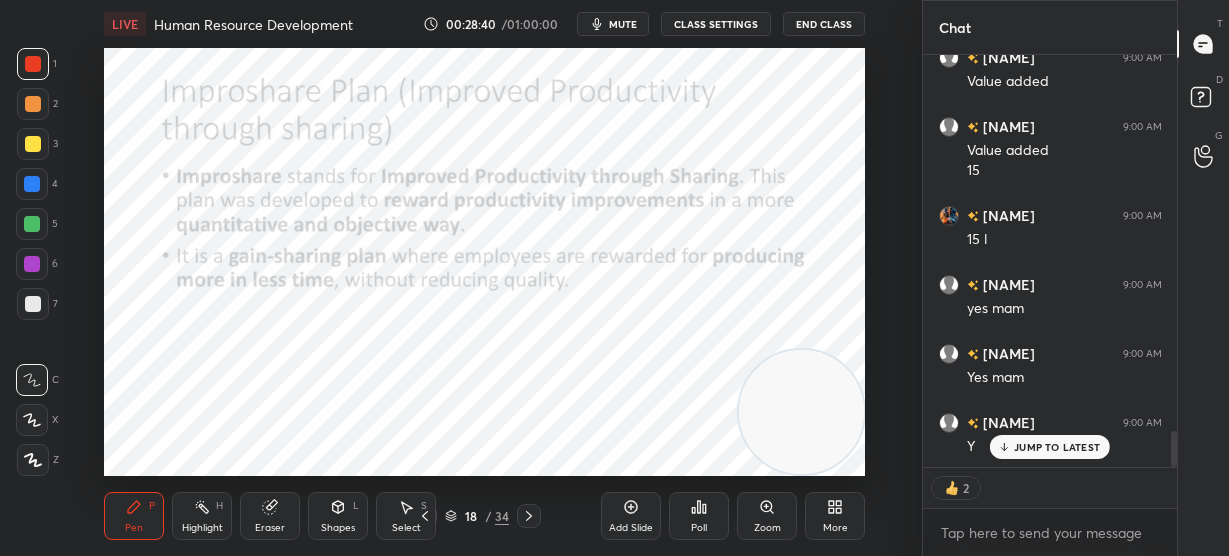 click on "JUMP TO LATEST" at bounding box center (1057, 447) 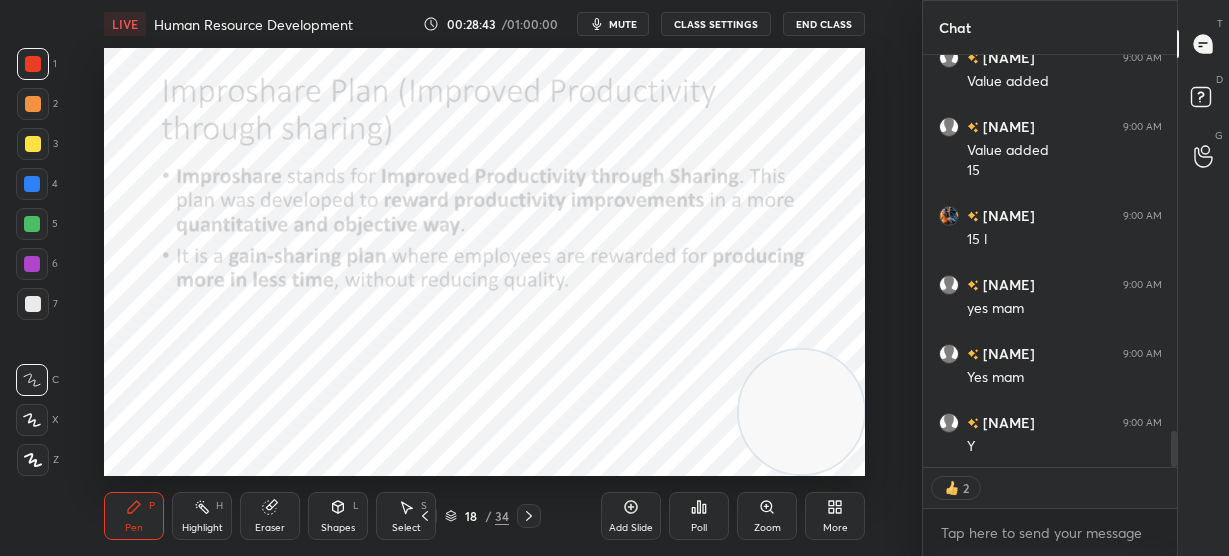 scroll, scrollTop: 7, scrollLeft: 7, axis: both 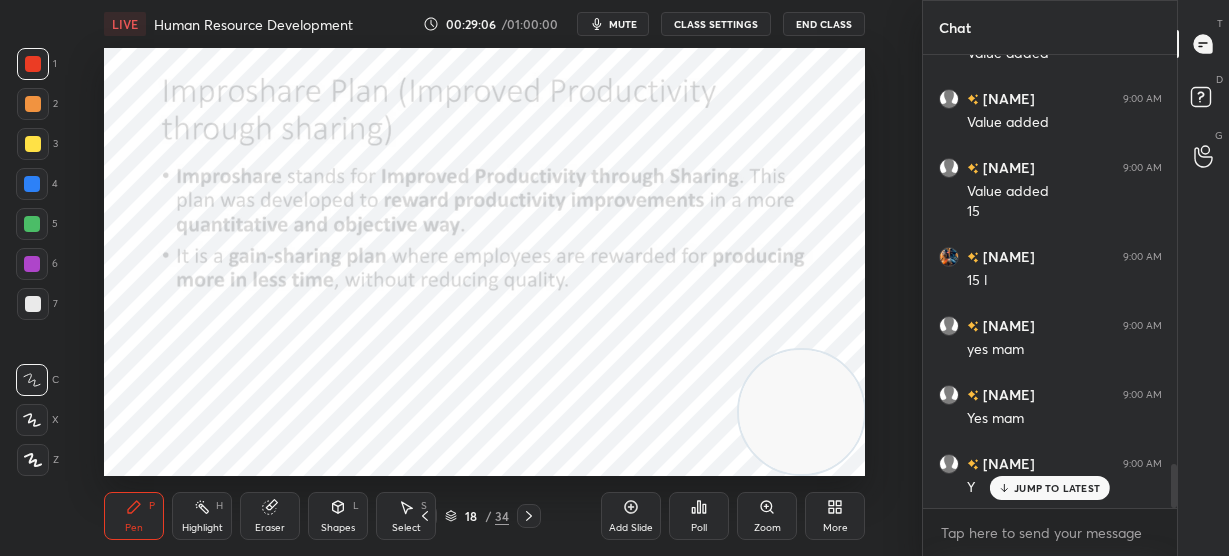 click on "JUMP TO LATEST" at bounding box center (1057, 488) 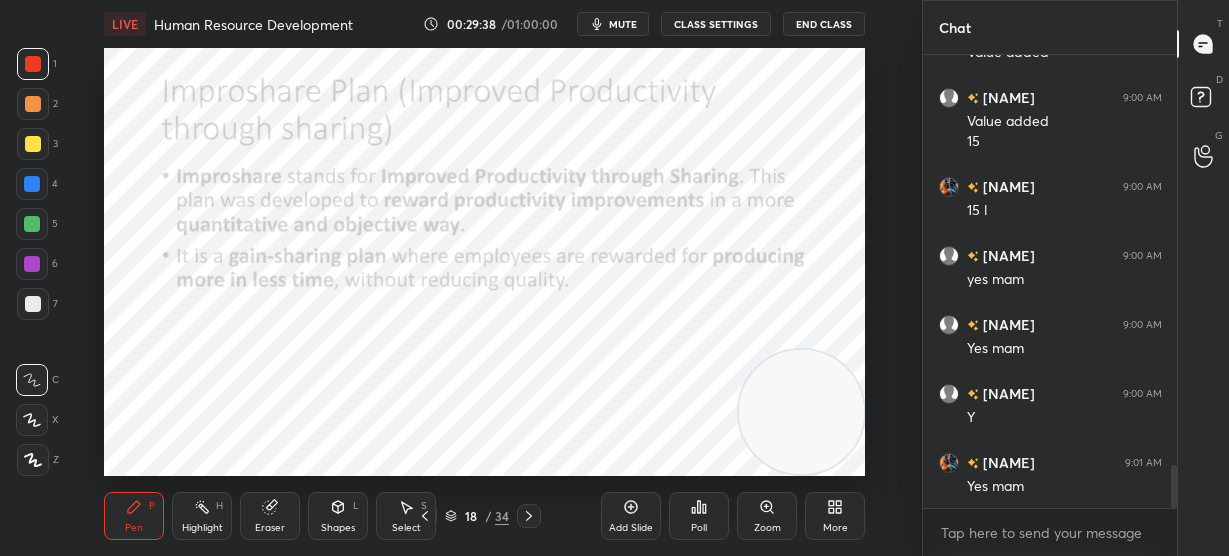 scroll, scrollTop: 4321, scrollLeft: 0, axis: vertical 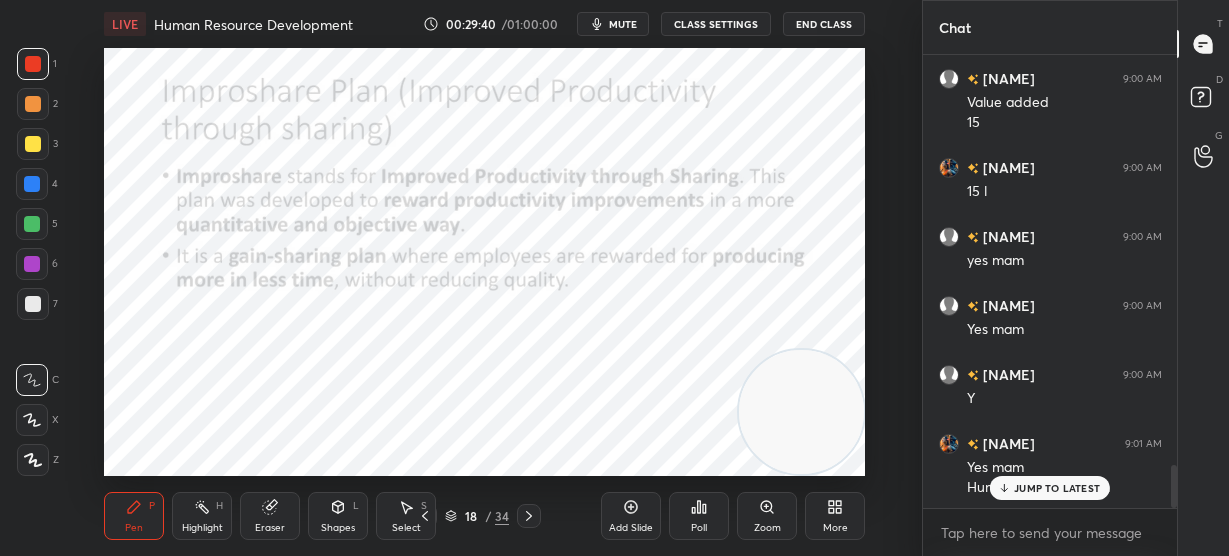 click on "JUMP TO LATEST" at bounding box center [1057, 488] 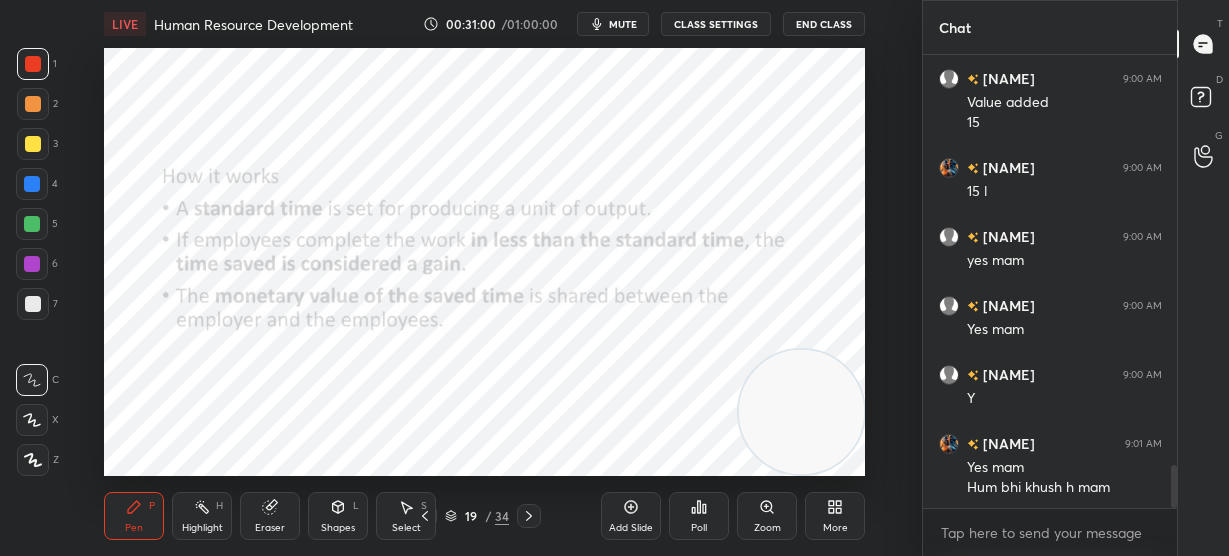 click on "Setting up your live class Poll for   secs No correct answer Start poll" at bounding box center (485, 262) 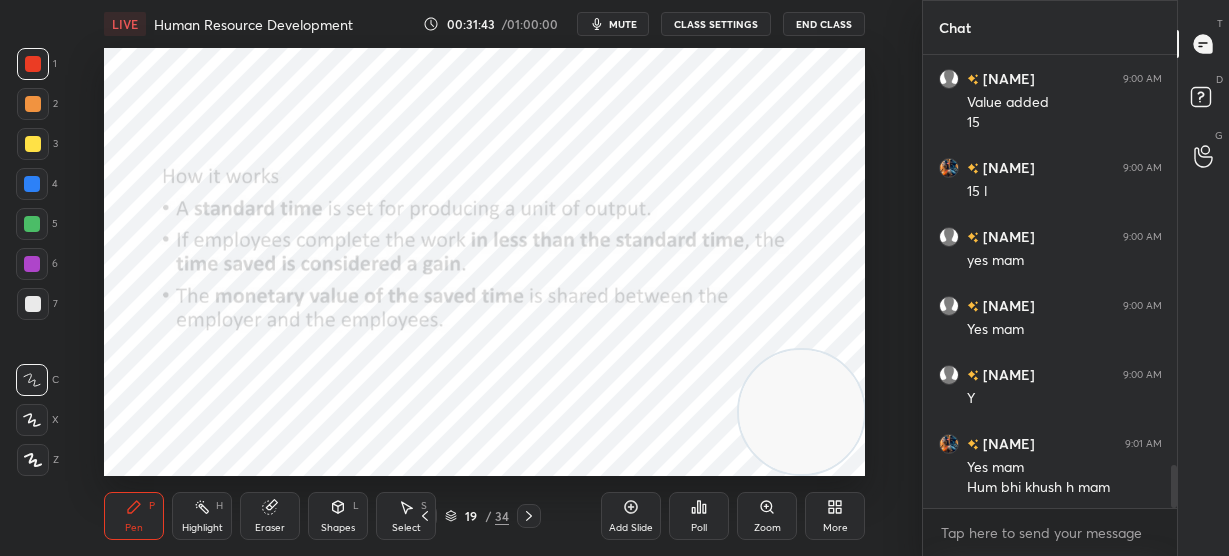 scroll, scrollTop: 4391, scrollLeft: 0, axis: vertical 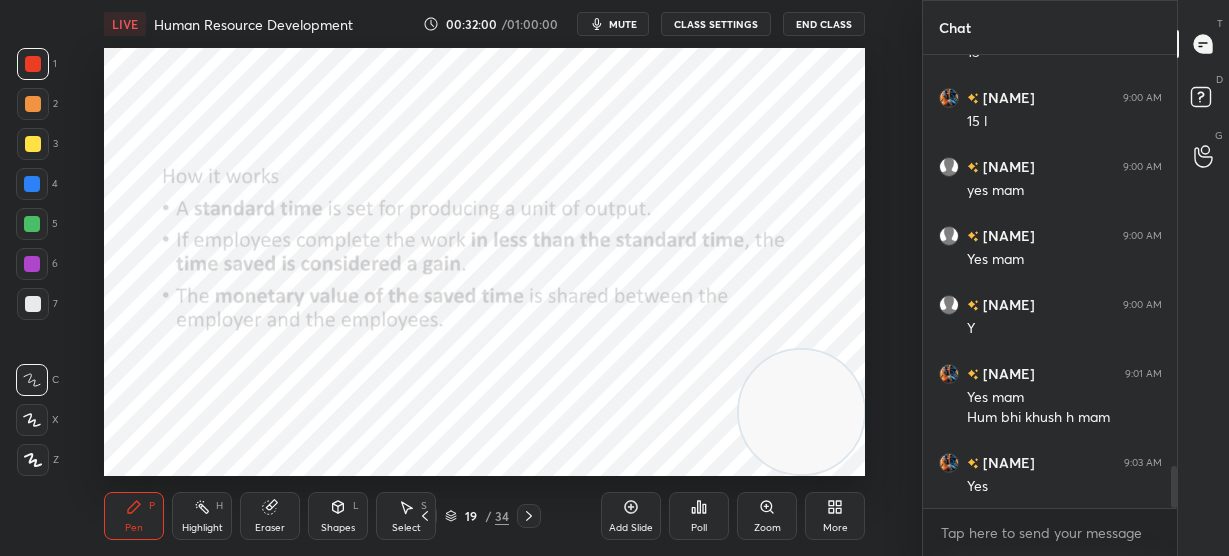 click at bounding box center (801, 412) 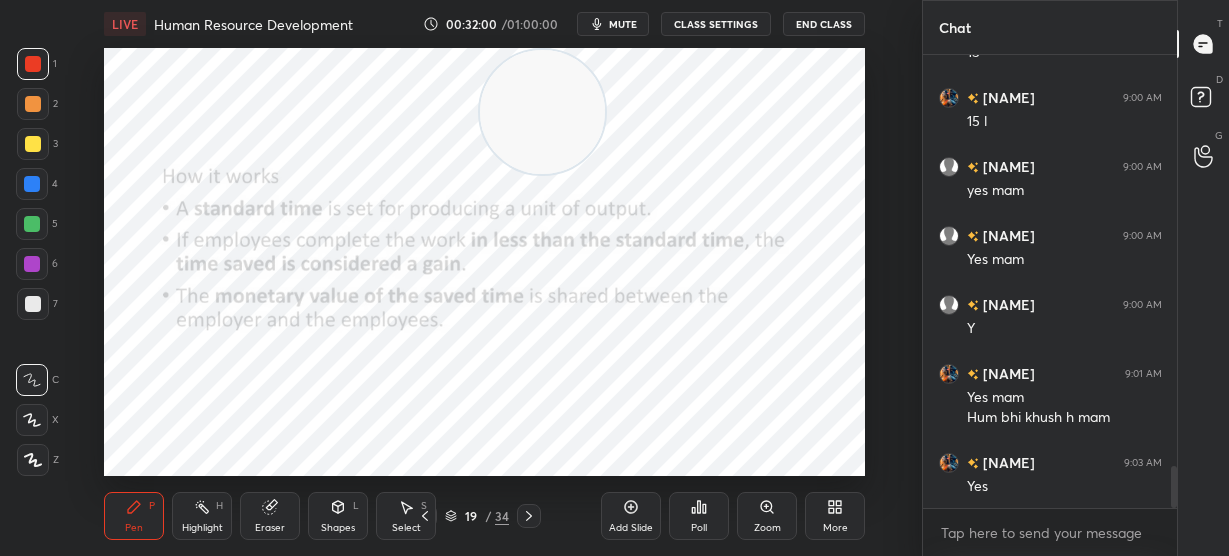 drag, startPoint x: 822, startPoint y: 374, endPoint x: 549, endPoint y: -15, distance: 475.2368 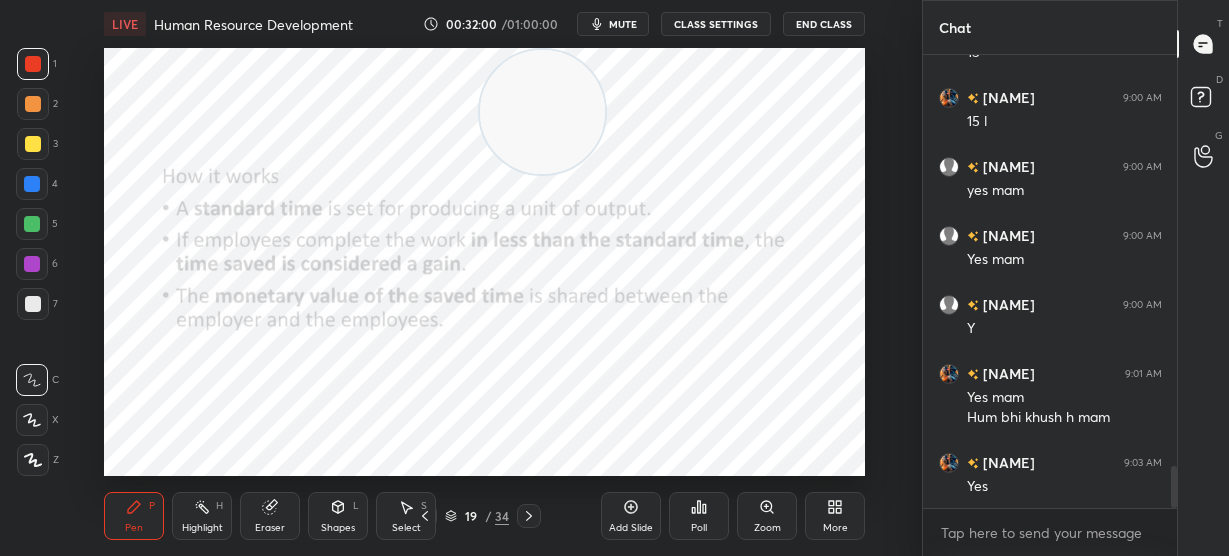 click on "H H LIVE Human Resource Development 00:32:00 /  01:00:00 mute CLASS SETTINGS End Class Setting up your live class Poll for   secs No correct answer Start poll Back Human Resource Development • L21 of Detailed course on Labour Welfare(Unit:1-5)Code55 UGC NET December [YEAR] [NAME] Pen P Highlight H Eraser Shapes L Select S 19 / 34 Add Slide Poll Zoom More Chat [NAME] [TIME] Value added [NAME] [TIME] Value added 15 [NAME] [TIME] 15 l [NAME] [TIME] yes mam [NAME] [TIME] Yes mam [NAME] [TIME] Yes mam Hum bhi khush h mam [NAME] [TIME] Yes JUMP TO LATEST Enable hand raising Enable raise hand to speak to learners. Once enabled, chat will be turned off temporarily. Enable x   introducing Raise a hand with a doubt Now learners can raise their hand along with a doubt  How it works? Doubts asked by learners will show up here NEW DOUBTS ASKED No one has raised a hand yet Can't raise hand Got it T Messages (T) D Doubts (D) G Raise Hand (G) ​" at bounding box center (614, 0) 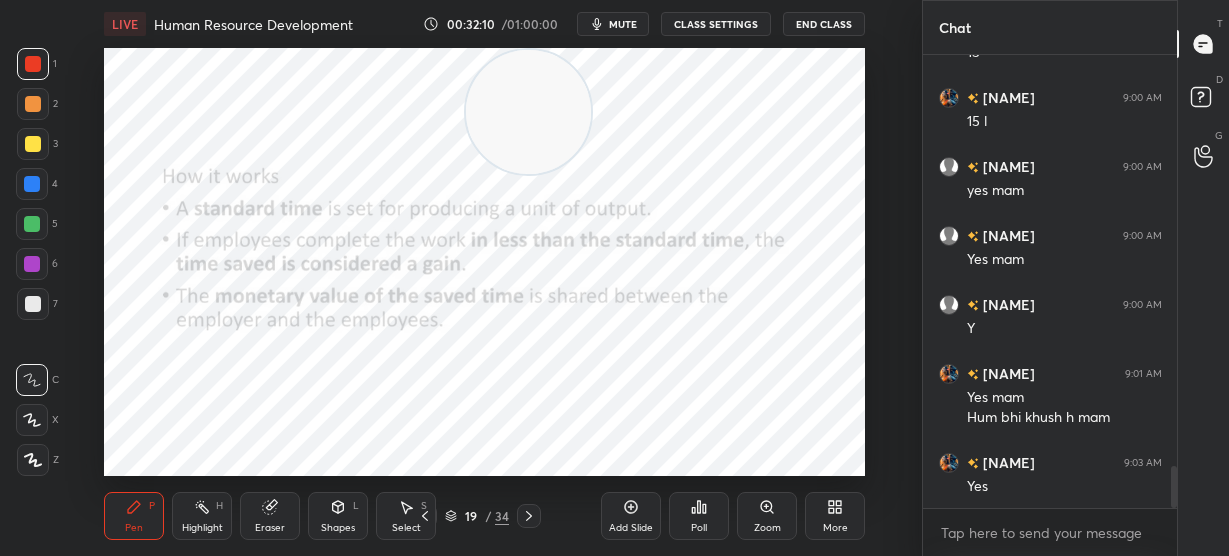 scroll, scrollTop: 4460, scrollLeft: 0, axis: vertical 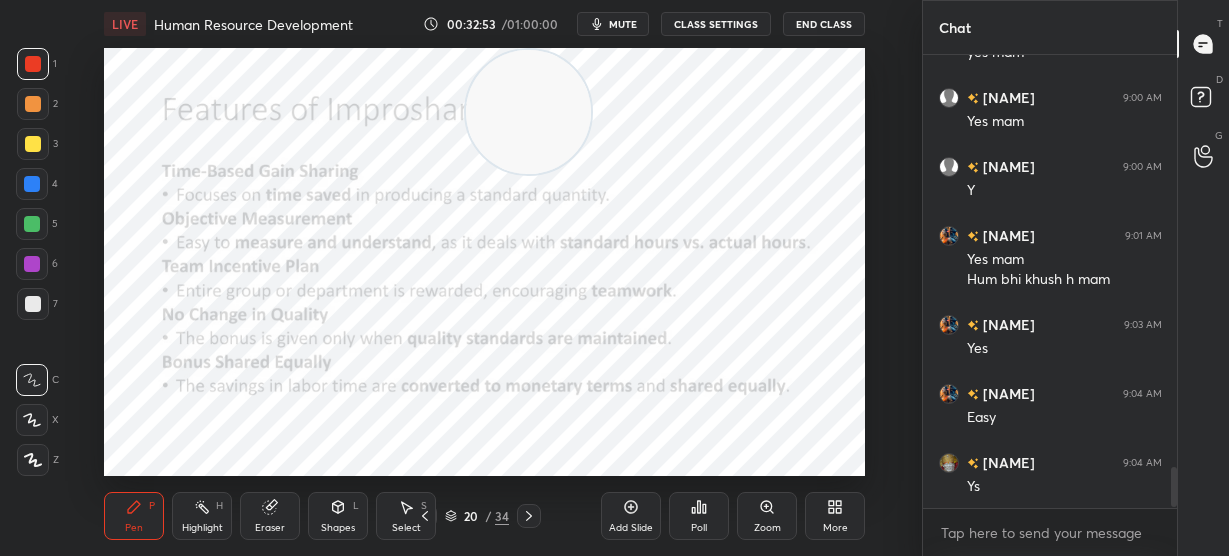 click at bounding box center (528, 112) 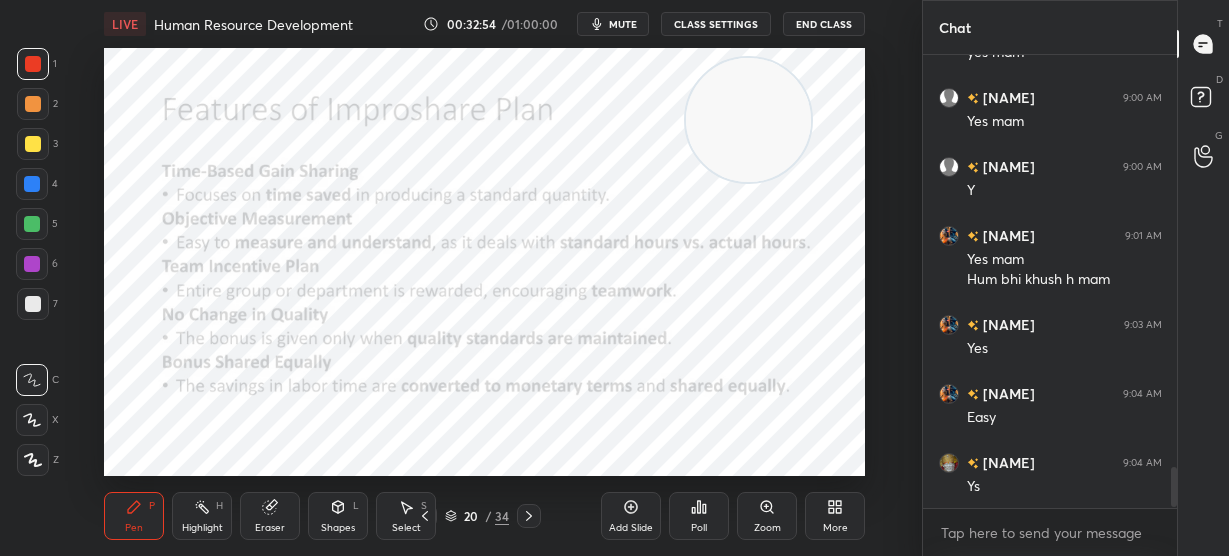 drag, startPoint x: 516, startPoint y: 126, endPoint x: 762, endPoint y: 137, distance: 246.24582 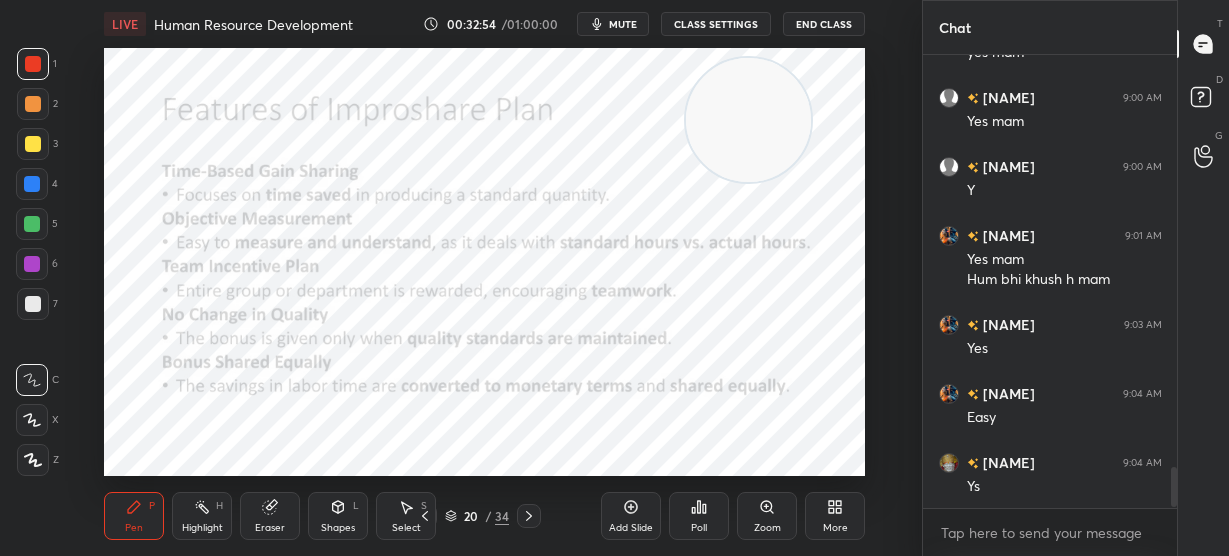 click at bounding box center (748, 120) 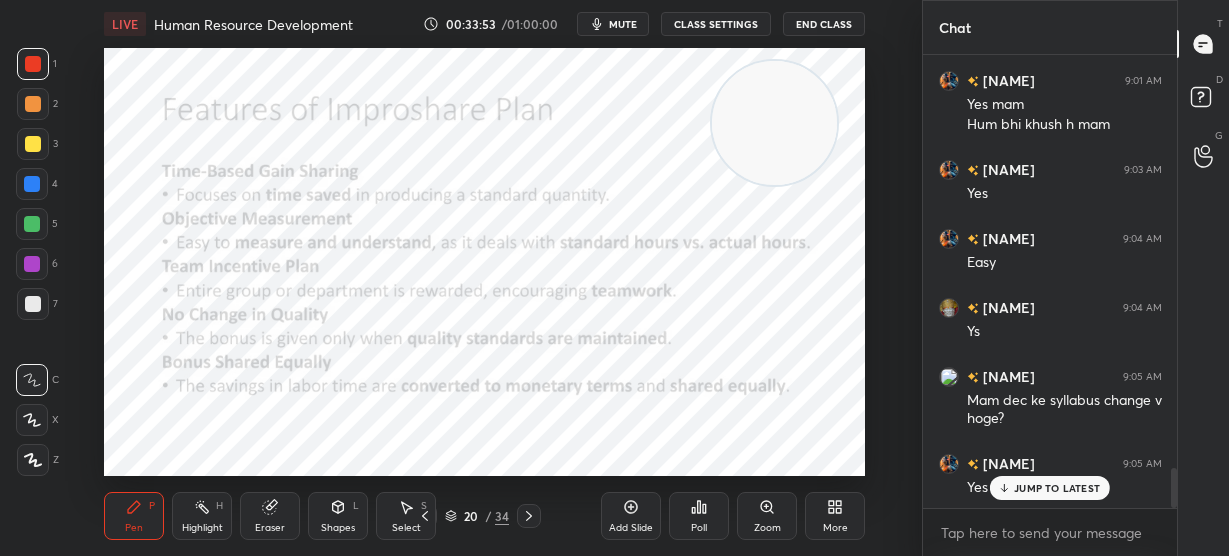 scroll, scrollTop: 4732, scrollLeft: 0, axis: vertical 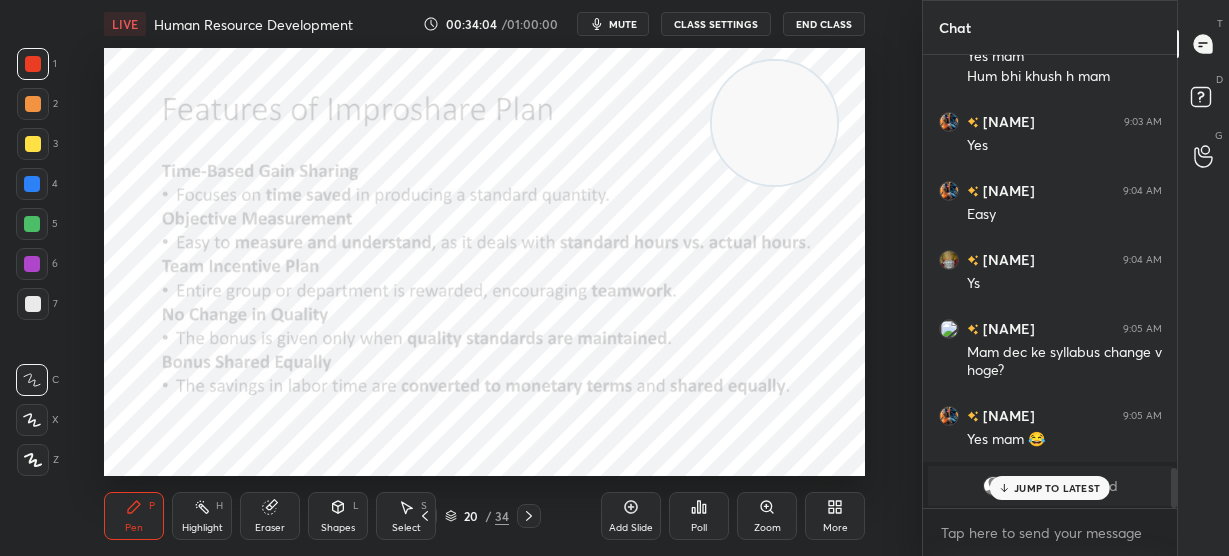 click on "JUMP TO LATEST" at bounding box center [1057, 488] 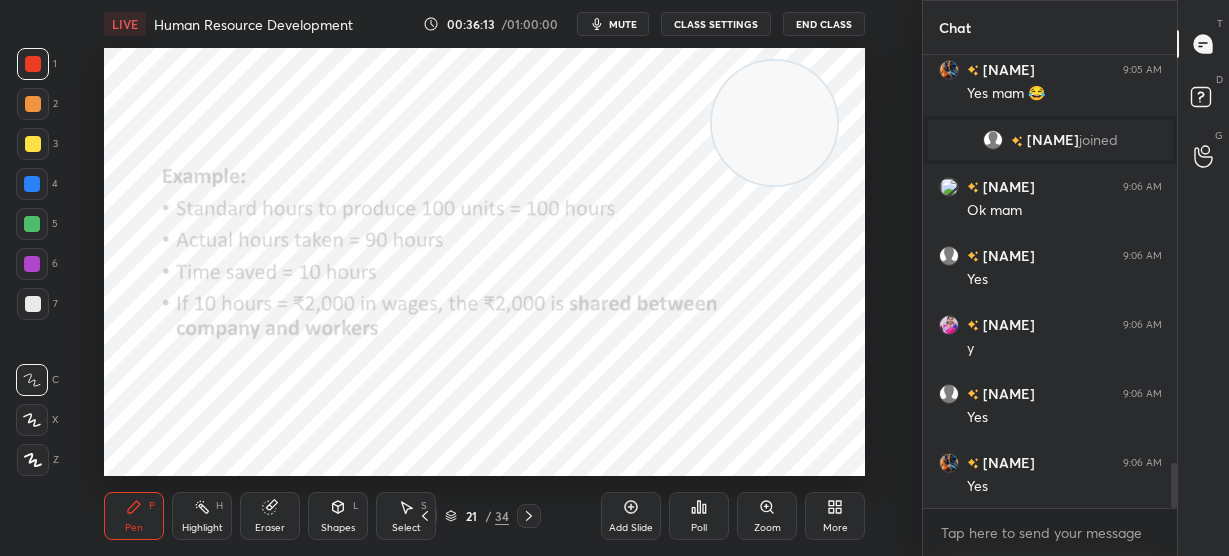 scroll, scrollTop: 4220, scrollLeft: 0, axis: vertical 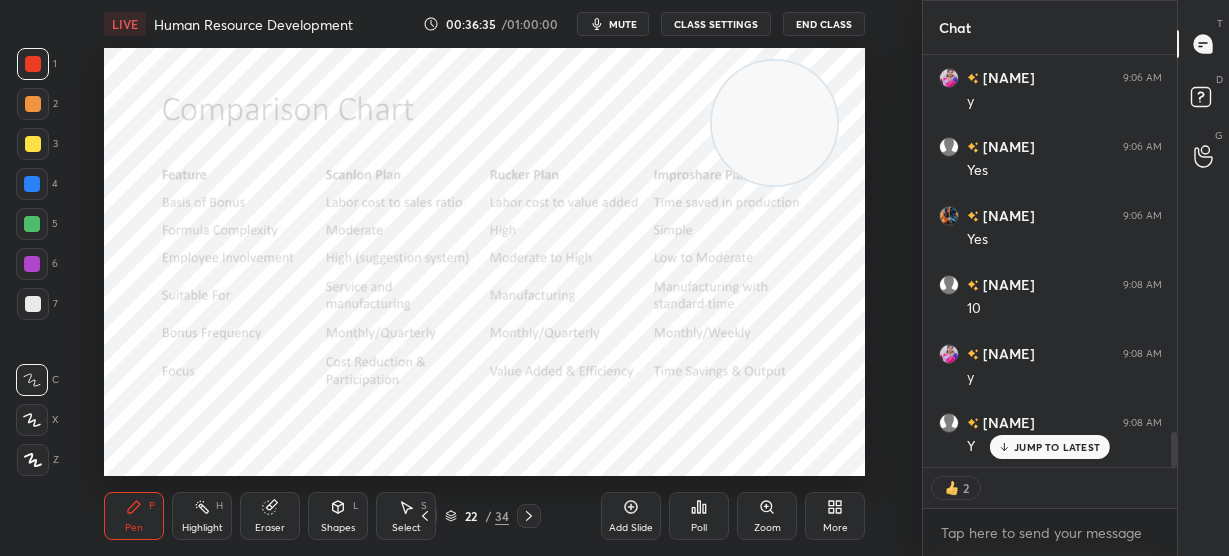 click on "JUMP TO LATEST" at bounding box center (1057, 447) 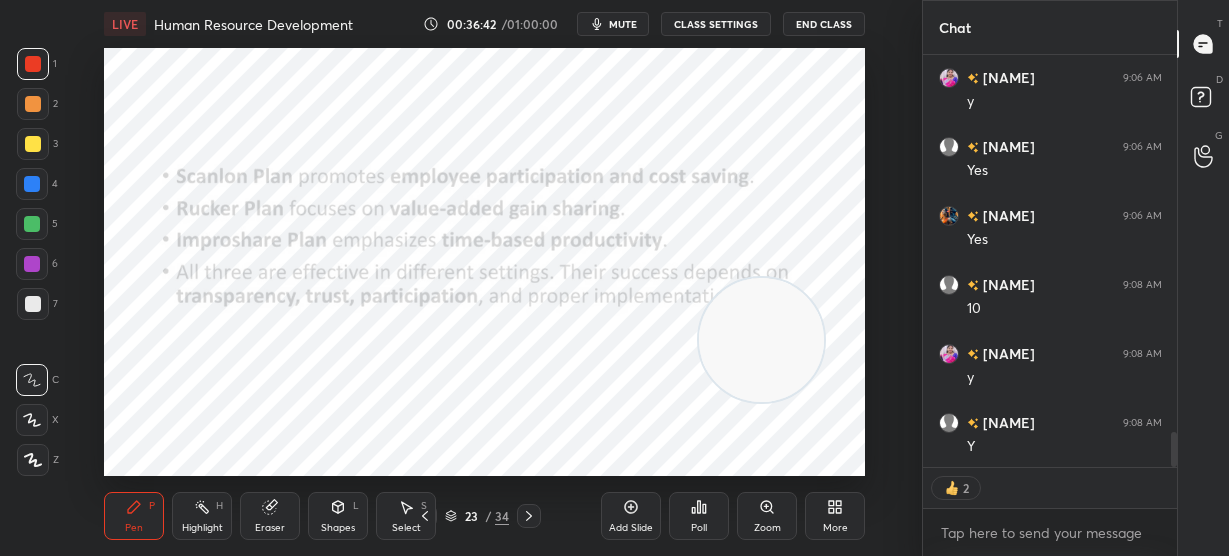 drag, startPoint x: 768, startPoint y: 140, endPoint x: 755, endPoint y: 376, distance: 236.35777 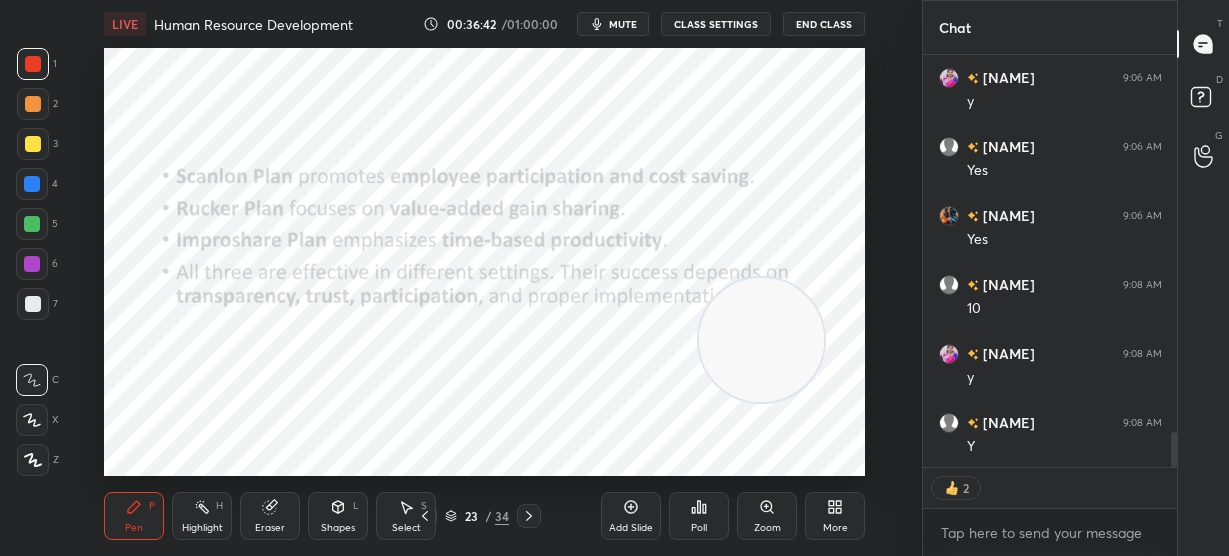 click at bounding box center (761, 340) 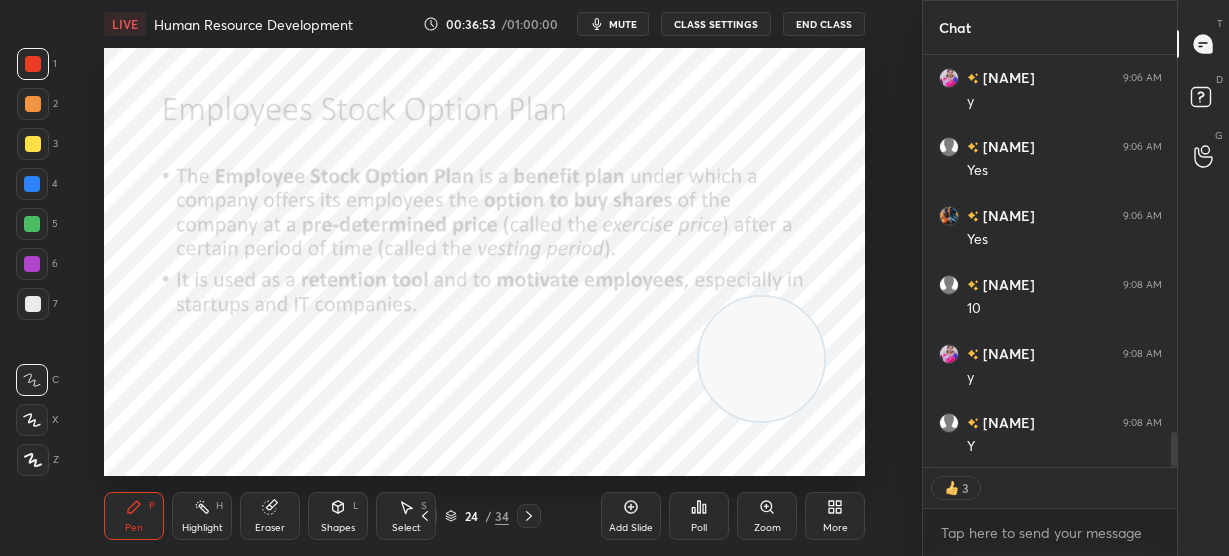 scroll, scrollTop: 7, scrollLeft: 7, axis: both 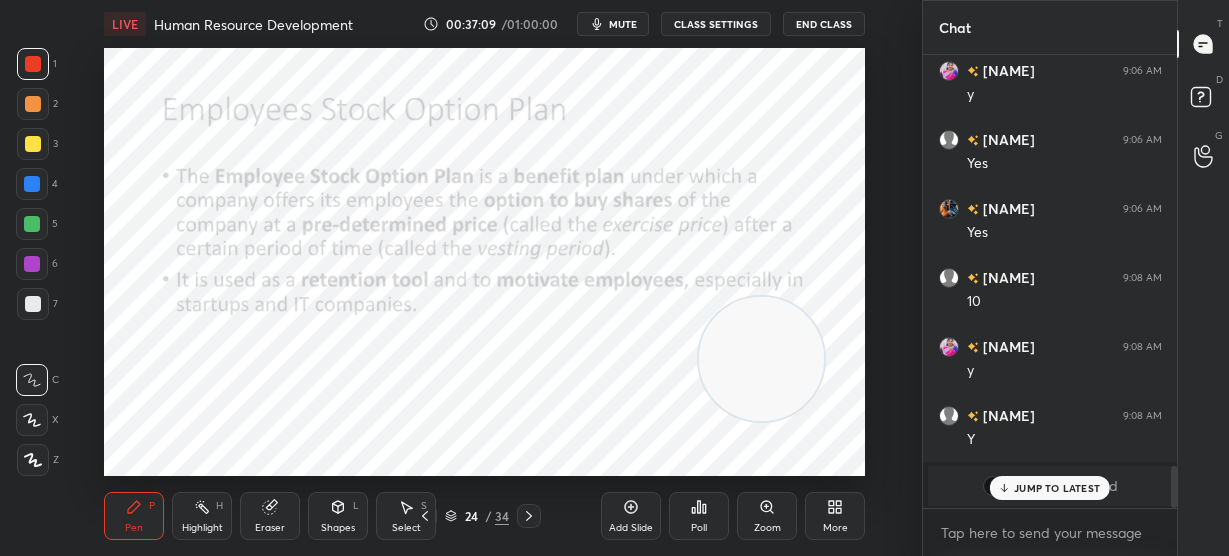 click on "JUMP TO LATEST" at bounding box center [1057, 488] 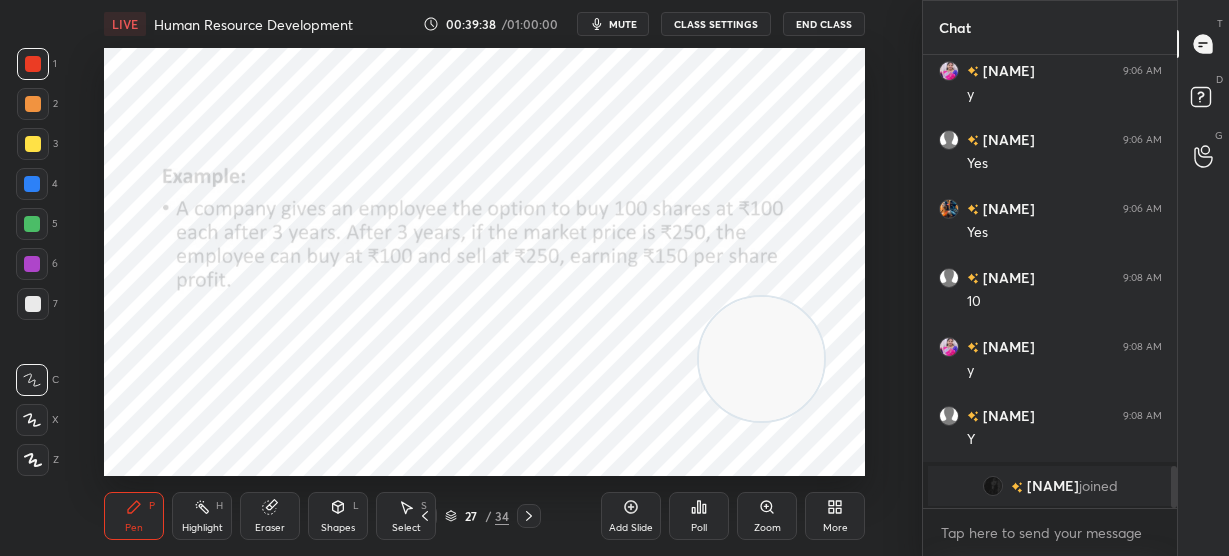 scroll, scrollTop: 4302, scrollLeft: 0, axis: vertical 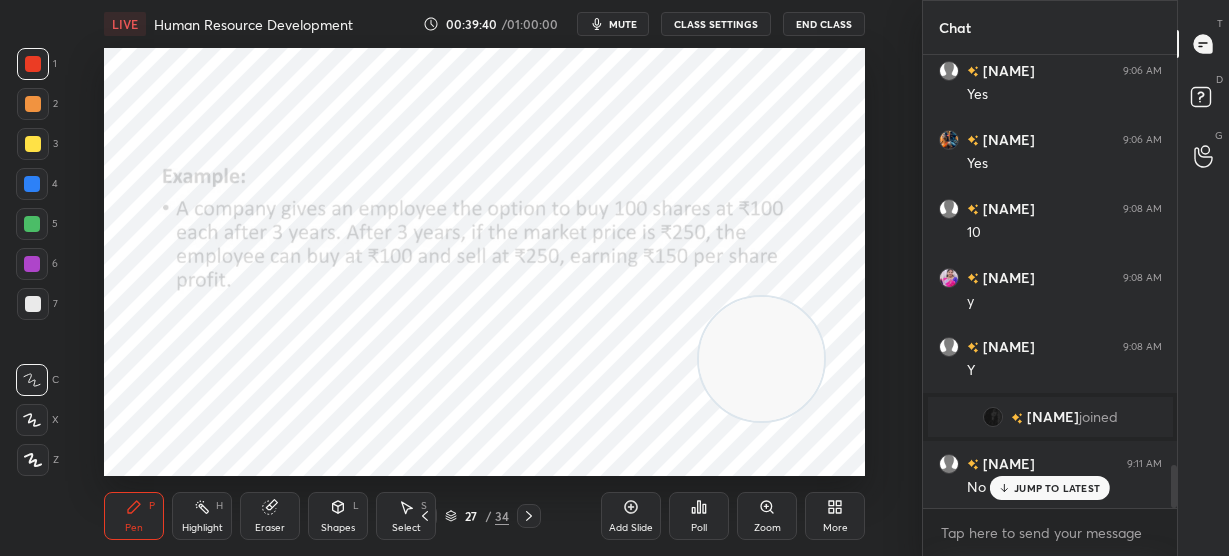 click on "JUMP TO LATEST" at bounding box center (1050, 488) 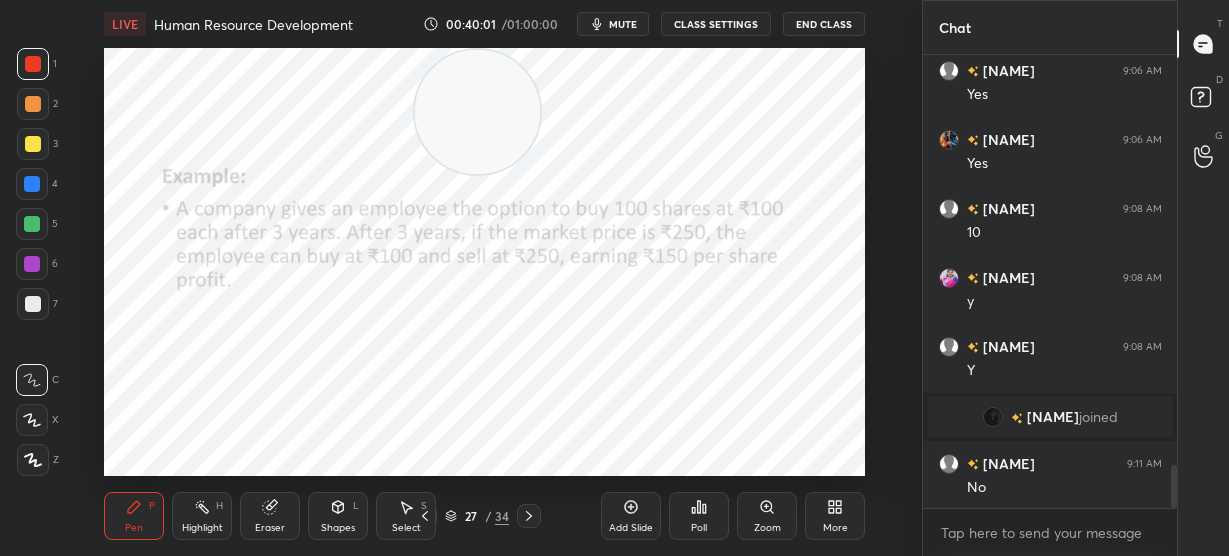 drag, startPoint x: 749, startPoint y: 353, endPoint x: 332, endPoint y: 19, distance: 534.2705 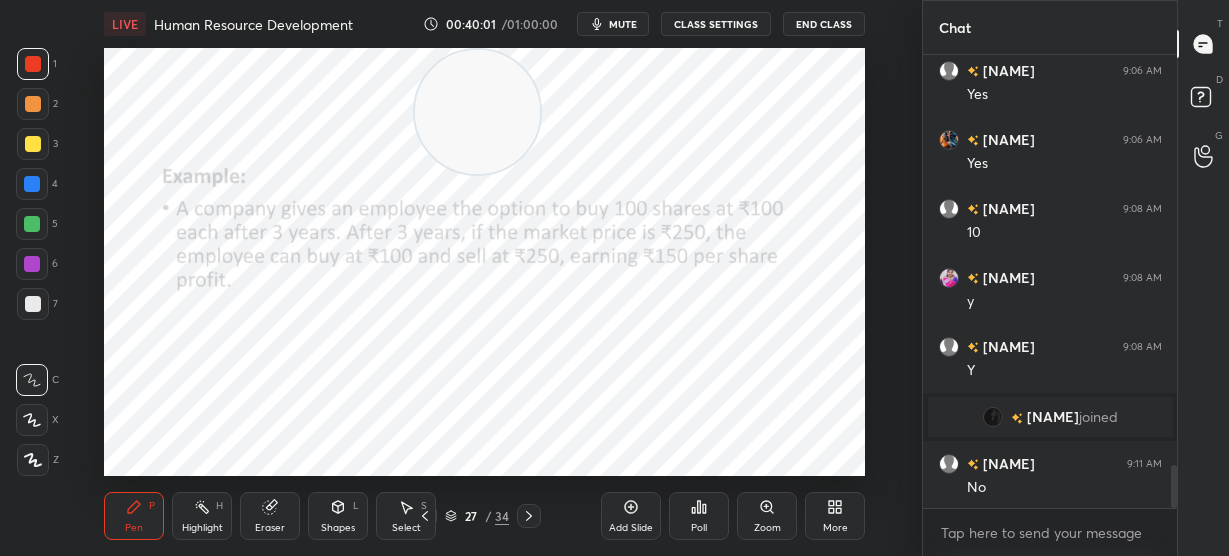 click on "Human Resource Development • L21 of Detailed course on Labour Welfare(Unit:1-5)Code55 UGC NET December 2025 [FIRST] [LAST] Pen P Highlight H Eraser Shapes L Select S 27 / 34 Add Slide Poll Zoom More" at bounding box center (485, 278) 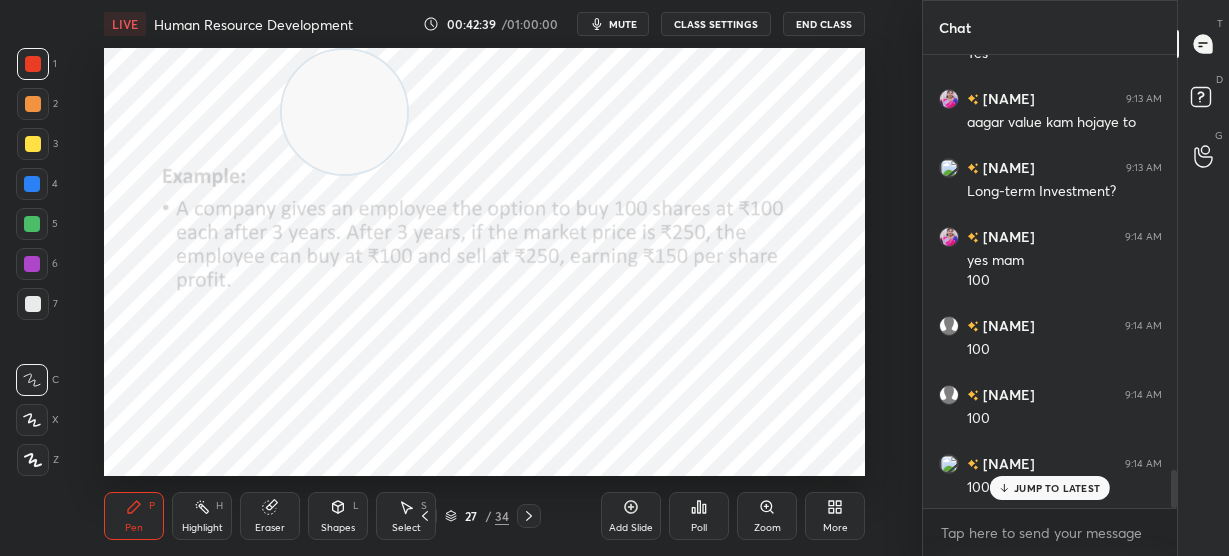 scroll, scrollTop: 4961, scrollLeft: 0, axis: vertical 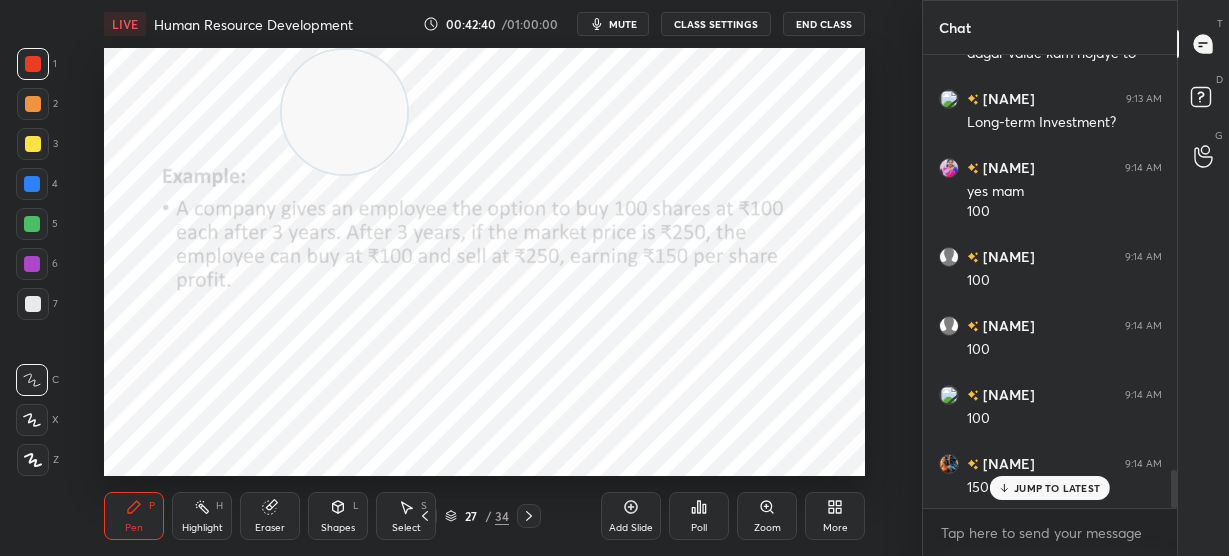 click on "JUMP TO LATEST" at bounding box center [1050, 488] 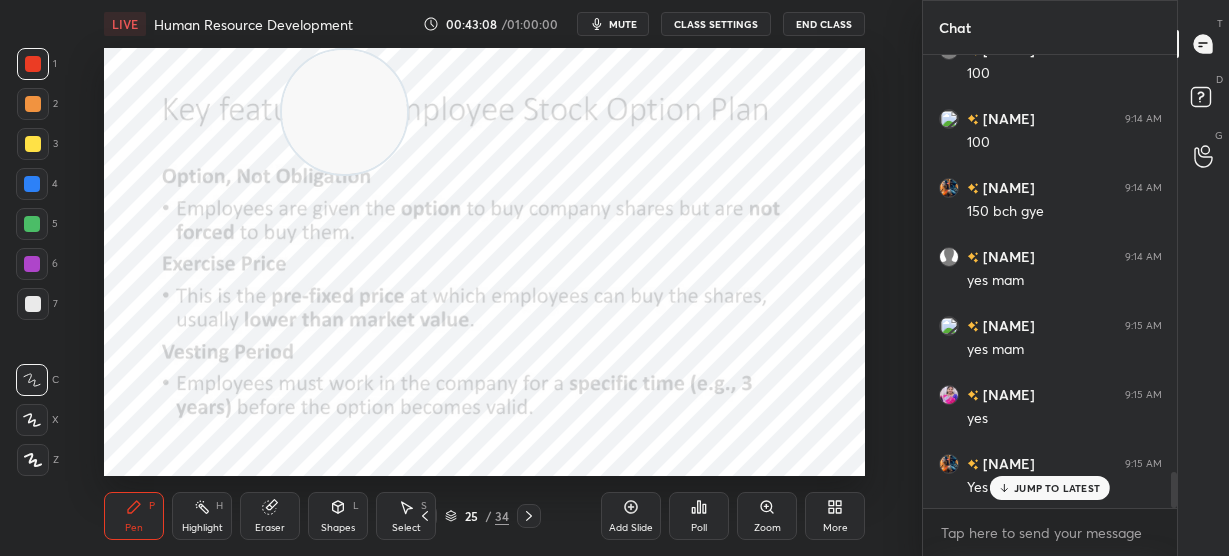 scroll, scrollTop: 5306, scrollLeft: 0, axis: vertical 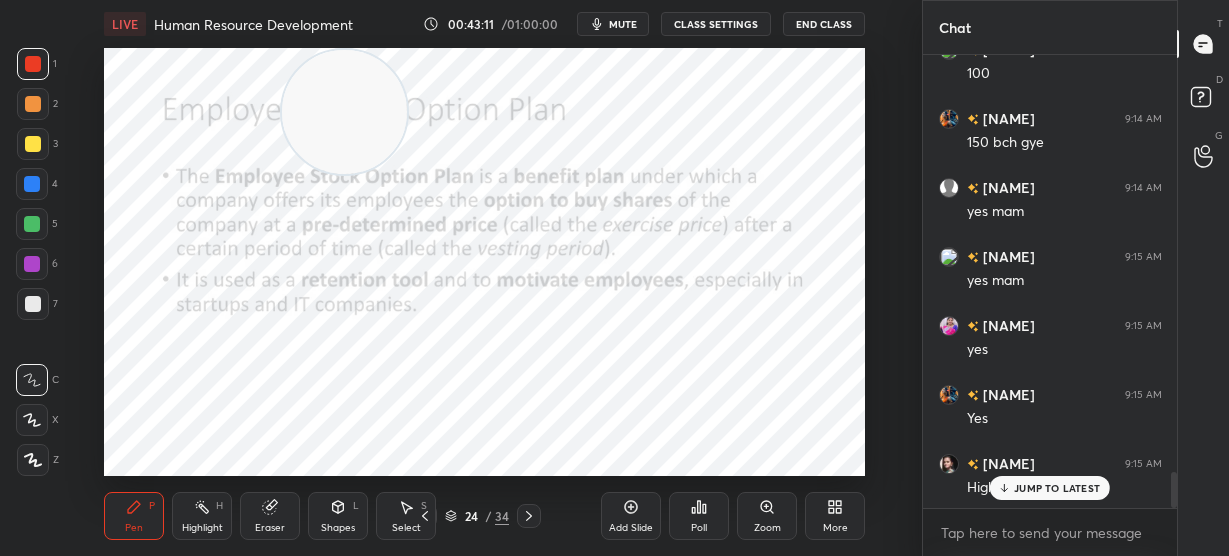 click at bounding box center [344, 112] 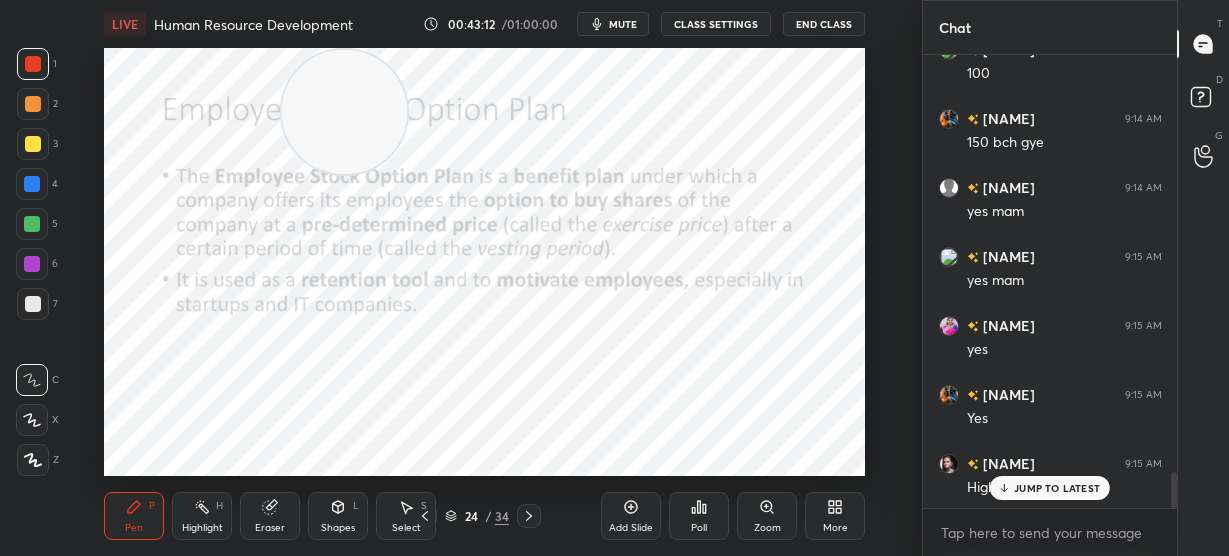 drag, startPoint x: 363, startPoint y: 114, endPoint x: 811, endPoint y: 485, distance: 581.6743 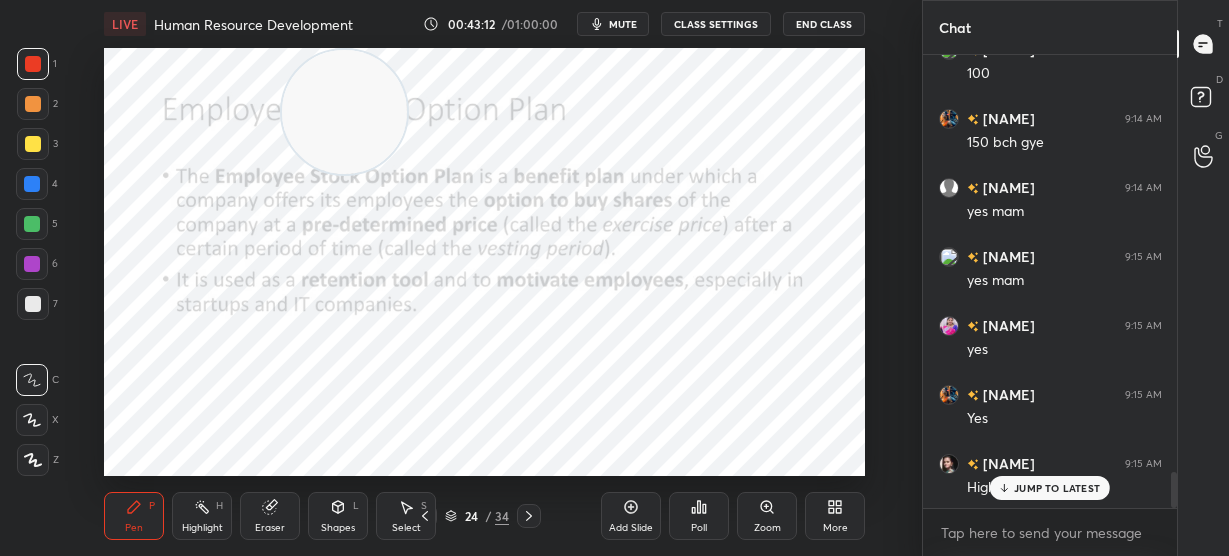 click on "LIVE Human Resource Development 00:43:12 /  01:00:00 mute CLASS SETTINGS End Class Setting up your live class Poll for   secs No correct answer Start poll Back Human Resource Development • L21 of Detailed course on Labour Welfare(Unit:1-5)Code55 UGC NET December [YEAR] [NAME] Pen P Highlight H Eraser Shapes L Select S 24 / 34 Add Slide Poll Zoom More" at bounding box center (485, 278) 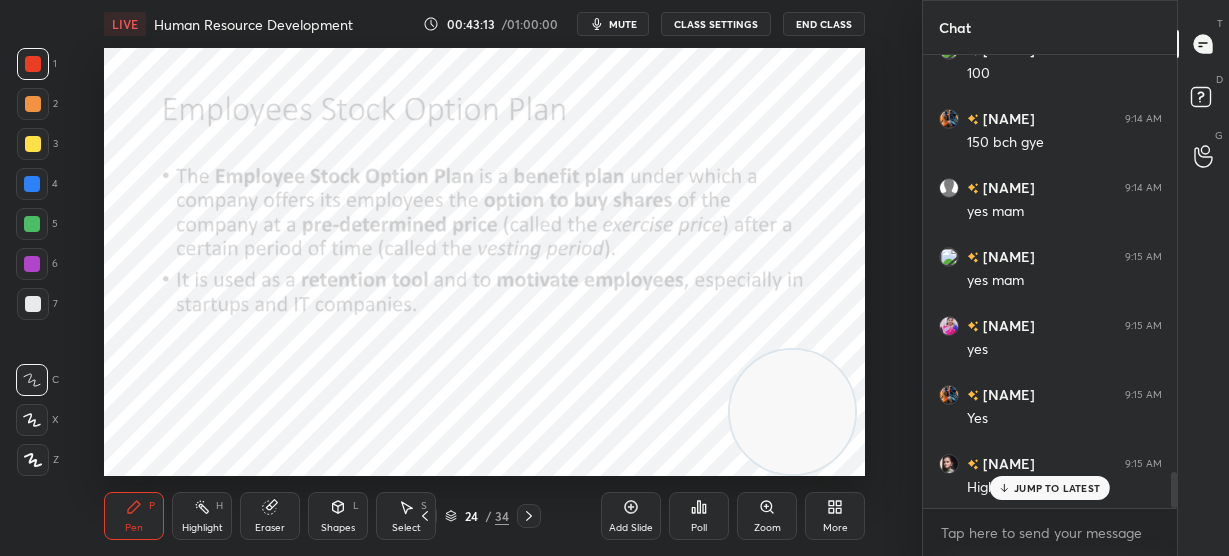 click on "JUMP TO LATEST" at bounding box center (1050, 488) 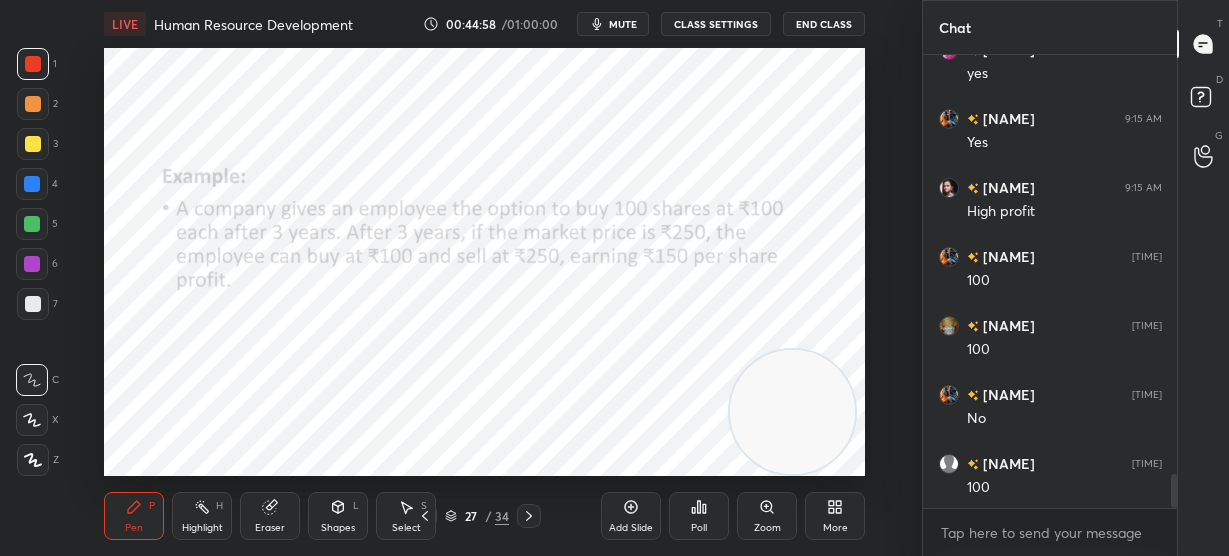 scroll, scrollTop: 5651, scrollLeft: 0, axis: vertical 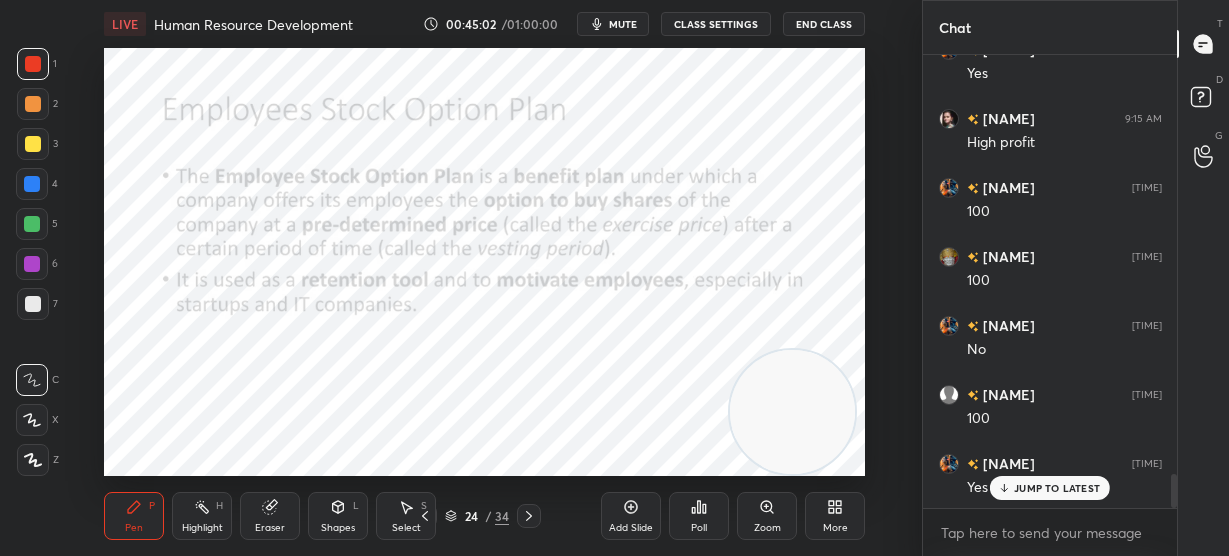 click on "JUMP TO LATEST" at bounding box center (1057, 488) 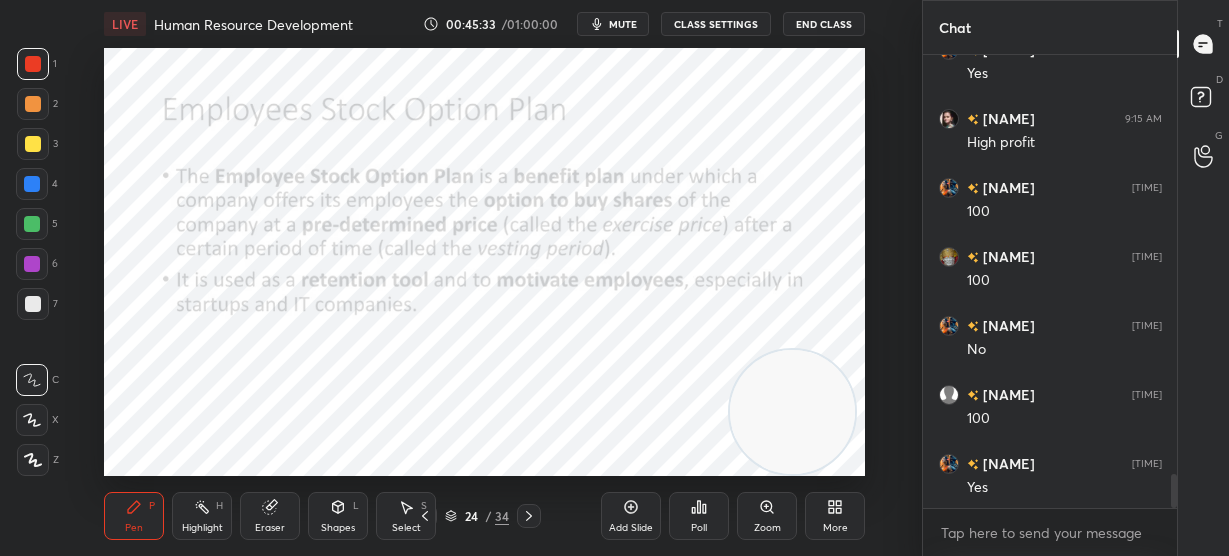 scroll, scrollTop: 5720, scrollLeft: 0, axis: vertical 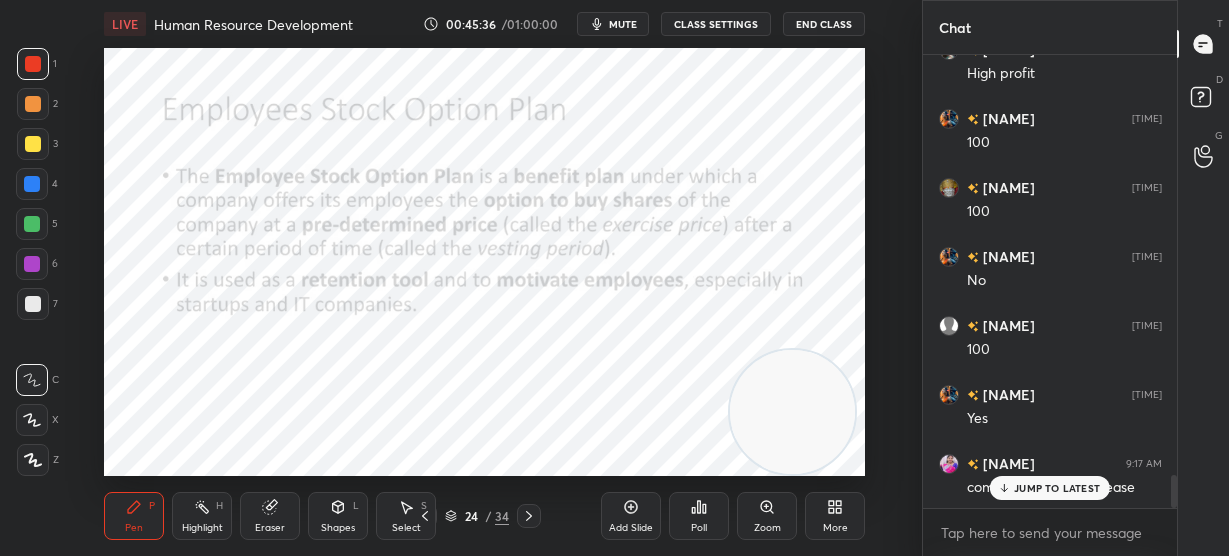 click on "JUMP TO LATEST" at bounding box center [1057, 488] 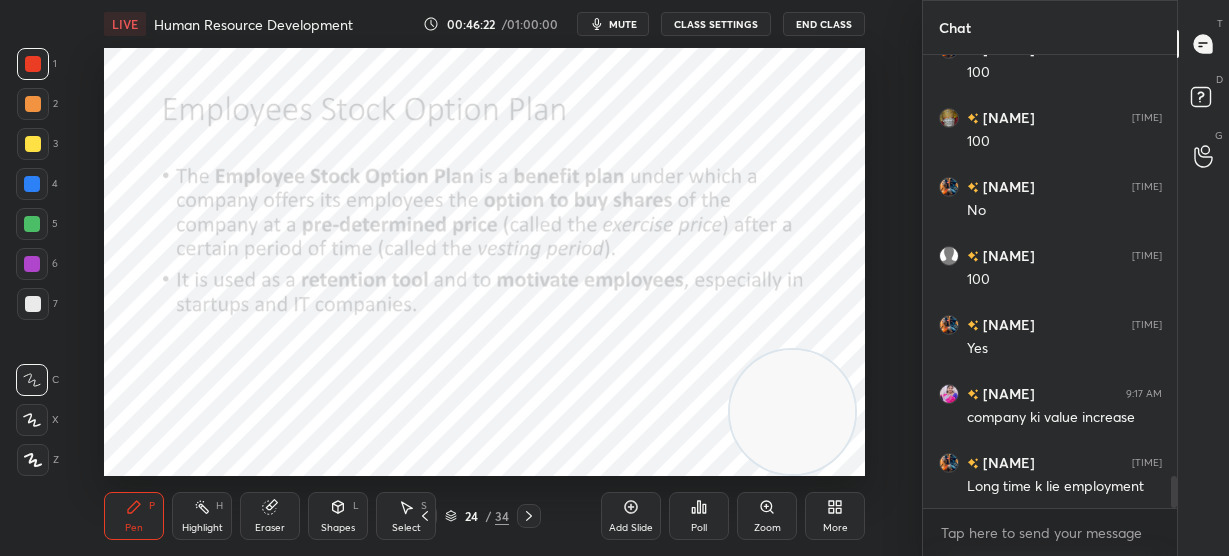 scroll, scrollTop: 5877, scrollLeft: 0, axis: vertical 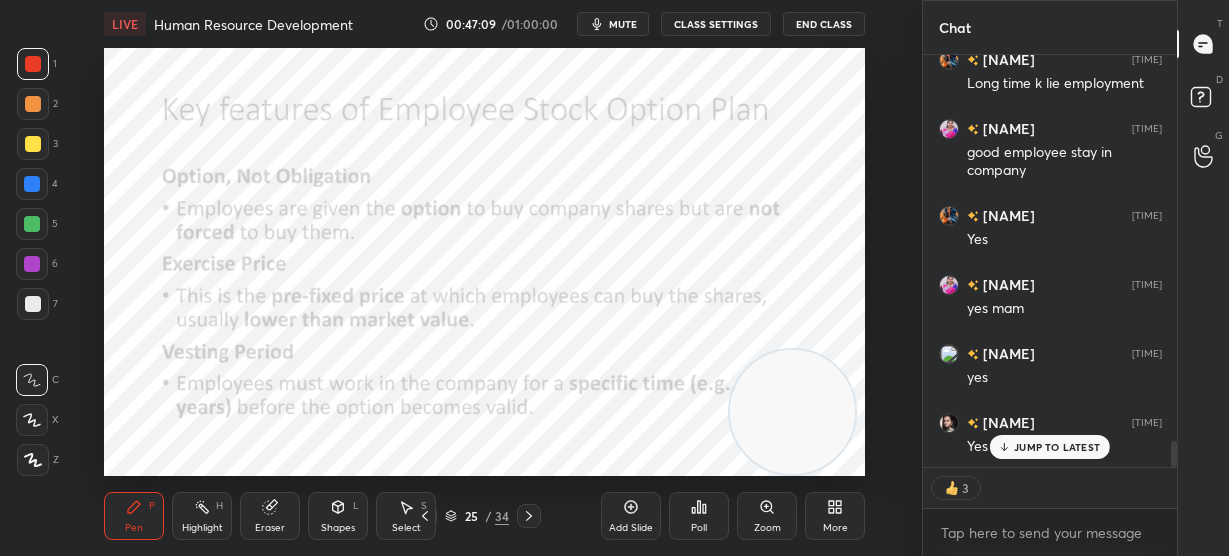click on "JUMP TO LATEST" at bounding box center [1057, 447] 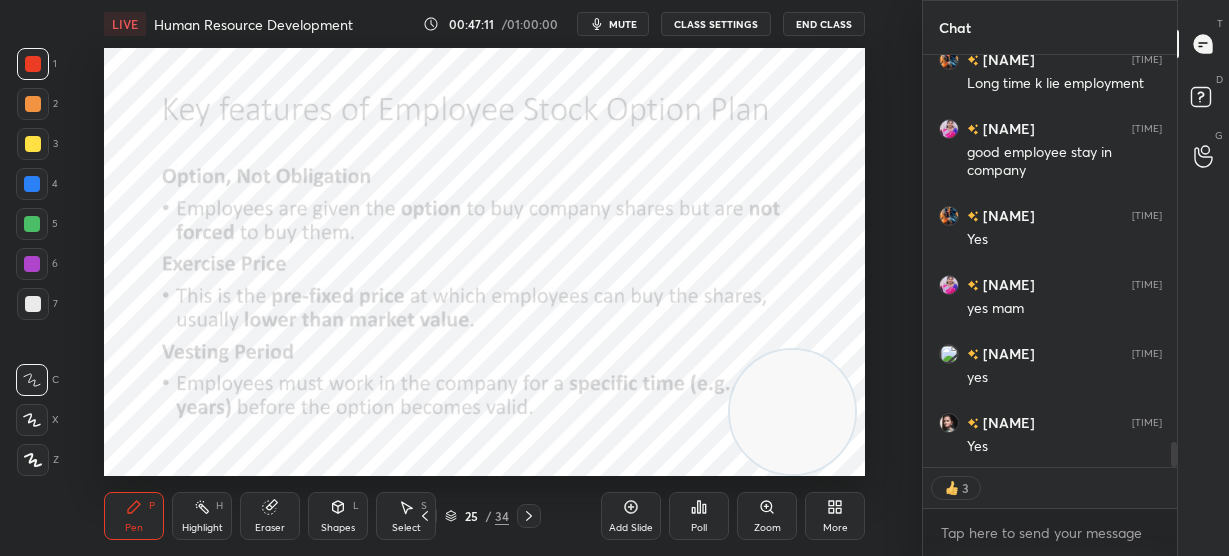 scroll, scrollTop: 6263, scrollLeft: 0, axis: vertical 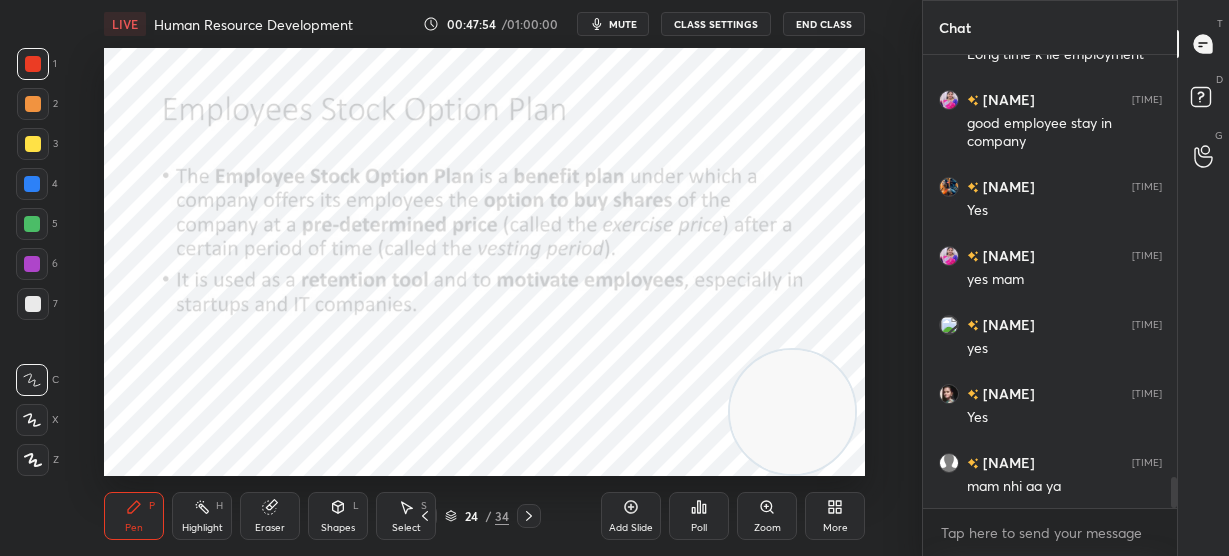 click at bounding box center (792, 412) 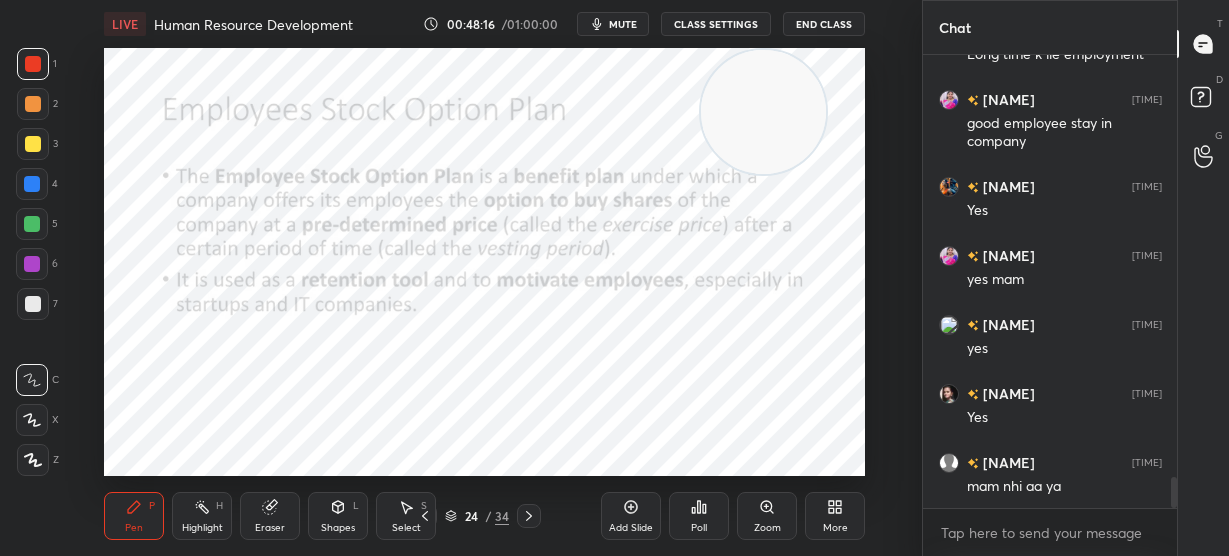 scroll, scrollTop: 6291, scrollLeft: 0, axis: vertical 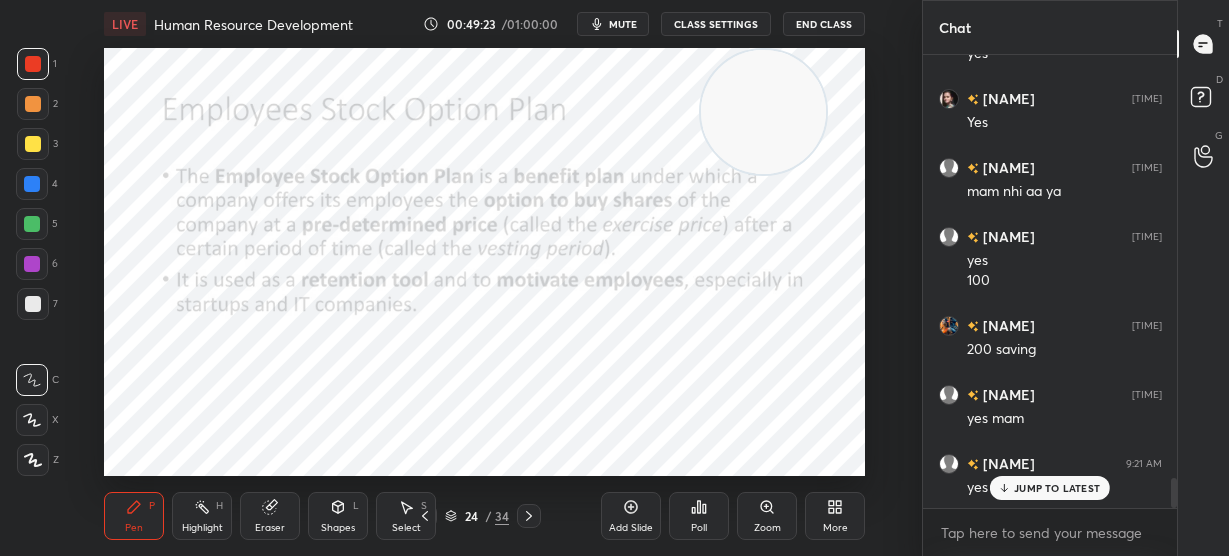 click on "JUMP TO LATEST" at bounding box center (1050, 488) 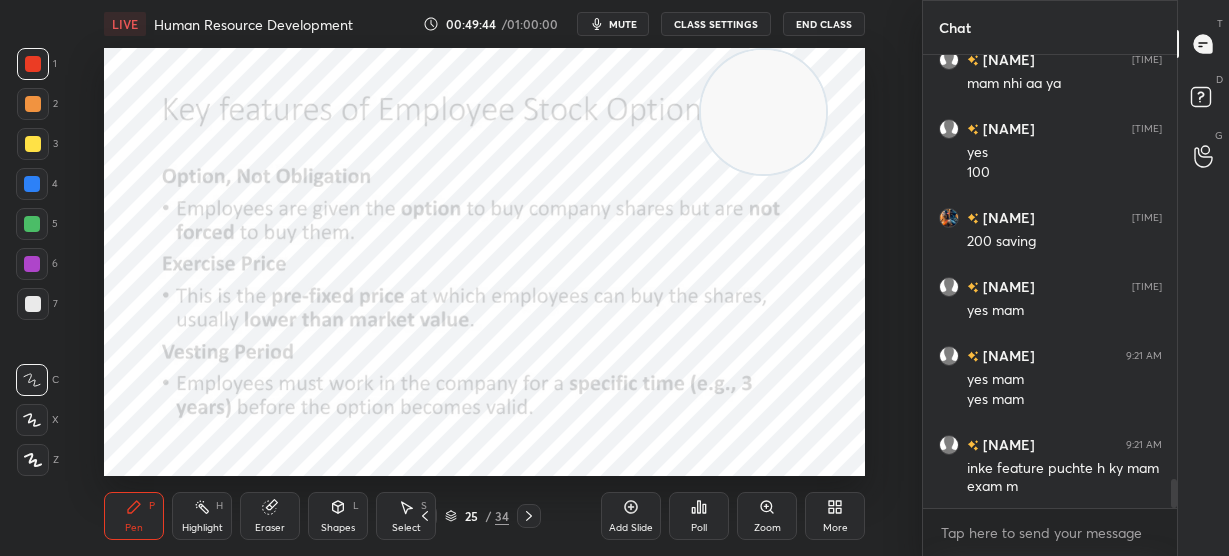 scroll, scrollTop: 6712, scrollLeft: 0, axis: vertical 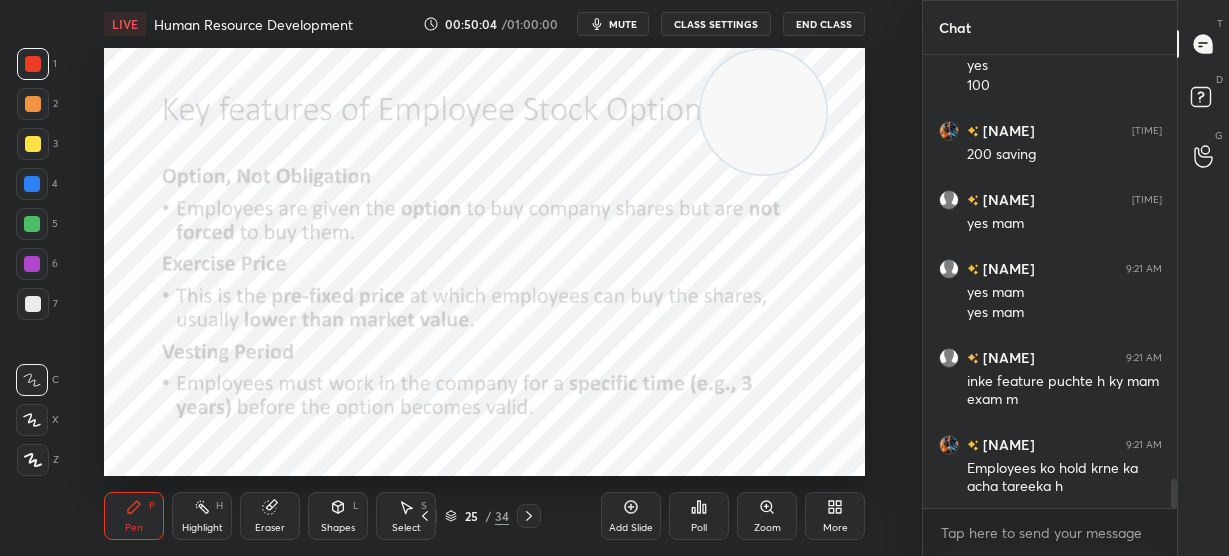 click on "H H LIVE Human Resource Development 00:50:04 /  01:00:00 mute CLASS SETTINGS End Class Setting up your live class Poll for   secs No correct answer Start poll Back Human Resource Development • L21 of Detailed course on Labour Welfare(Unit:1-5)Code55 UGC NET December [YEAR] [NAME] Pen P Highlight H Eraser Shapes L Select S 25 / 34 Add Slide Poll Zoom More" at bounding box center [453, 278] 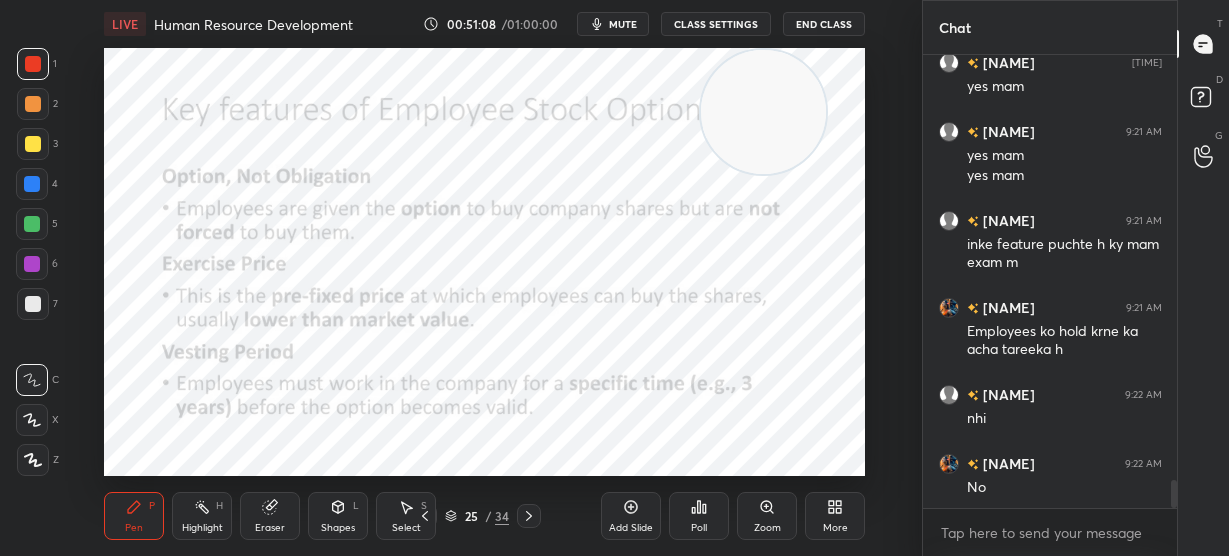 scroll, scrollTop: 6919, scrollLeft: 0, axis: vertical 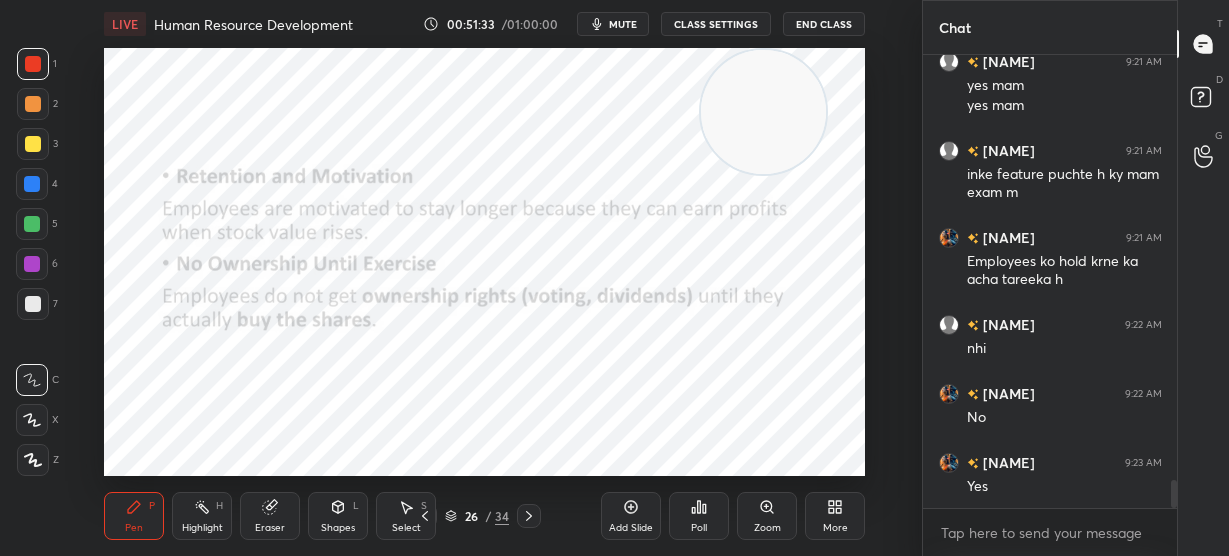 click on "Setting up your live class Poll for   secs No correct answer Start poll" at bounding box center (485, 262) 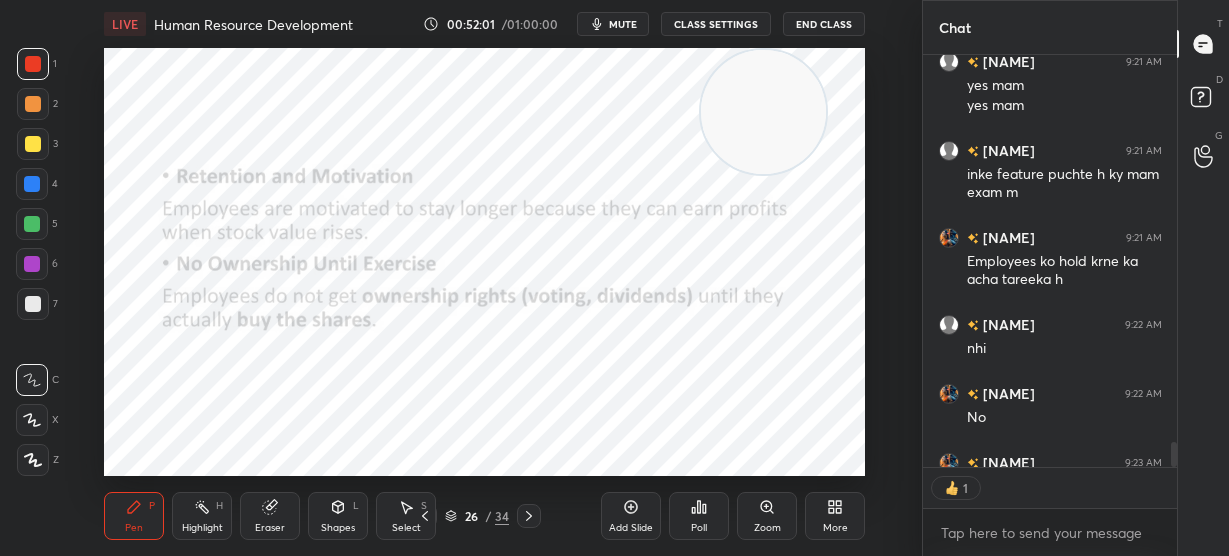 scroll, scrollTop: 406, scrollLeft: 248, axis: both 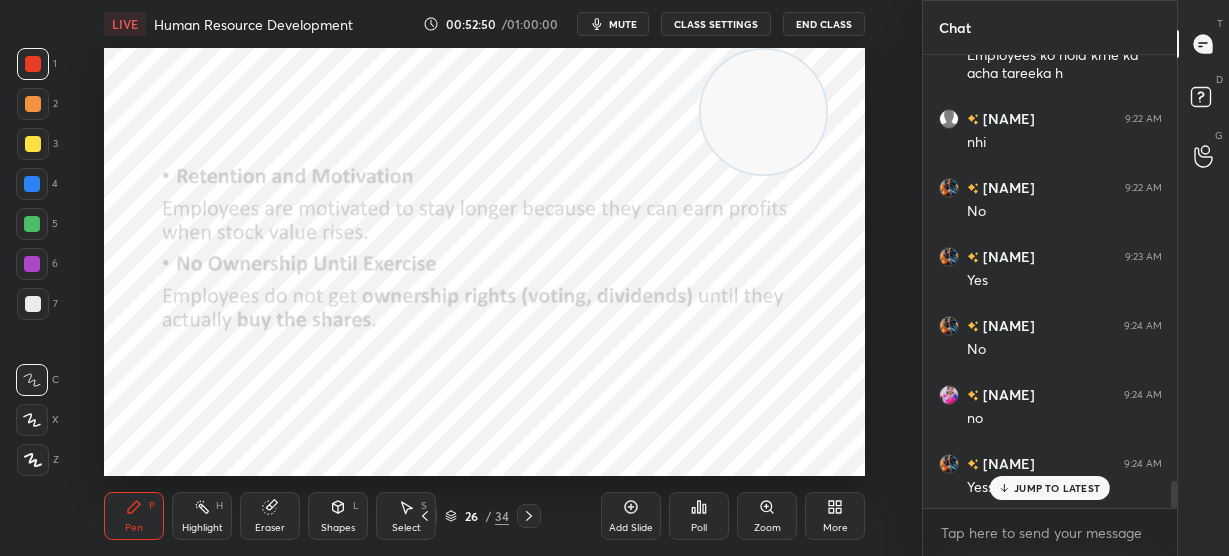 click on "JUMP TO LATEST" at bounding box center [1057, 488] 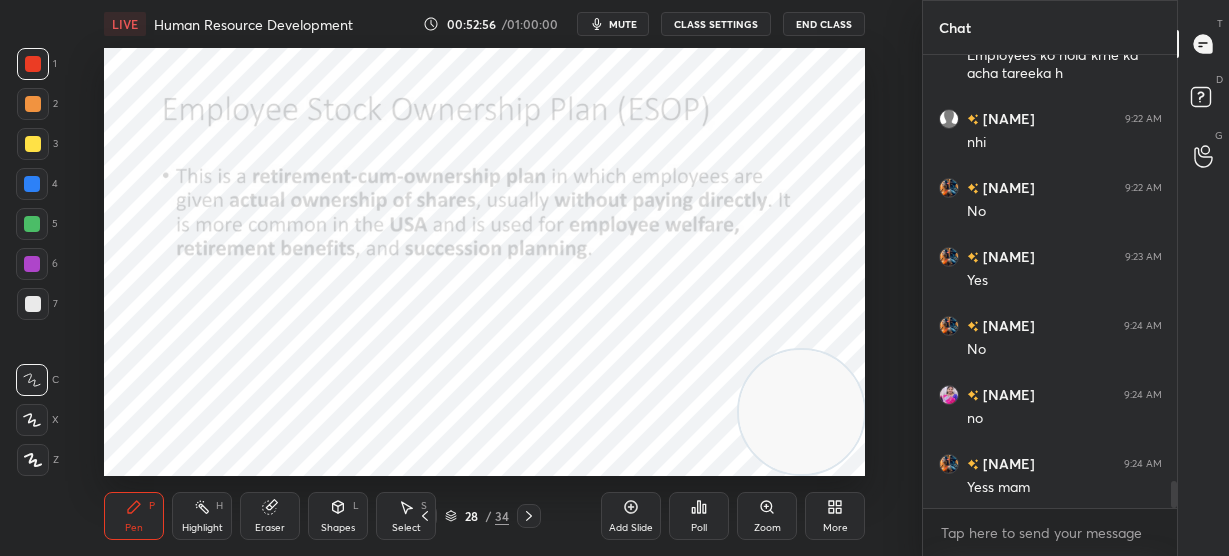 drag, startPoint x: 789, startPoint y: 121, endPoint x: 846, endPoint y: 554, distance: 436.73563 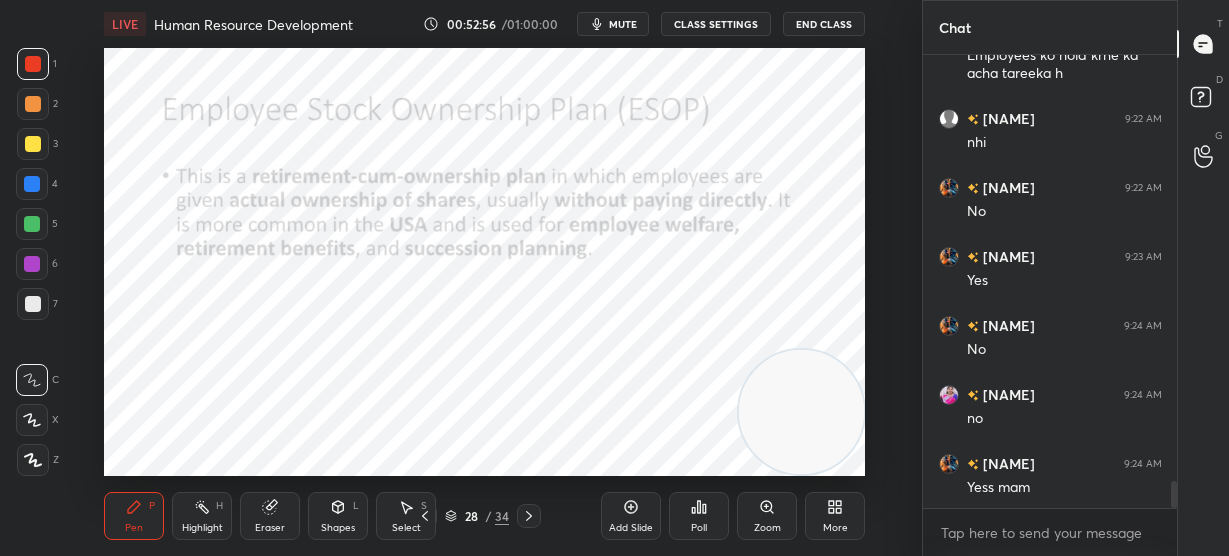 click on "Human Resource Development • L21 of Detailed course on Labour Welfare(Unit:1-5)Code55 UGC NET December 2025 [FIRST] [LAST] Pen P Highlight H Eraser Shapes L Select S 28 / 34 Add Slide Poll Zoom More" at bounding box center (485, 278) 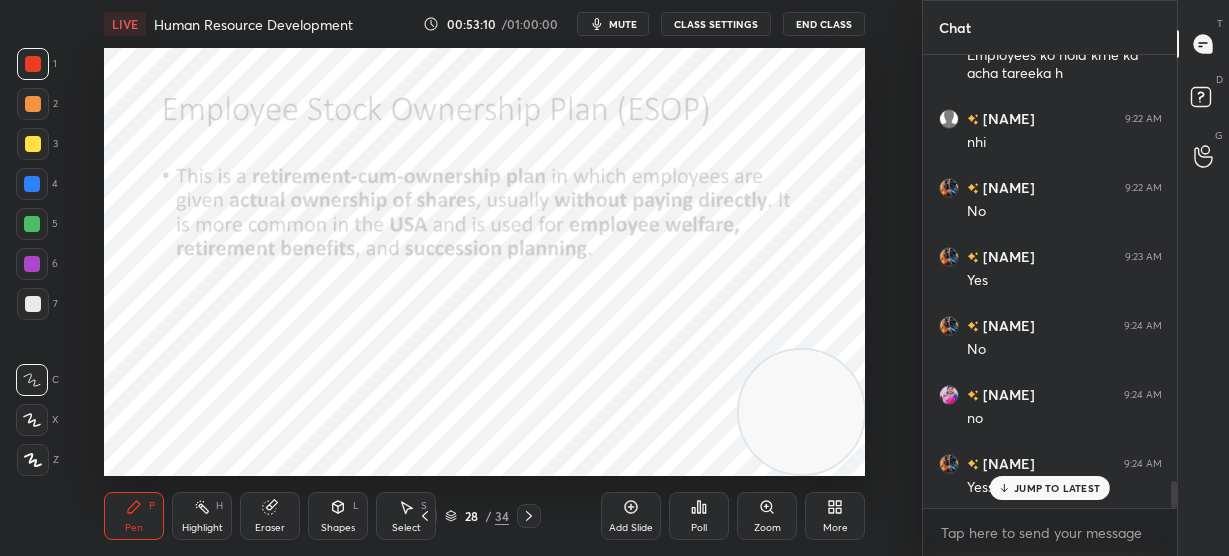 scroll, scrollTop: 7194, scrollLeft: 0, axis: vertical 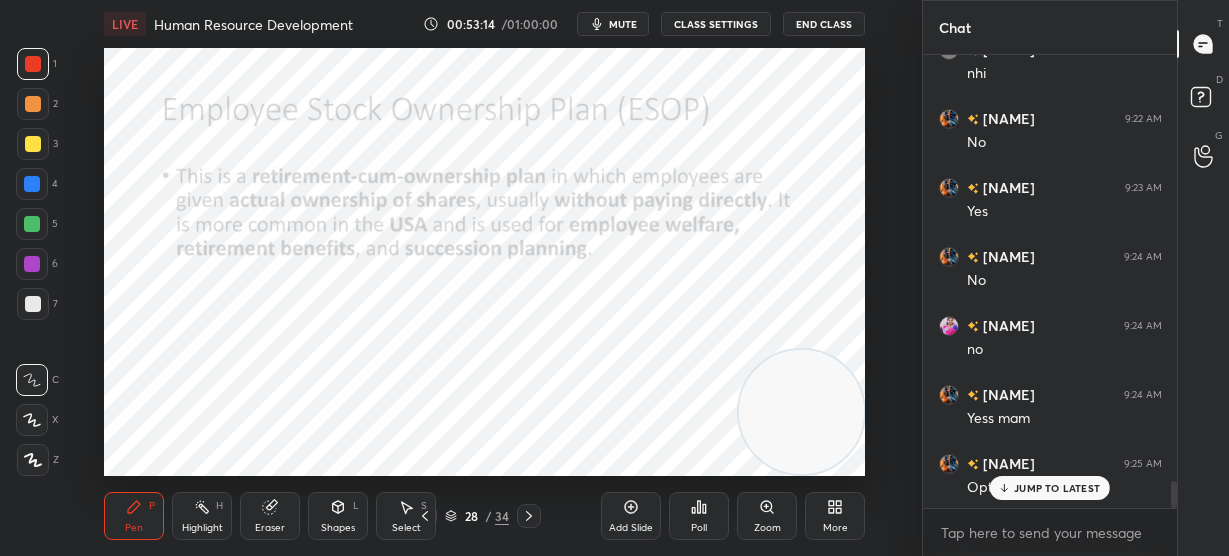 click on "JUMP TO LATEST" at bounding box center [1057, 488] 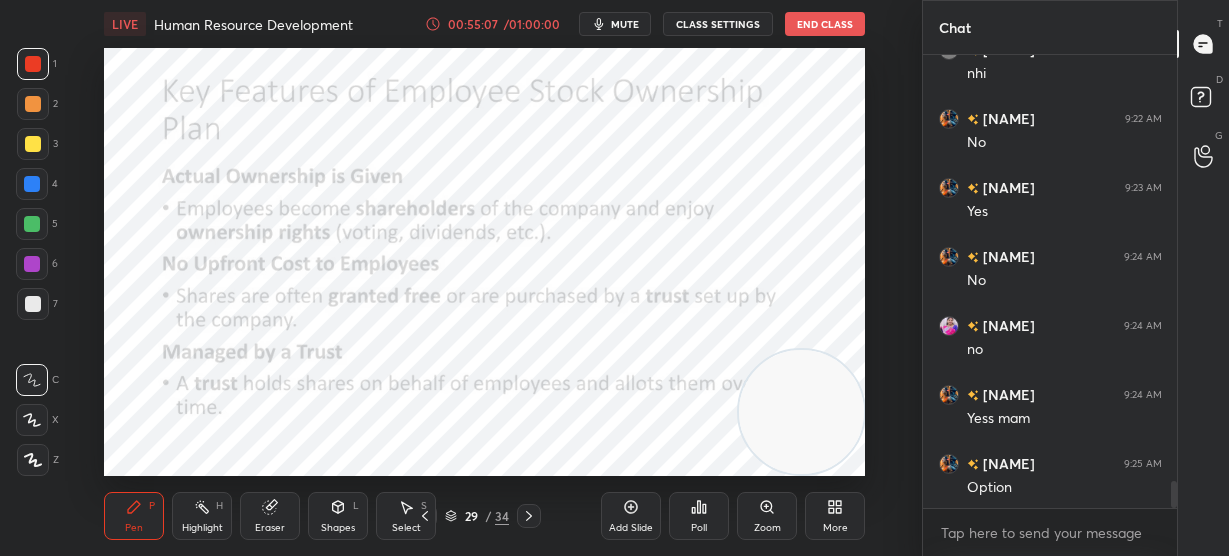 scroll, scrollTop: 424, scrollLeft: 248, axis: both 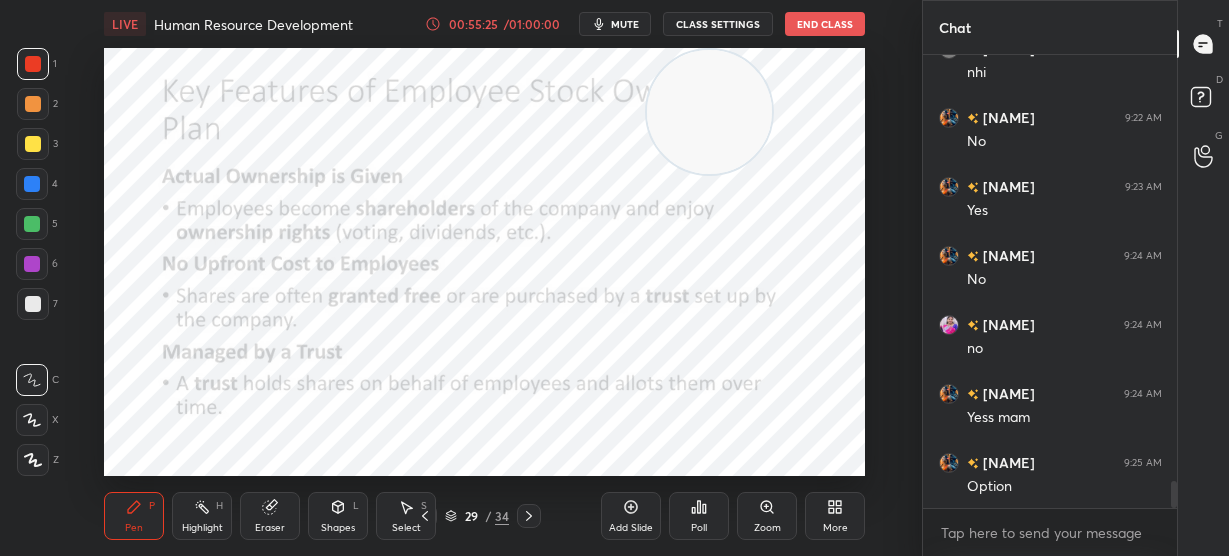 drag, startPoint x: 852, startPoint y: 416, endPoint x: 760, endPoint y: 57, distance: 370.60086 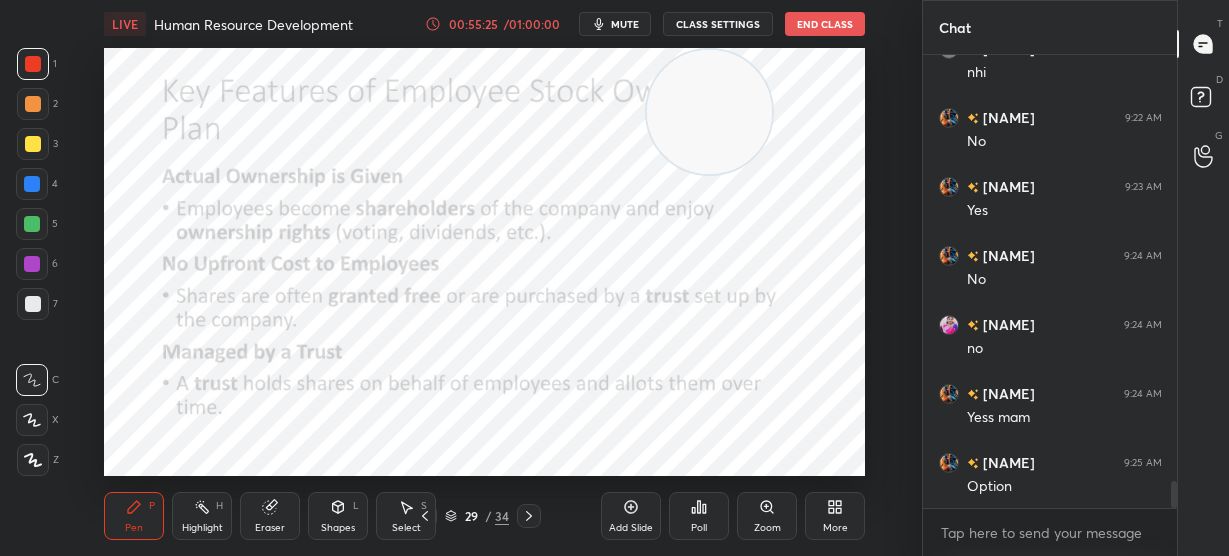 click at bounding box center (709, 112) 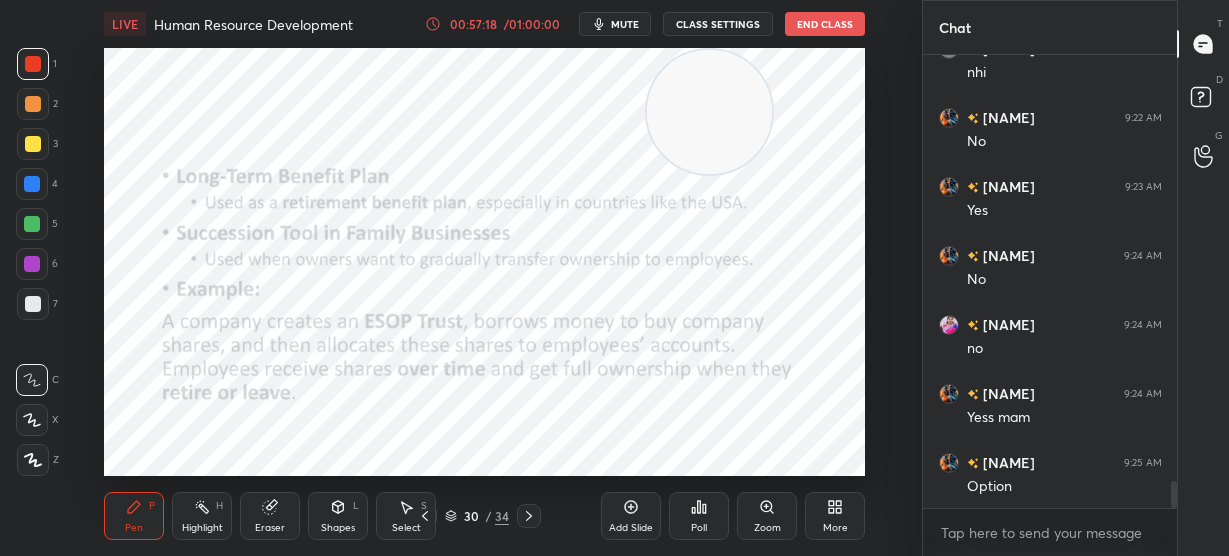 scroll, scrollTop: 7264, scrollLeft: 0, axis: vertical 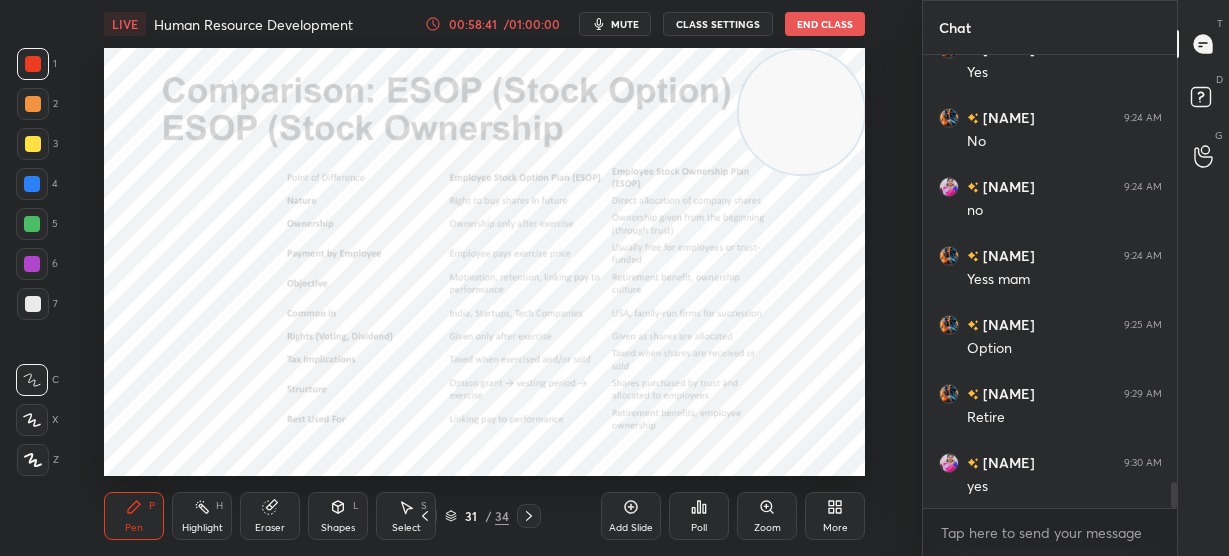 drag, startPoint x: 702, startPoint y: 104, endPoint x: 843, endPoint y: 69, distance: 145.27904 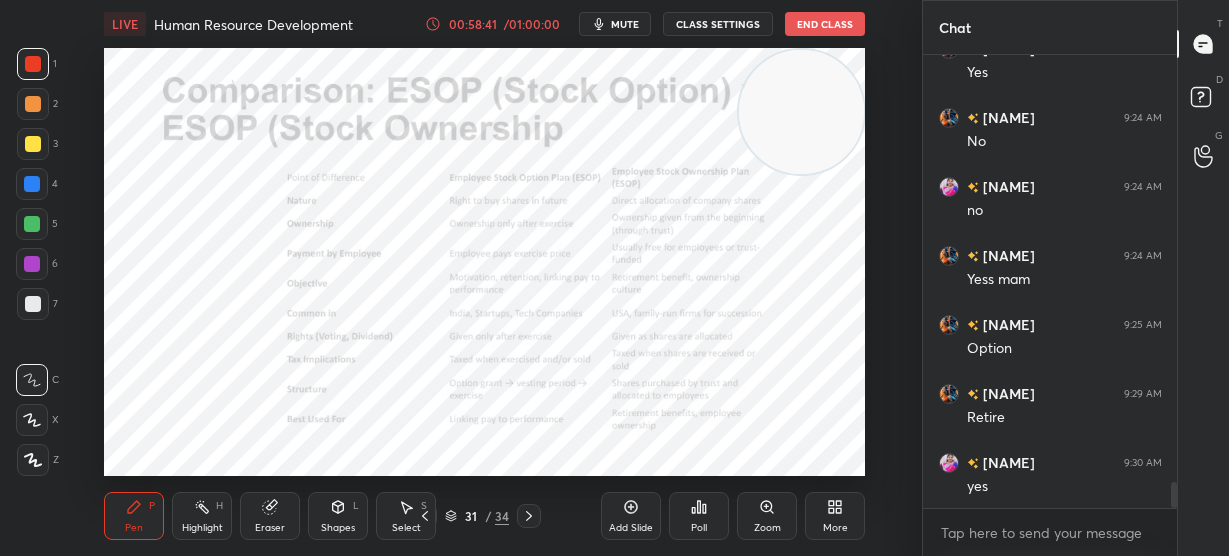 click at bounding box center [801, 112] 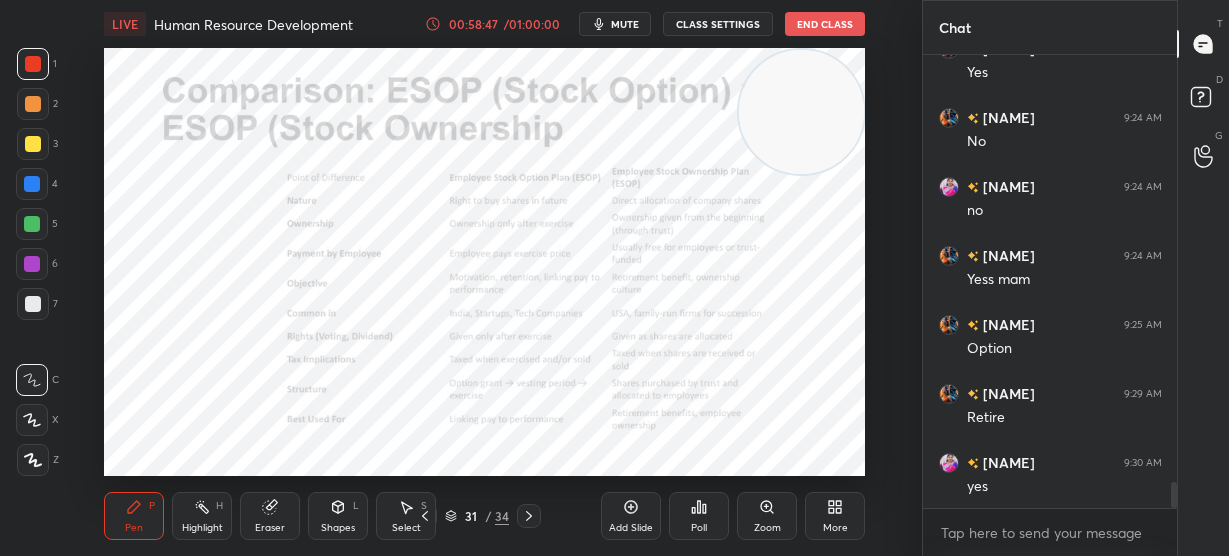 scroll, scrollTop: 7402, scrollLeft: 0, axis: vertical 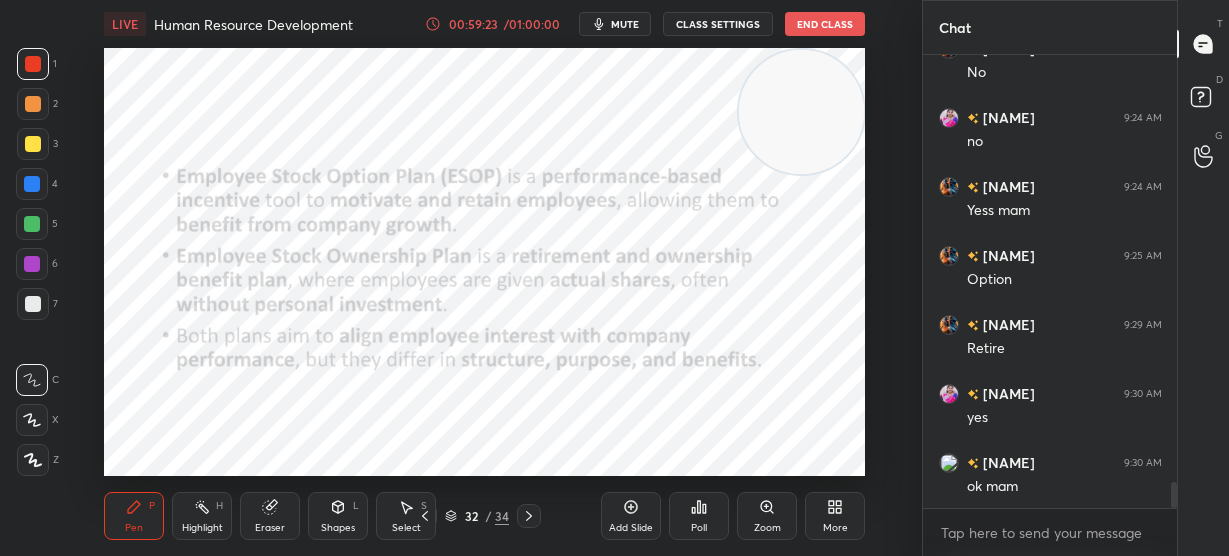 click on "H H LIVE Human Resource Development 00:59:23 /  01:00:00 mute CLASS SETTINGS End Class Setting up your live class Poll for   secs No correct answer Start poll Back Human Resource Development • L21 of Detailed course on Labour Welfare(Unit:1-5)Code55 UGC NET December [YEAR] [NAME] Pen P Highlight H Eraser Shapes L Select S 32 / 34 Add Slide Poll Zoom More Chat [NAME] [TIME] Yes [NAME] [TIME] No [NAME] [TIME] no [NAME] [TIME] Yess mam [NAME] [TIME] Option [NAME] [TIME] Retire [NAME] [TIME] yes [NAME] [TIME] ok mam JUMP TO LATEST Enable hand raising Enable raise hand to speak to learners. Once enabled, chat will be turned off temporarily. Enable x   introducing Raise a hand with a doubt Now learners can raise their hand along with a doubt  How it works? Doubts asked by learners will show up here NEW DOUBTS ASKED No one has raised a hand yet Can't raise hand Looks like educator just invited you to speak. Please wait before you can raise your hand again. T D" at bounding box center (614, 0) 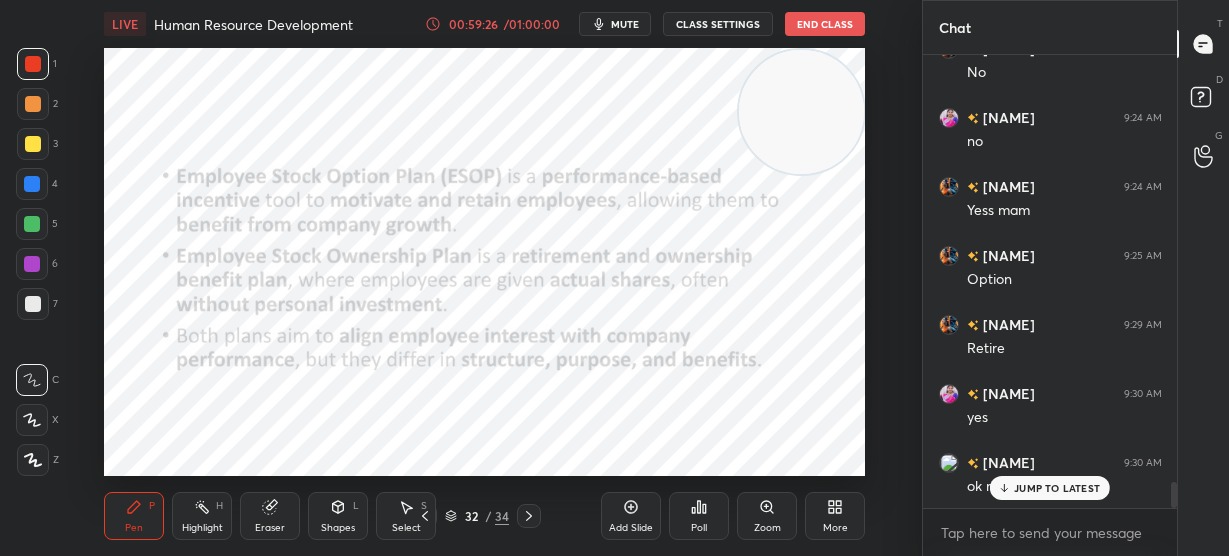 scroll, scrollTop: 7470, scrollLeft: 0, axis: vertical 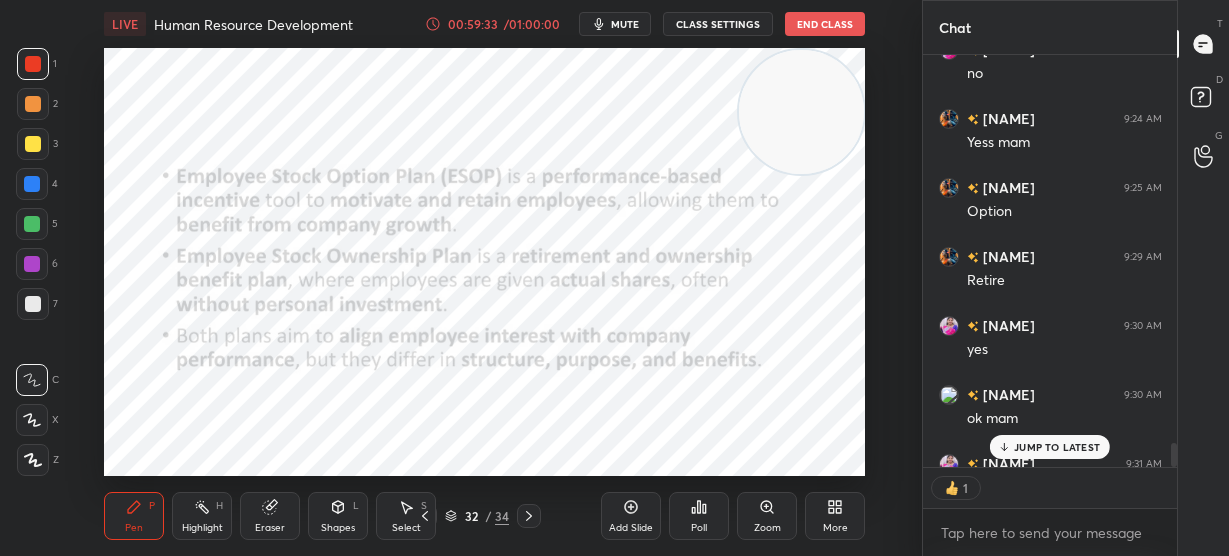 click 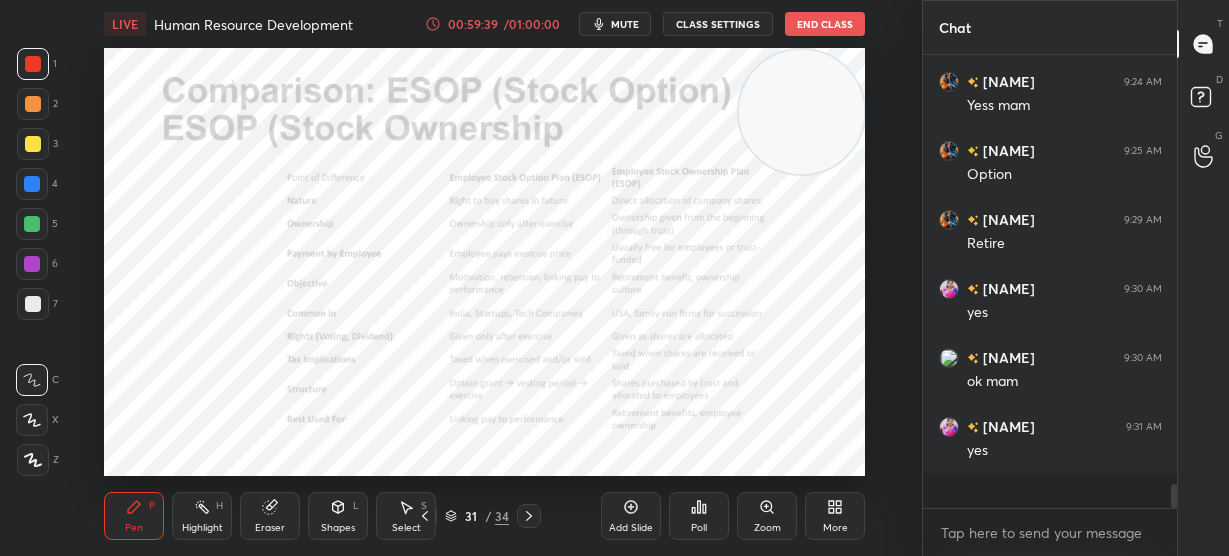 scroll, scrollTop: 7, scrollLeft: 7, axis: both 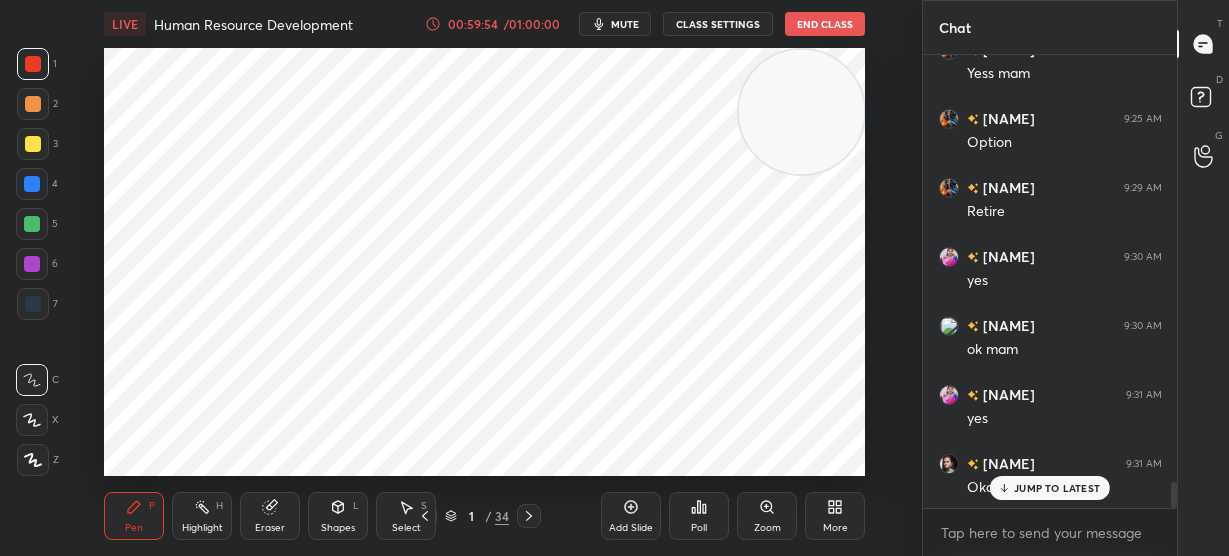 click on "JUMP TO LATEST" at bounding box center (1057, 488) 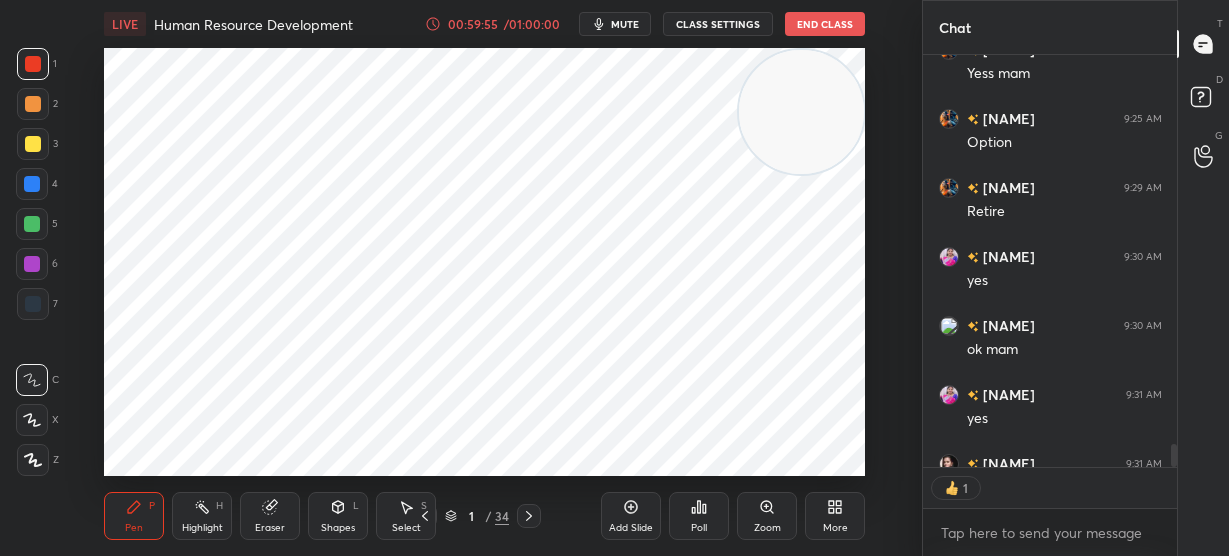 scroll, scrollTop: 406, scrollLeft: 248, axis: both 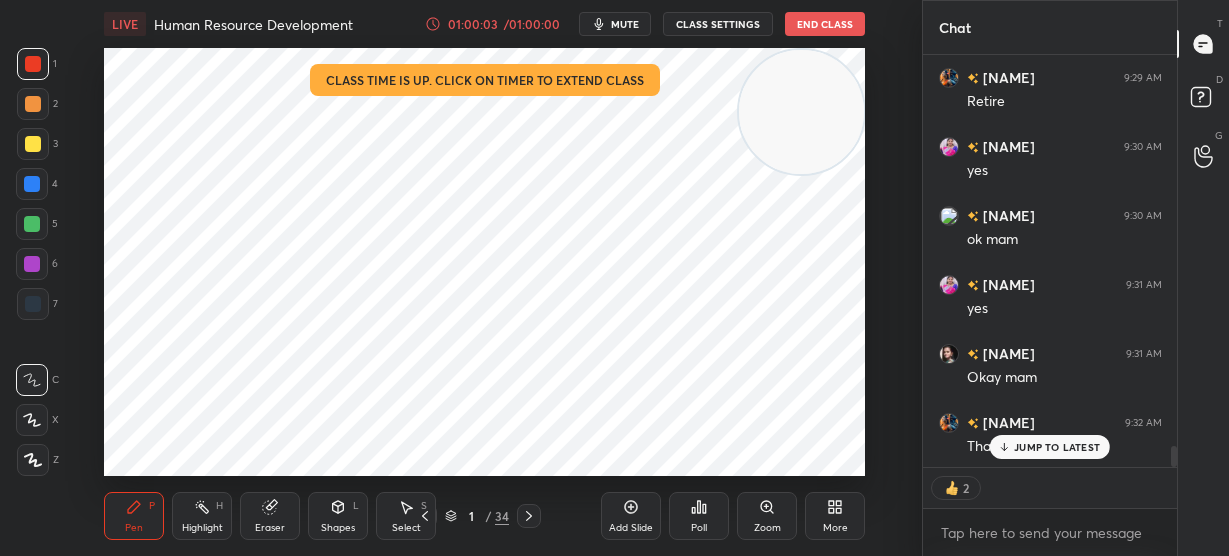 click on "End Class" at bounding box center (825, 24) 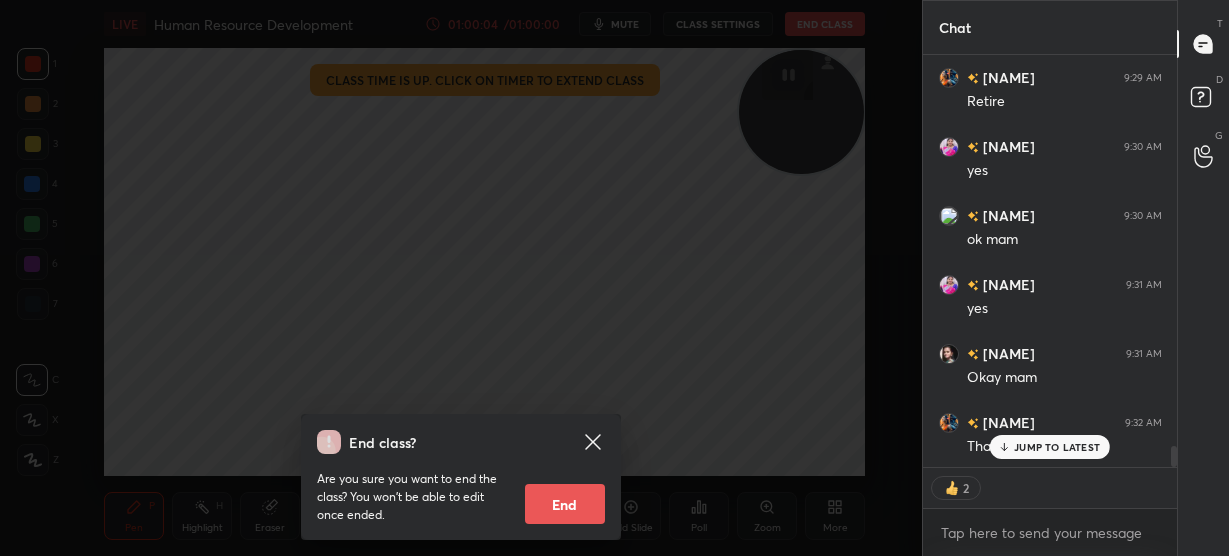 scroll, scrollTop: 7719, scrollLeft: 0, axis: vertical 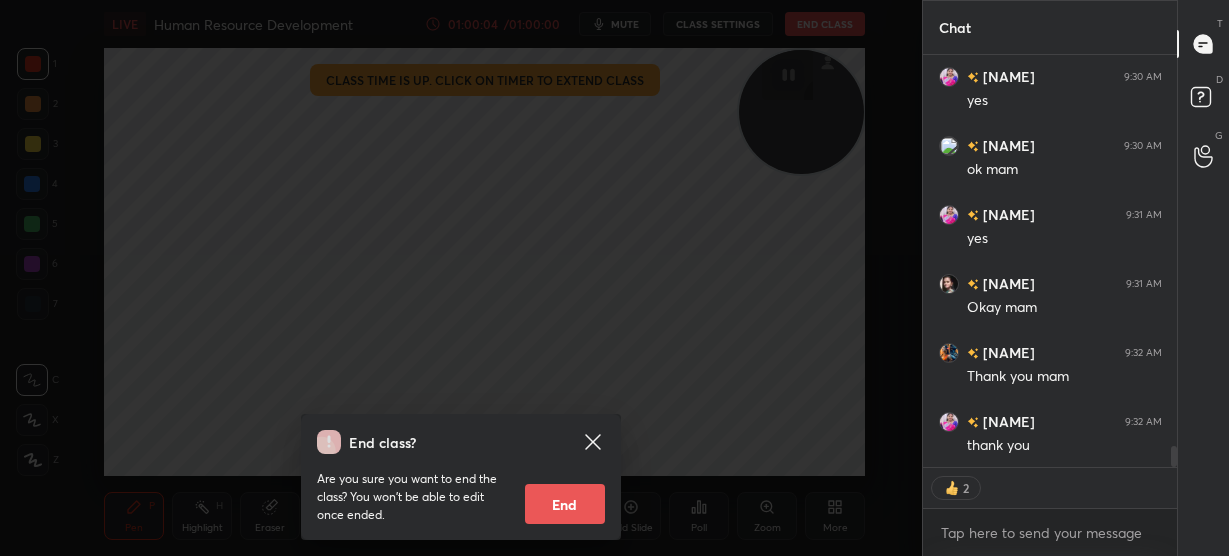 click on "End" at bounding box center [565, 504] 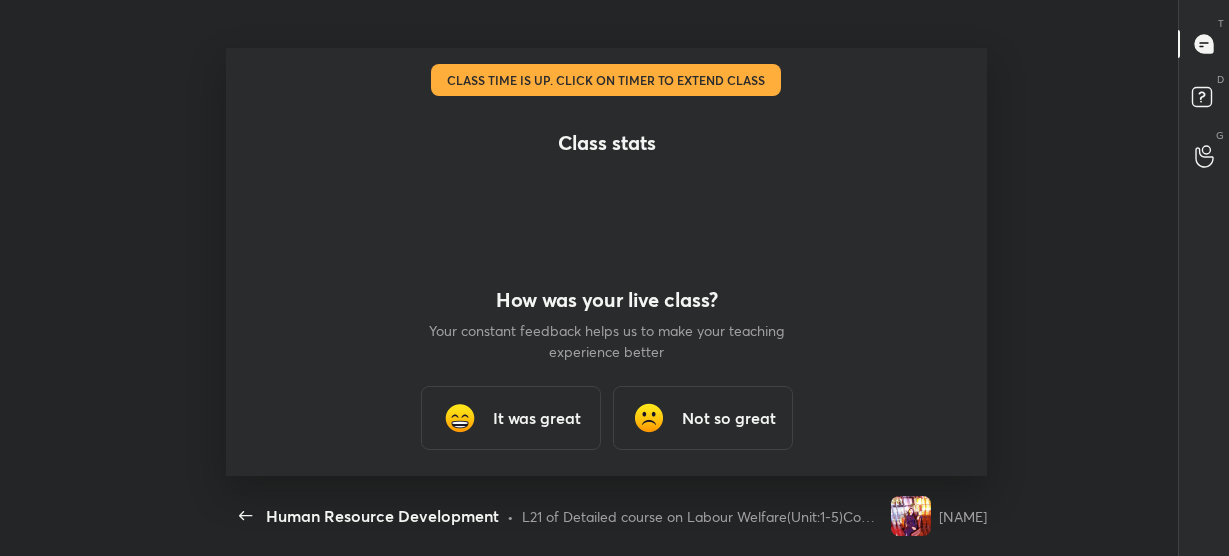 scroll, scrollTop: 99571, scrollLeft: 98984, axis: both 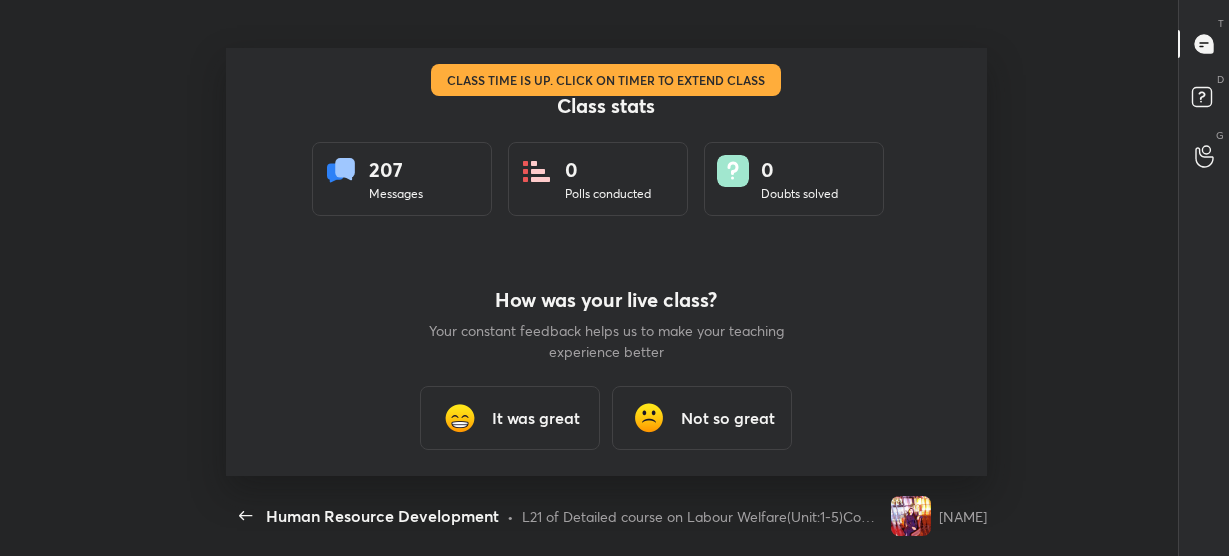 click on "It was great" at bounding box center [510, 418] 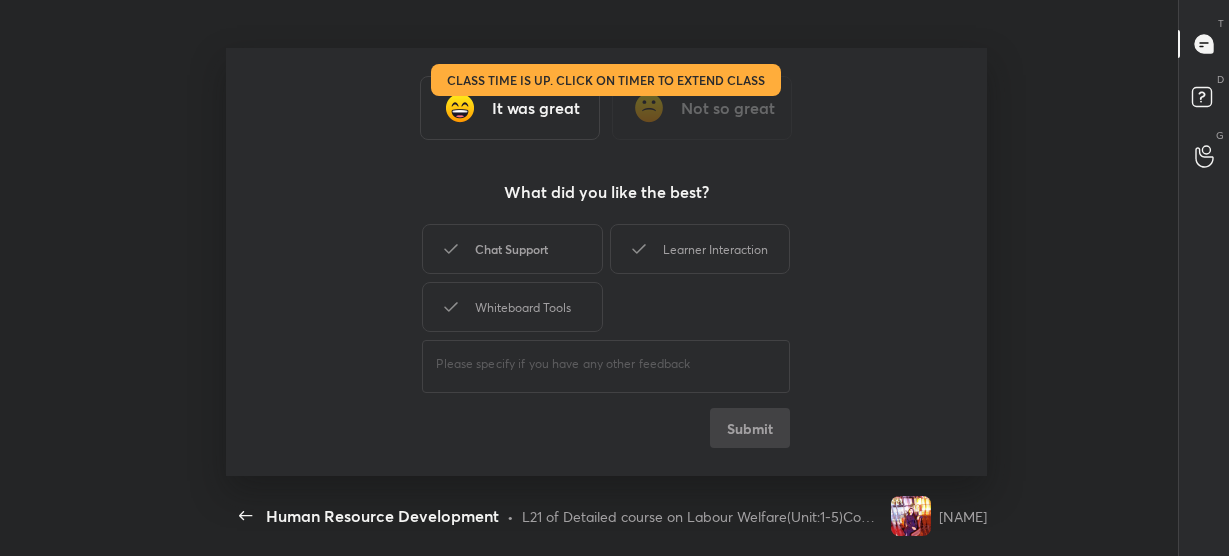 click on "Chat Support" at bounding box center (512, 249) 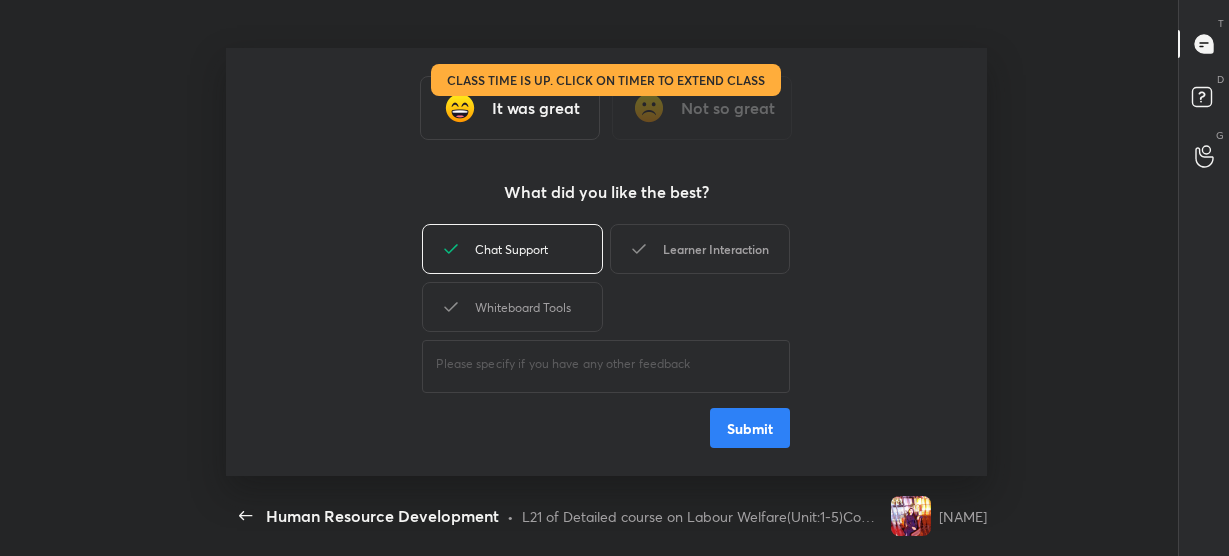 click on "Learner Interaction" at bounding box center (700, 249) 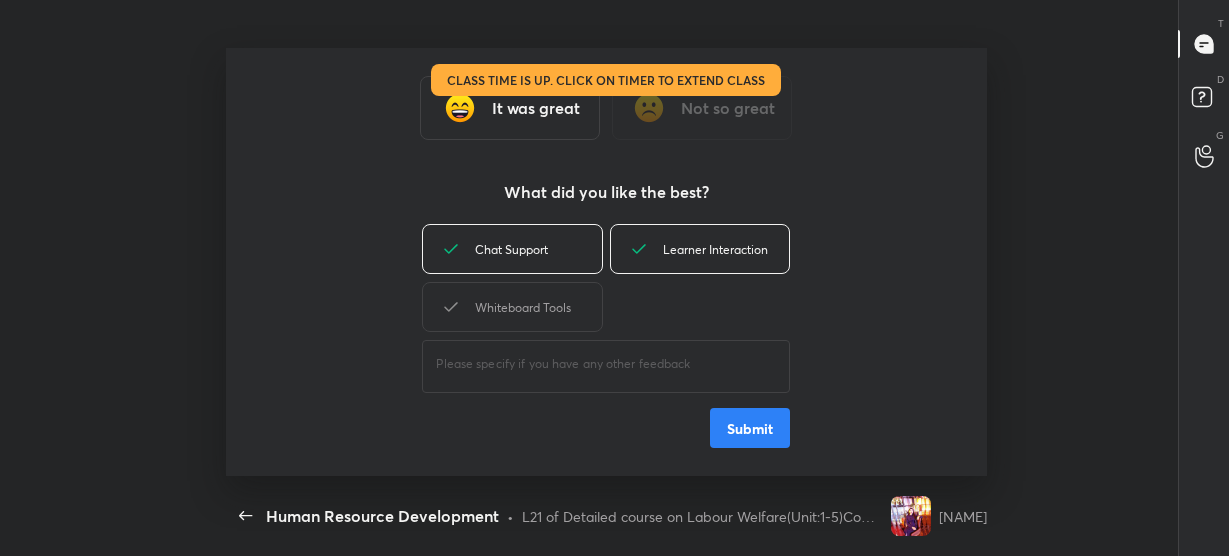 click on "​" at bounding box center [606, 364] 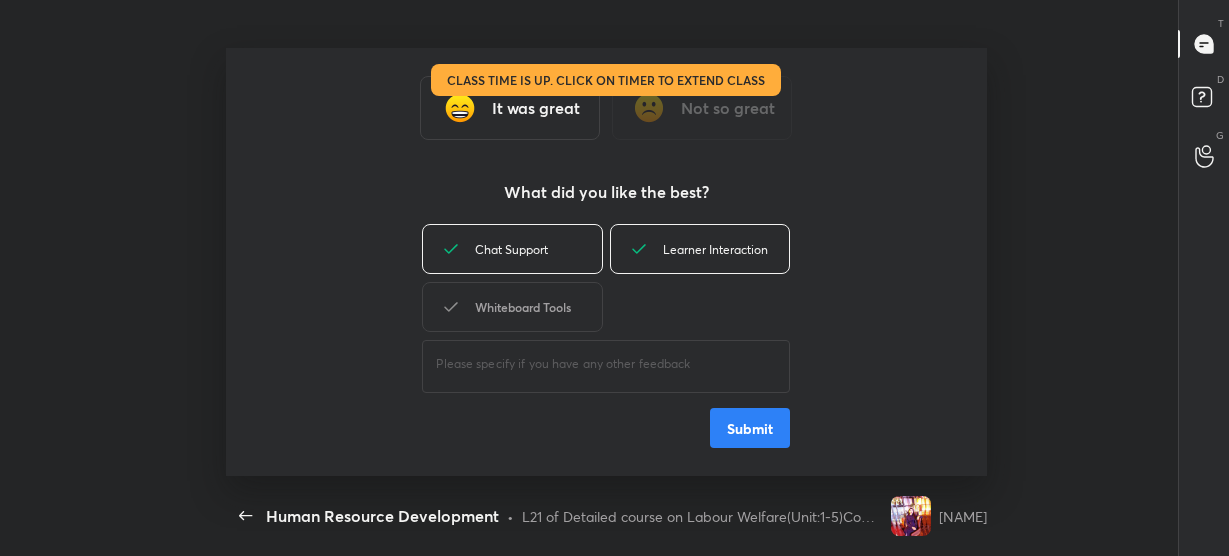 click on "Whiteboard Tools" at bounding box center [512, 307] 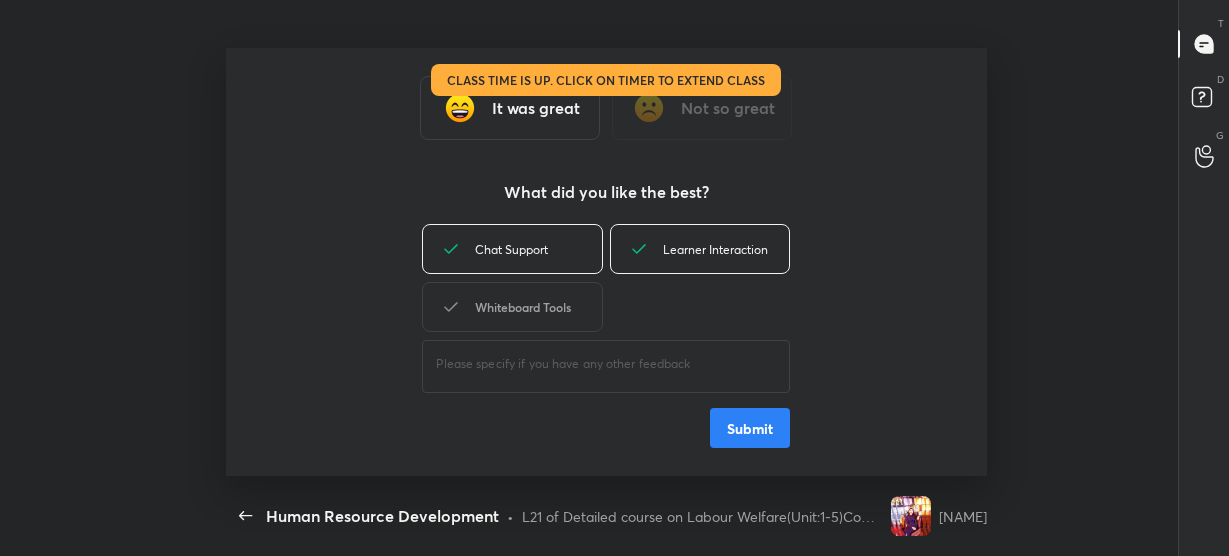 type on "x" 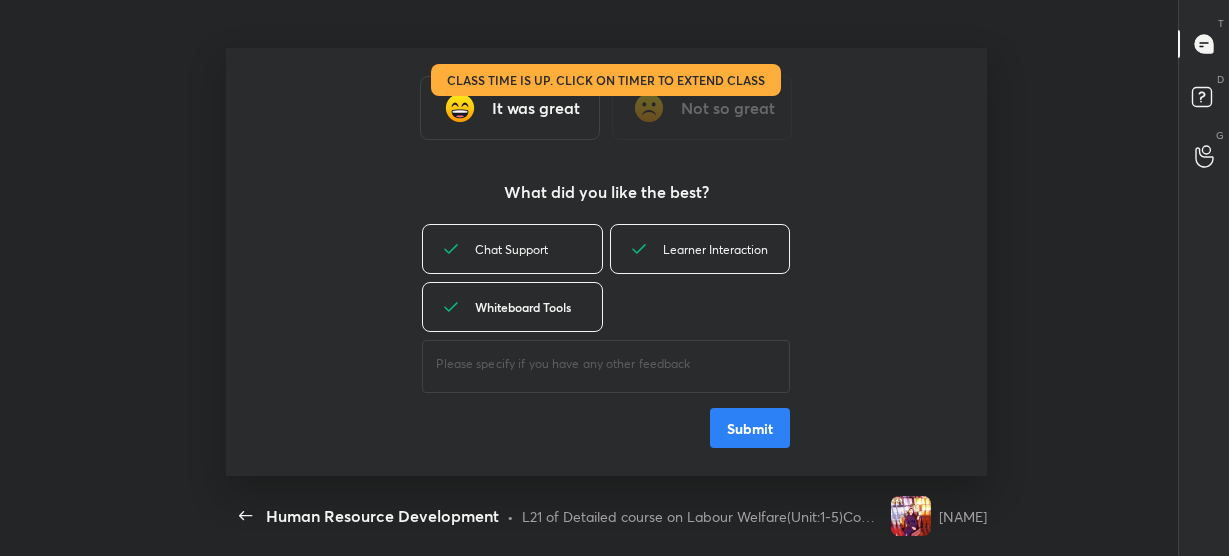 scroll, scrollTop: 6, scrollLeft: 1, axis: both 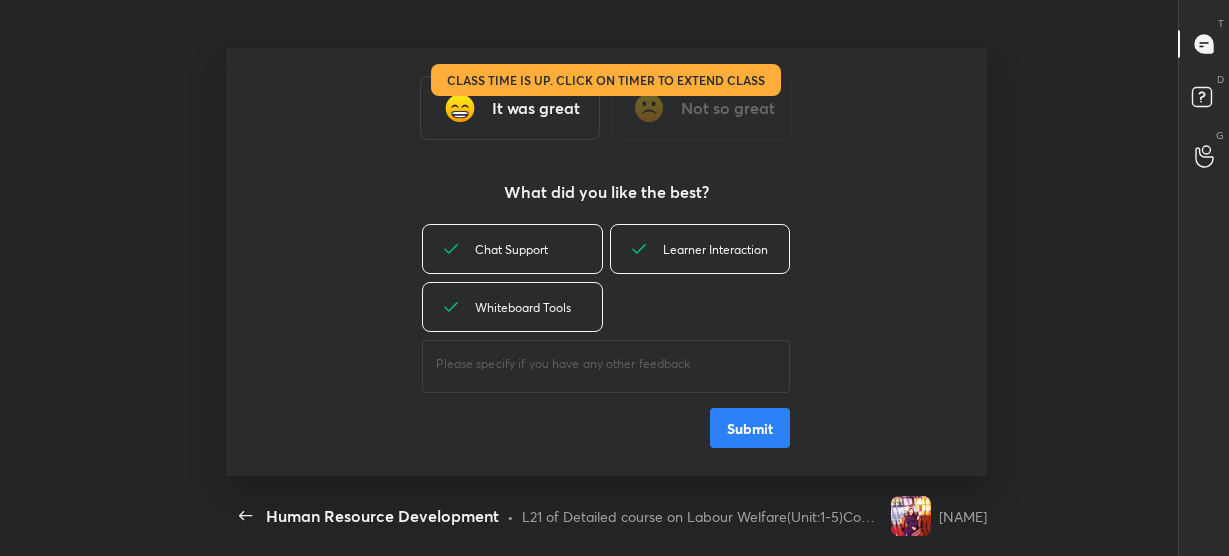 click on "Submit" at bounding box center [750, 428] 